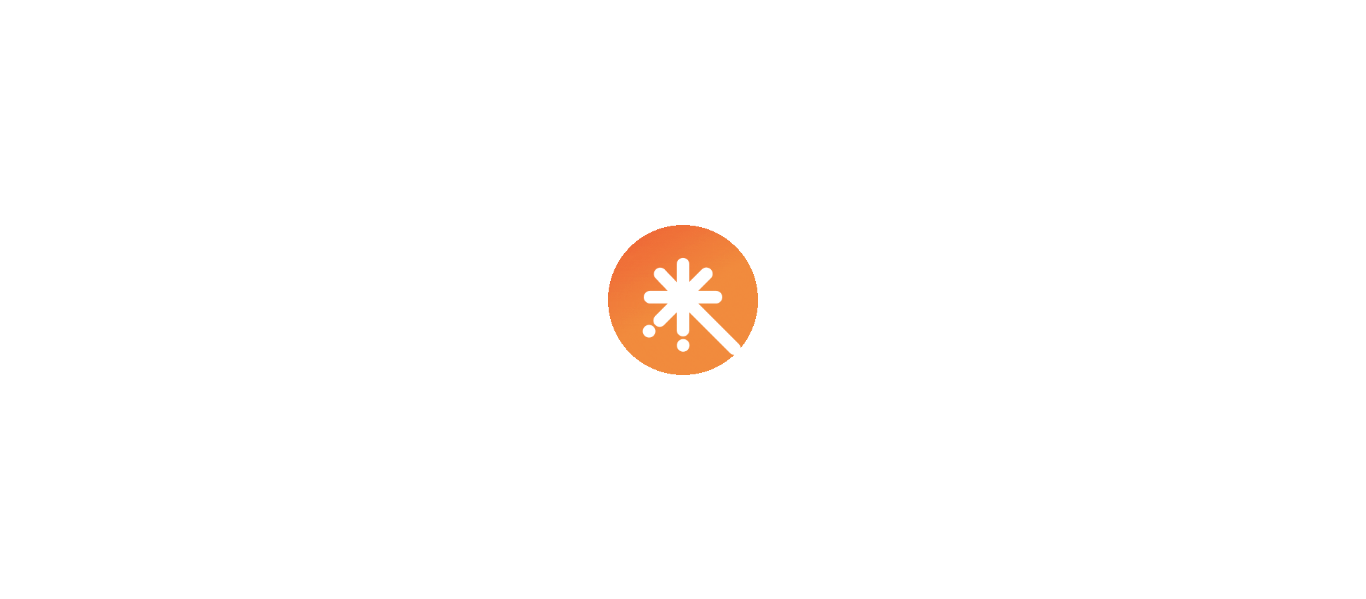 scroll, scrollTop: 0, scrollLeft: 0, axis: both 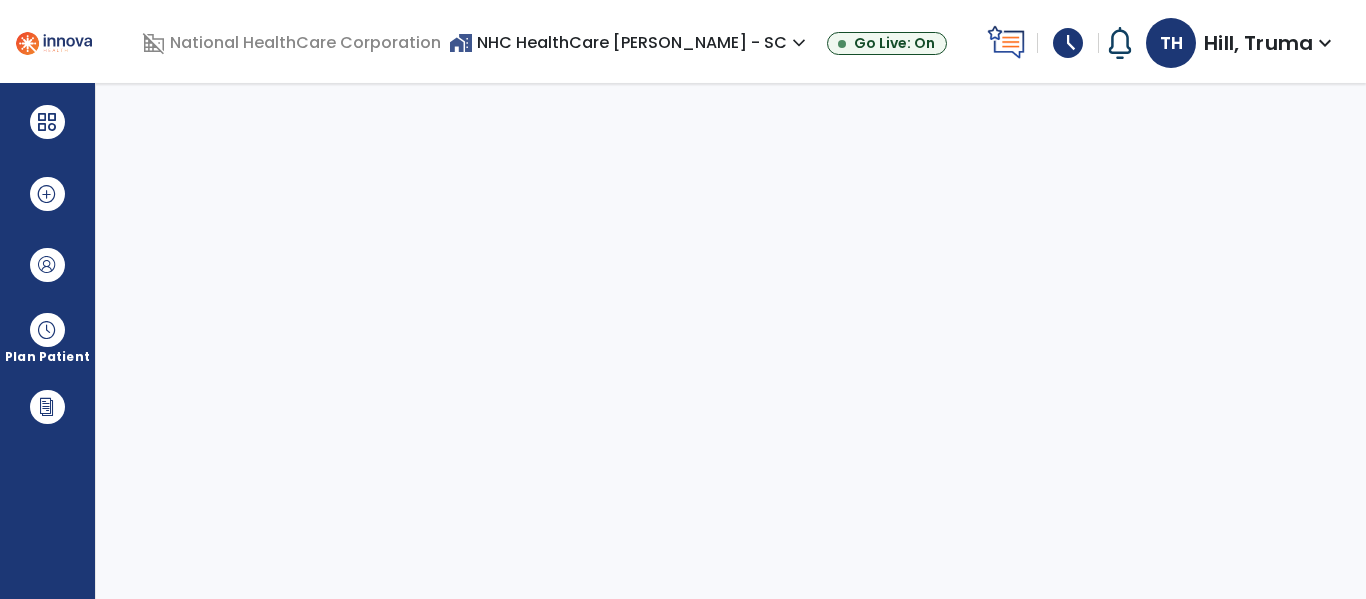 select on "****" 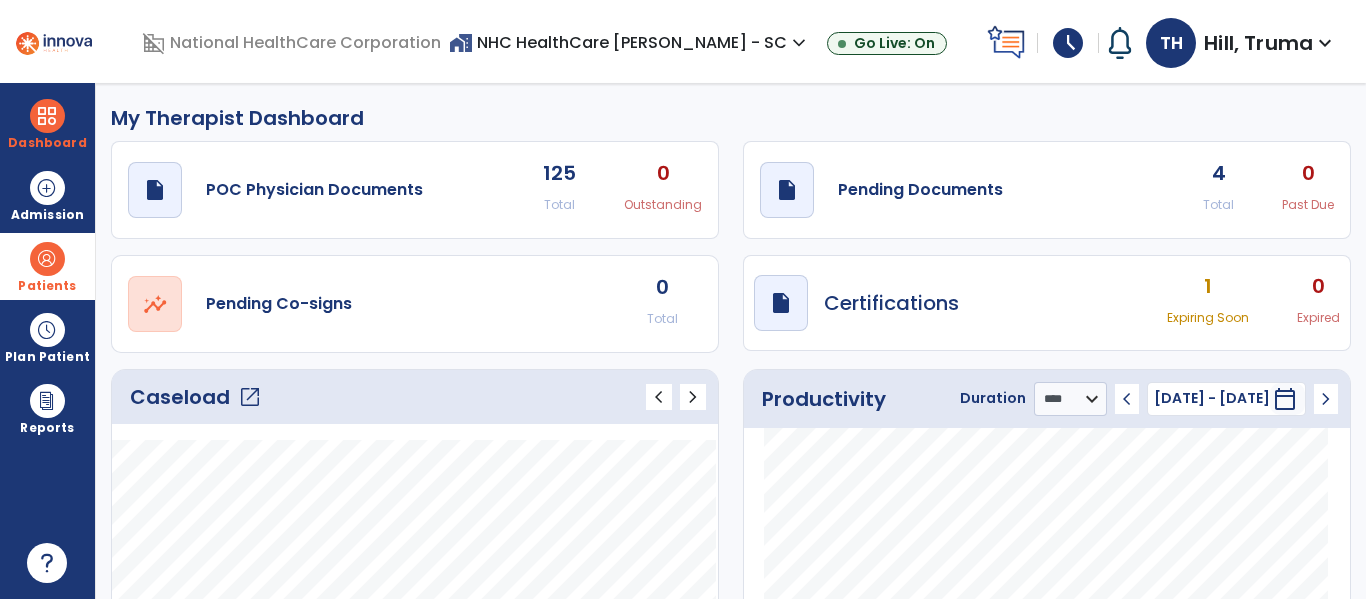 click at bounding box center (47, 259) 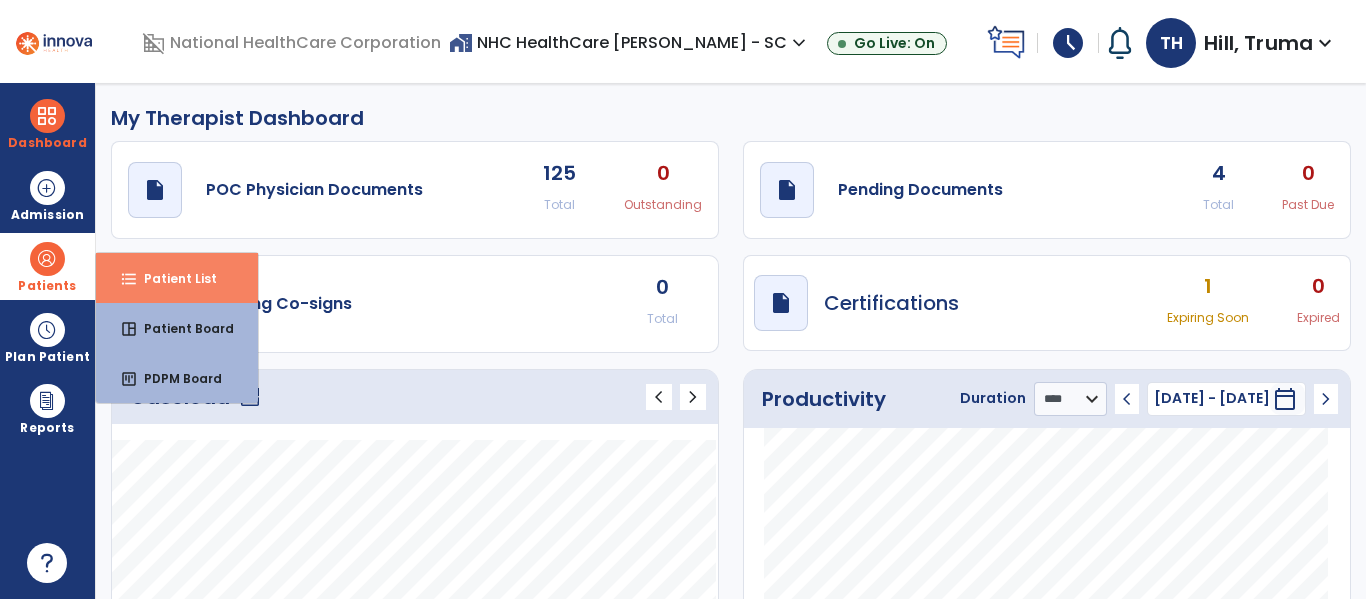 click on "Patient List" at bounding box center [172, 278] 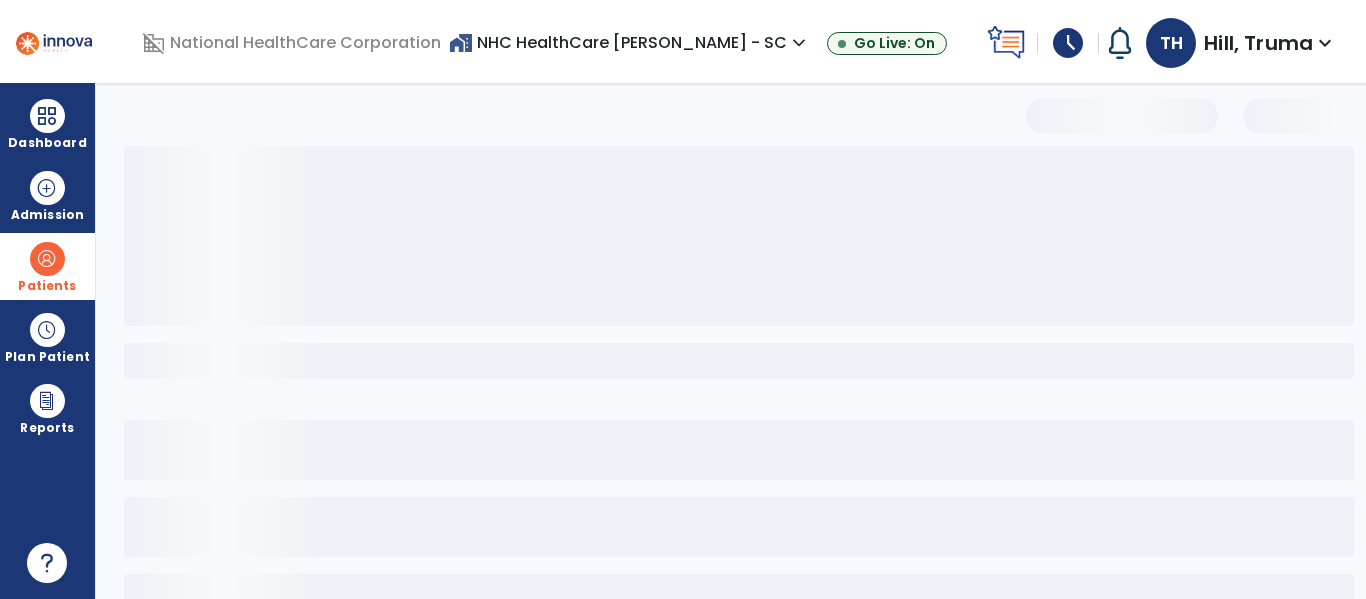 select on "***" 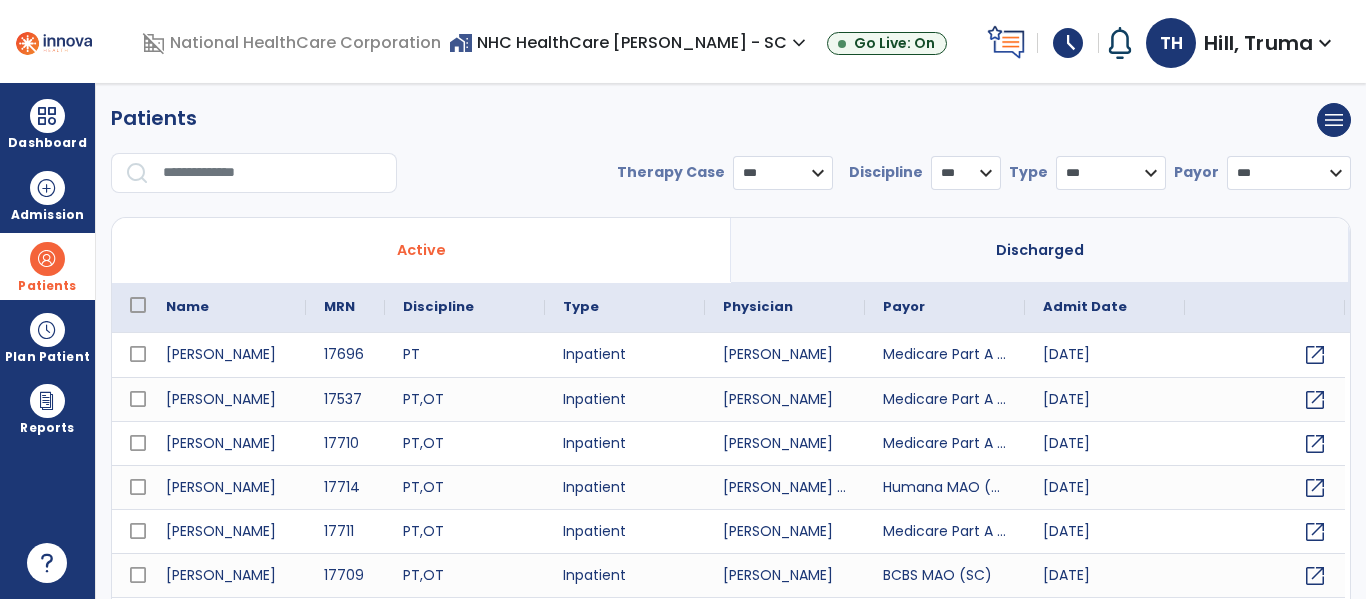 click at bounding box center (273, 173) 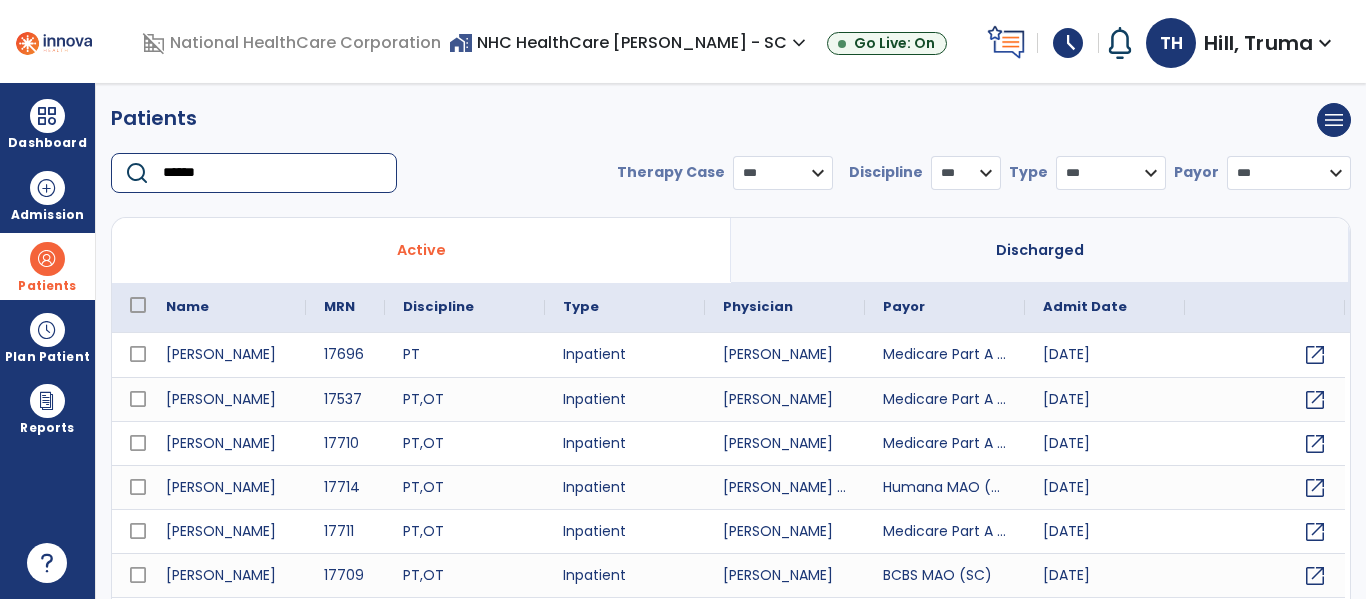 type on "******" 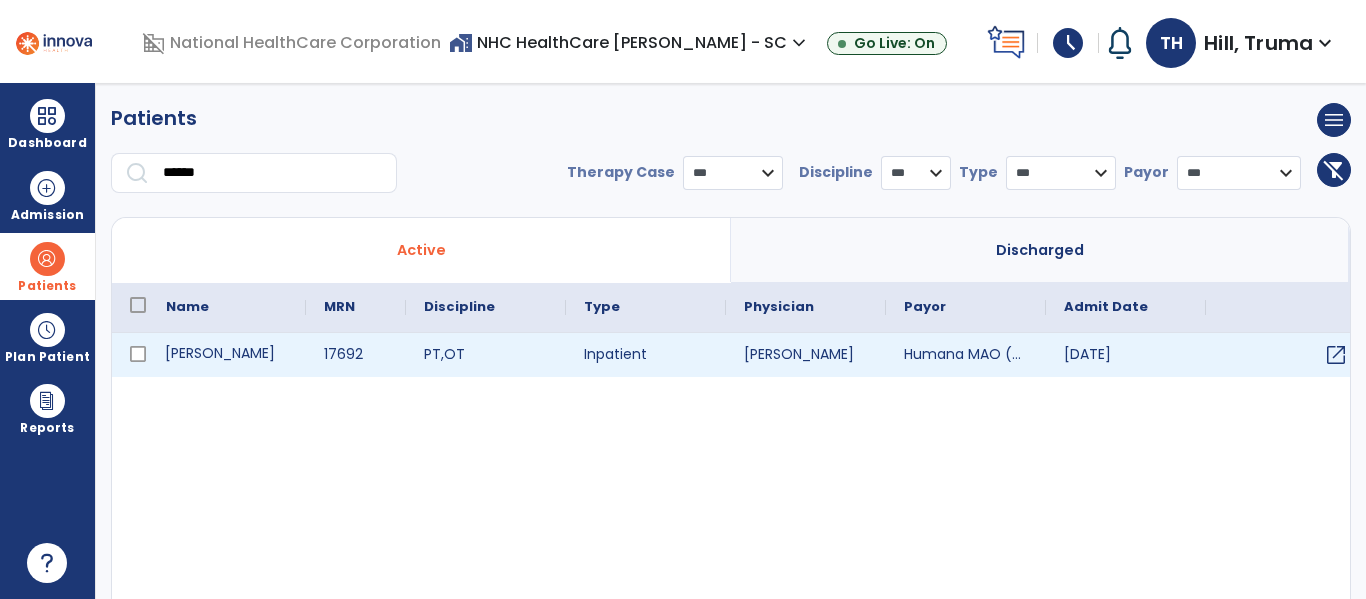 click on "[PERSON_NAME]" at bounding box center (227, 355) 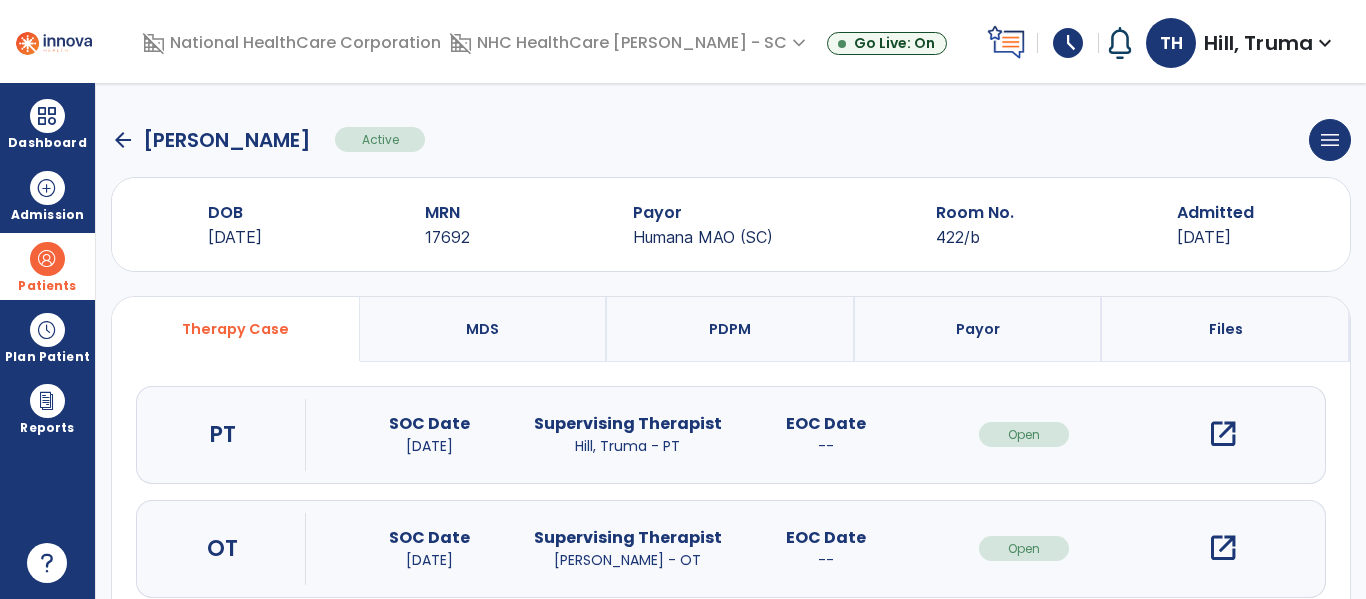 click on "open_in_new" at bounding box center [1223, 434] 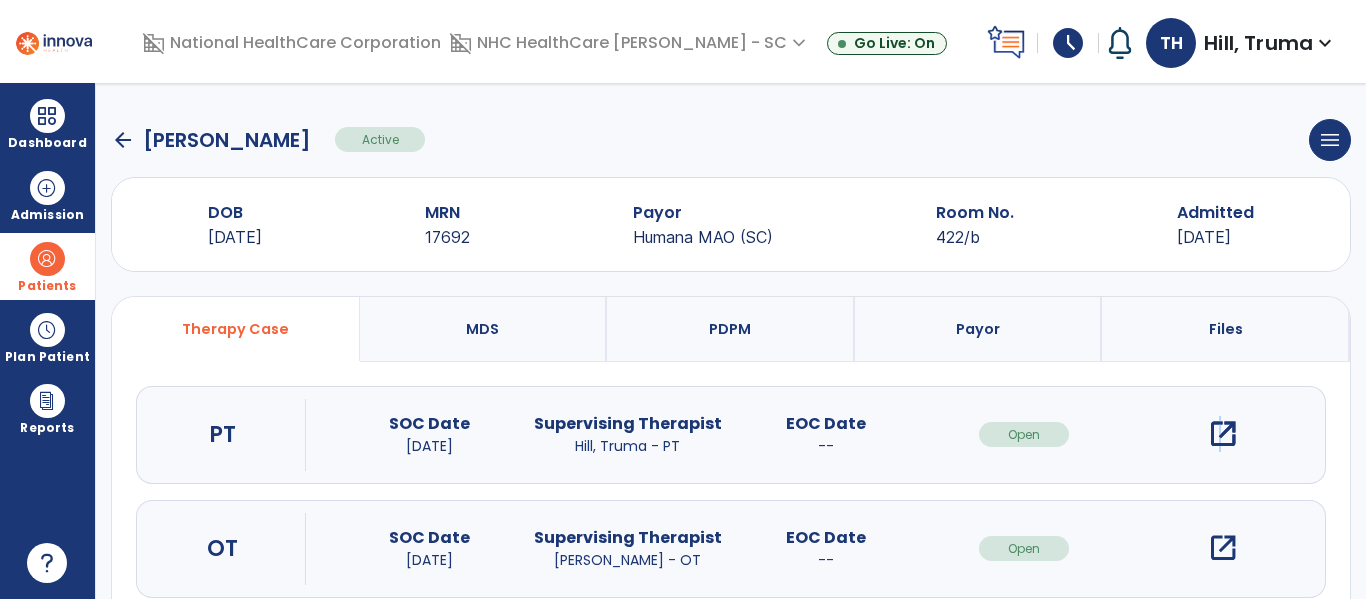 click on "open_in_new" at bounding box center [1223, 434] 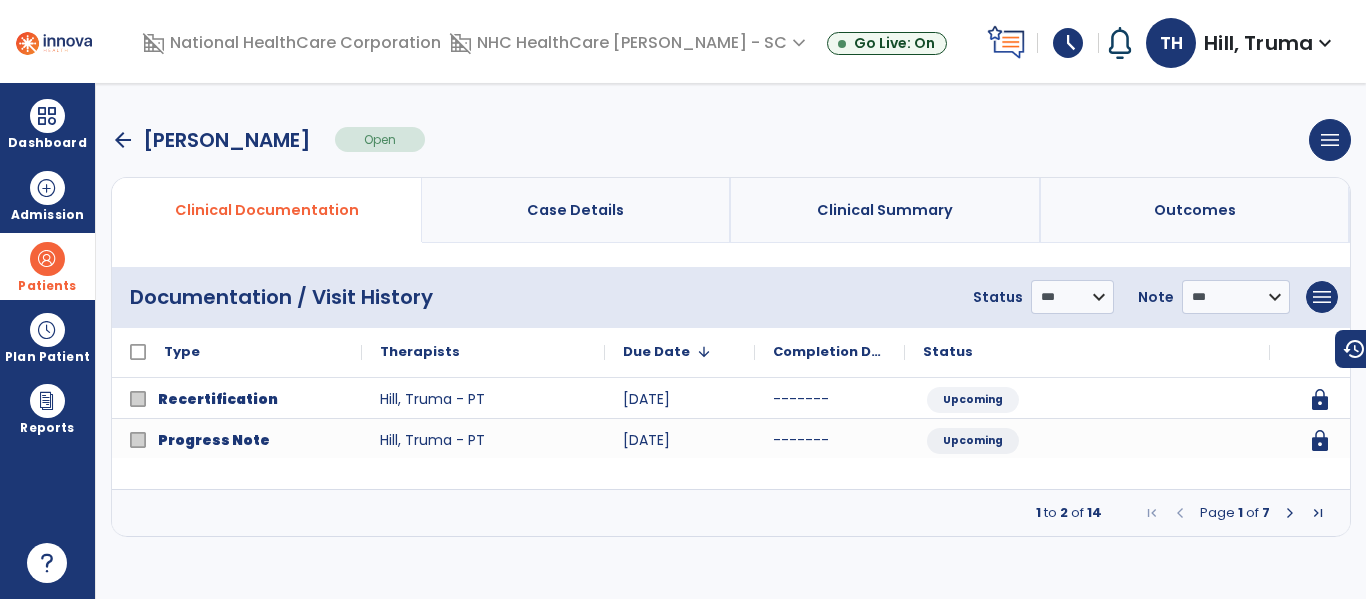 click at bounding box center [1290, 513] 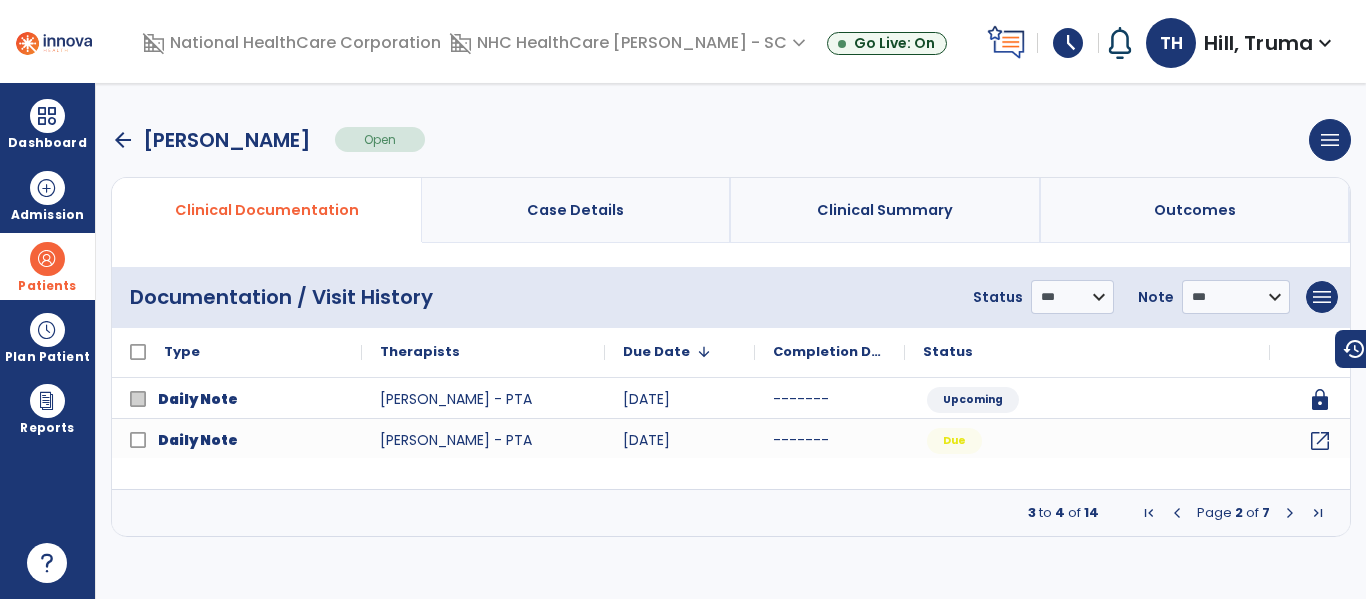 click at bounding box center [1290, 513] 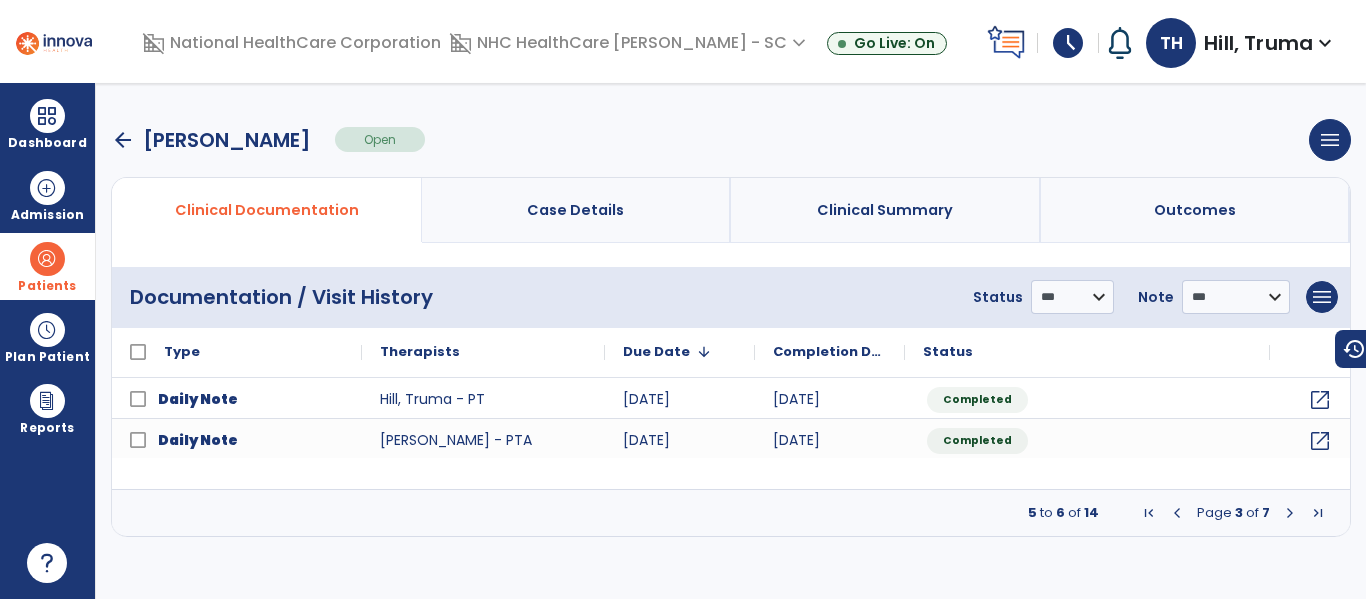 click at bounding box center (1290, 513) 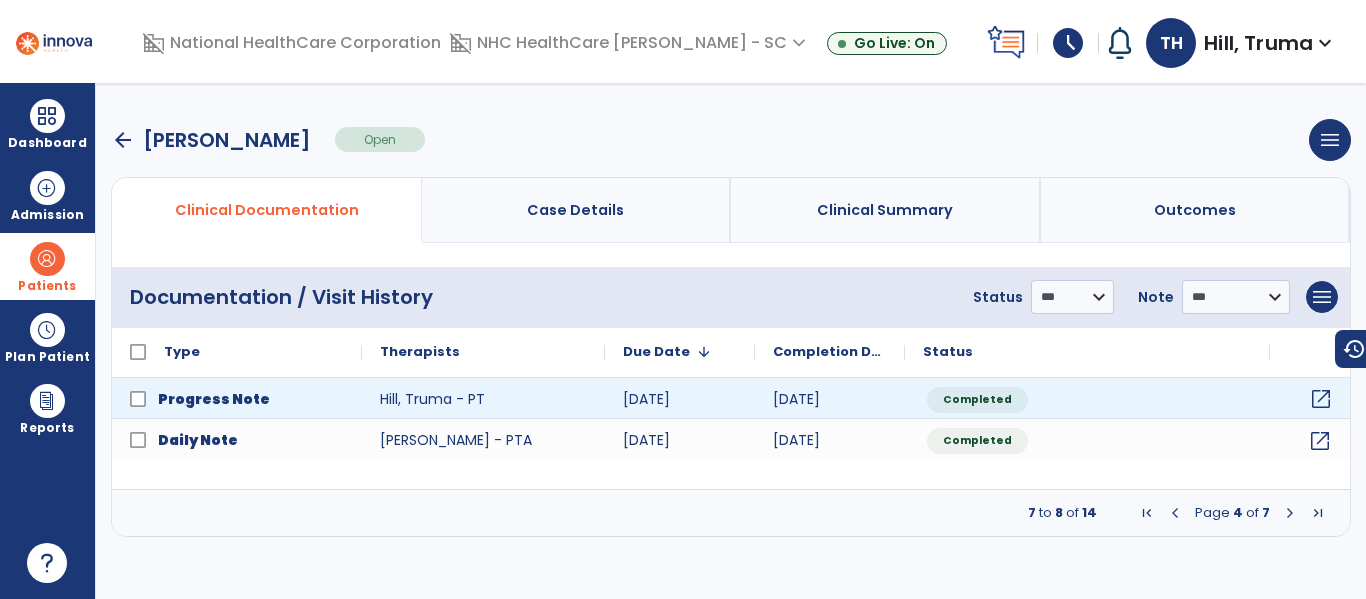 click on "open_in_new" 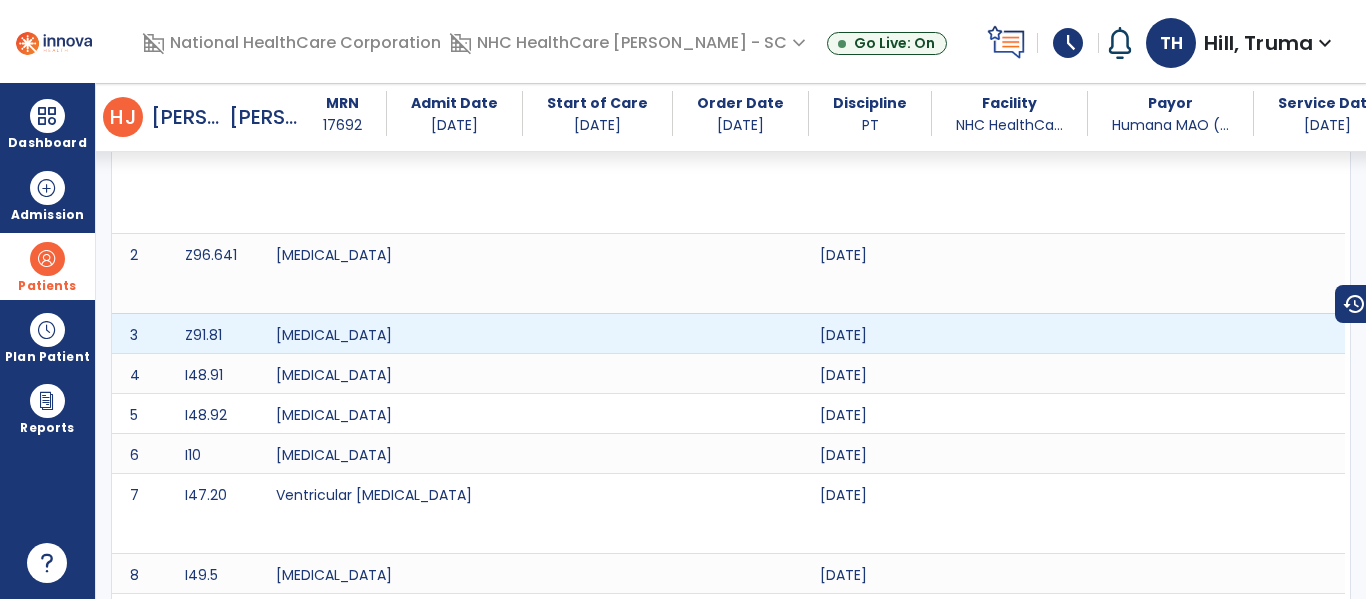 scroll, scrollTop: 0, scrollLeft: 0, axis: both 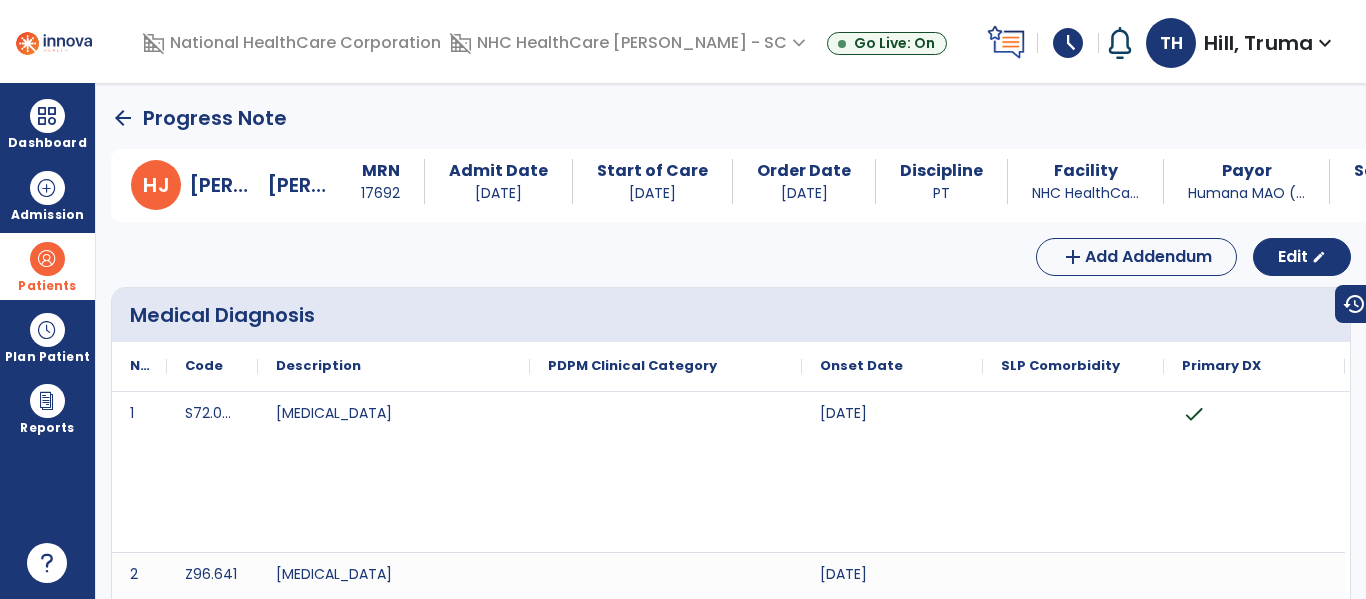 click on "arrow_back" 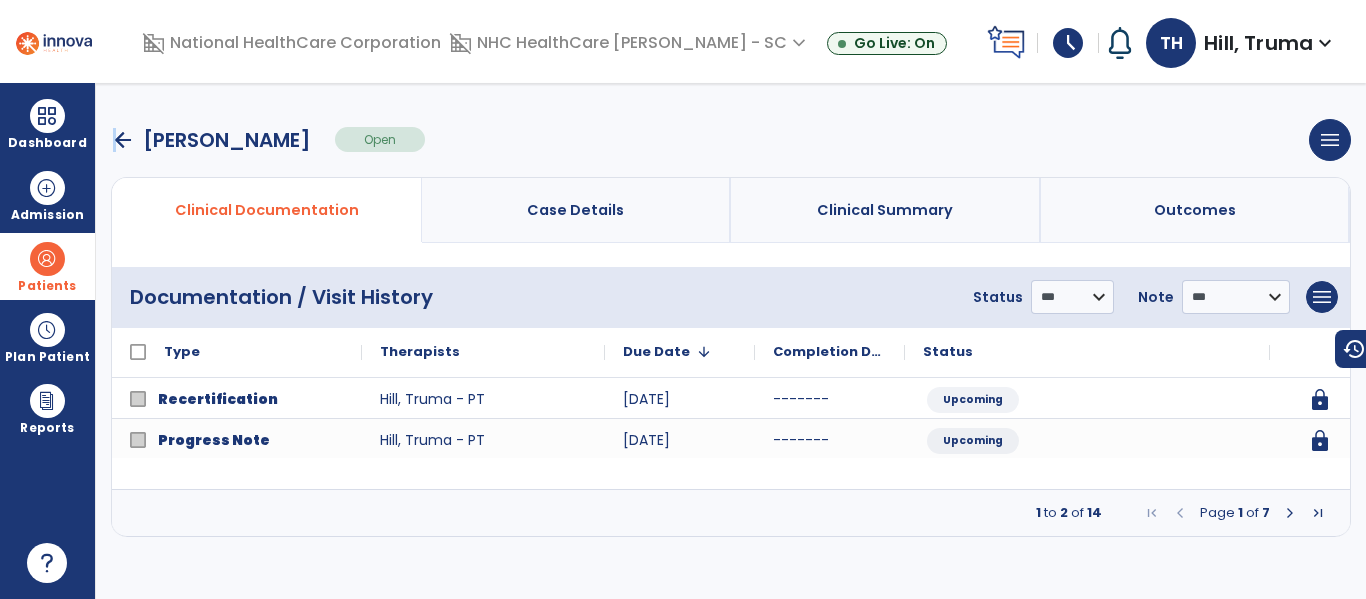 click on "arrow_back" at bounding box center [123, 140] 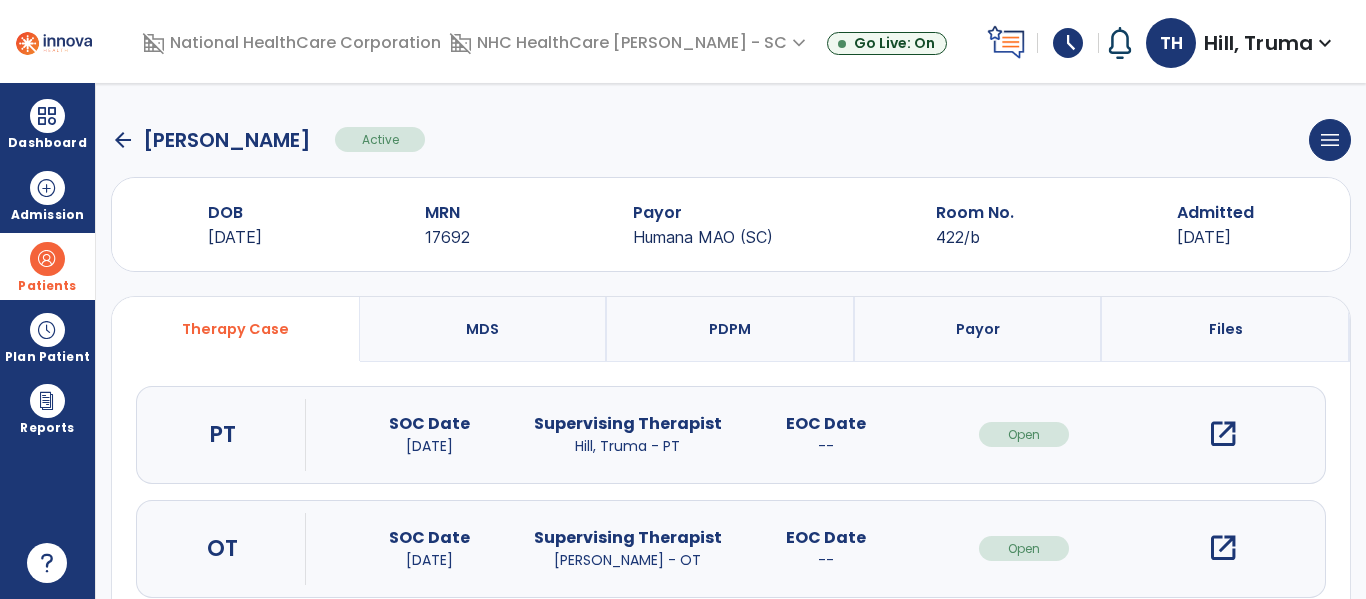 drag, startPoint x: 113, startPoint y: 140, endPoint x: 122, endPoint y: 130, distance: 13.453624 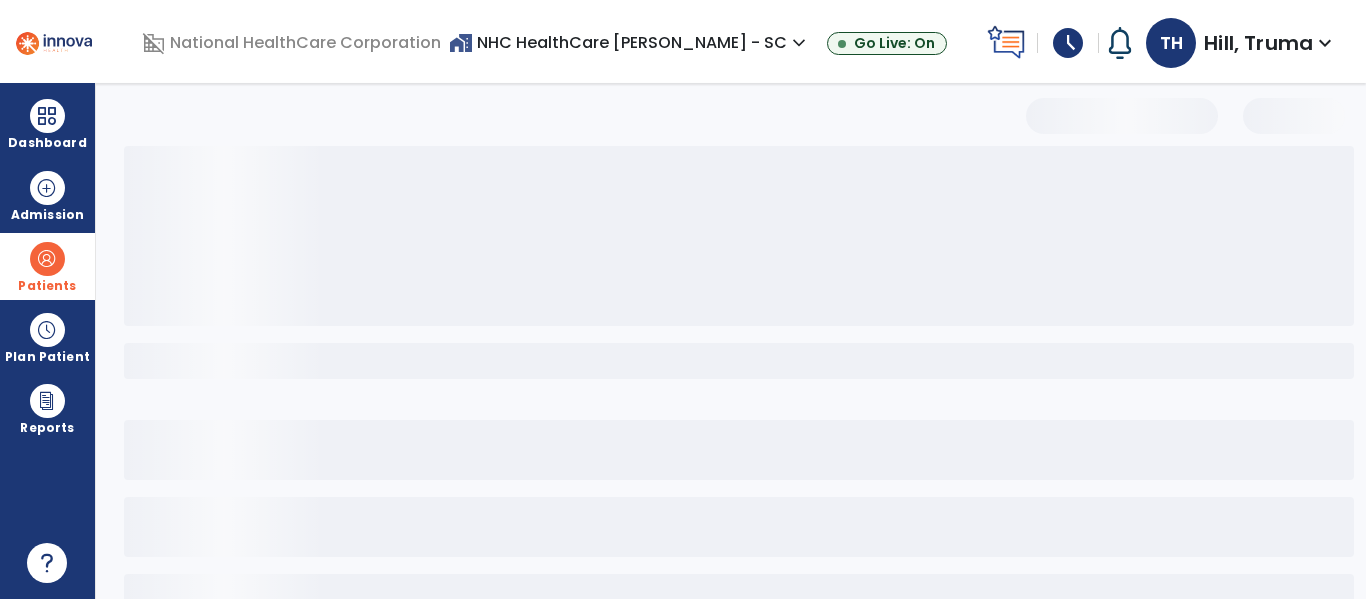 select on "***" 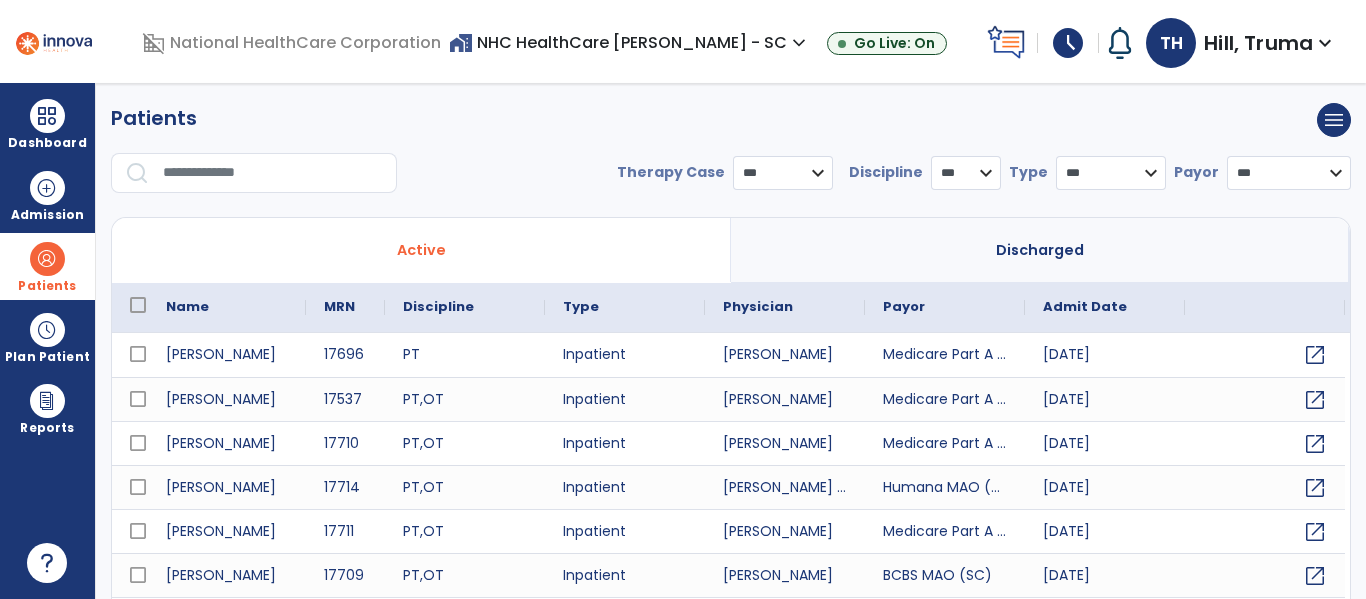 click at bounding box center (273, 173) 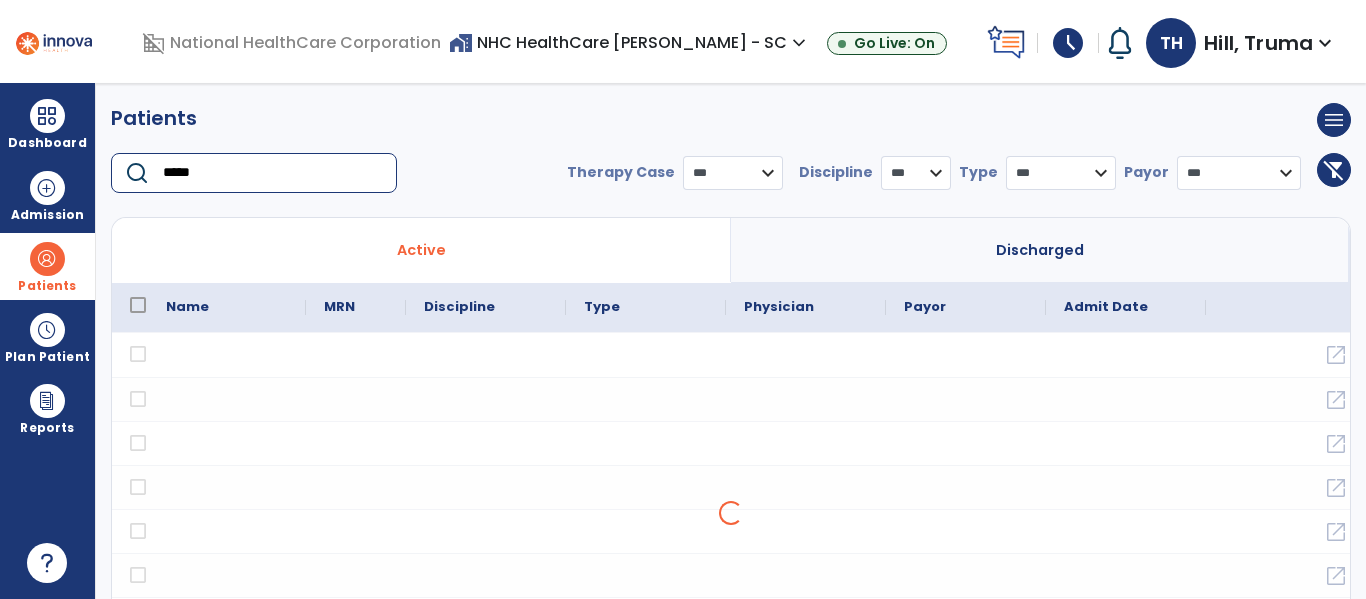 type on "*****" 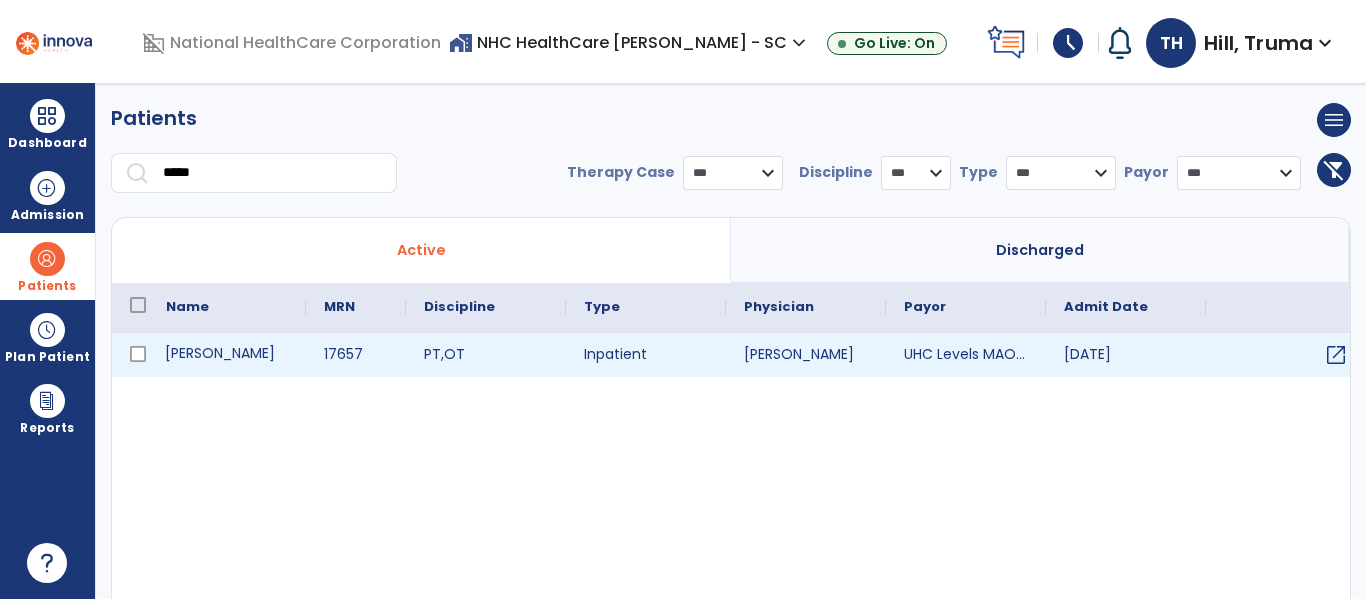 click on "[PERSON_NAME]" at bounding box center (227, 355) 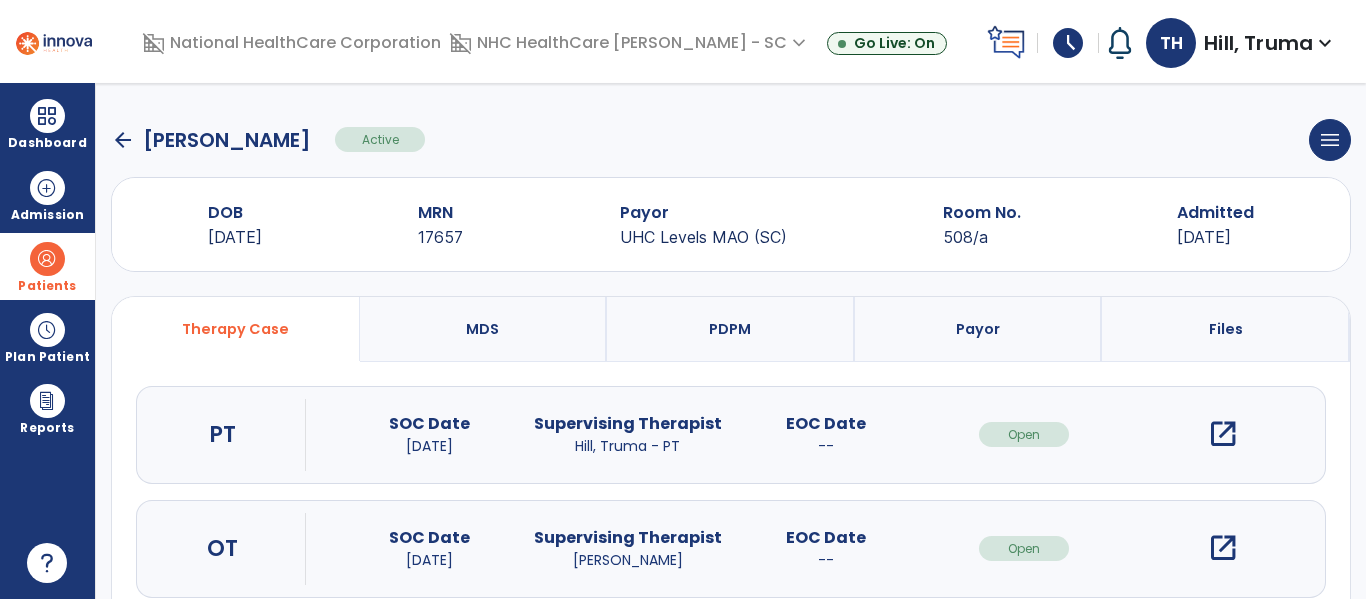 click on "open_in_new" at bounding box center (1223, 434) 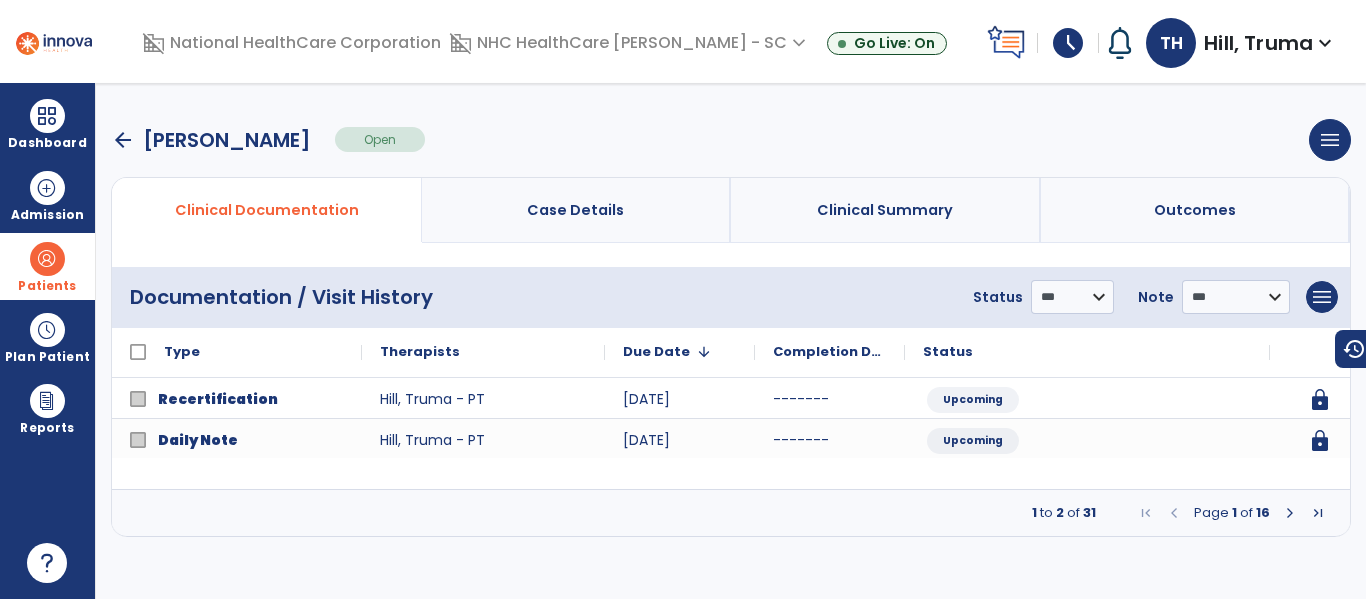 click at bounding box center [1290, 513] 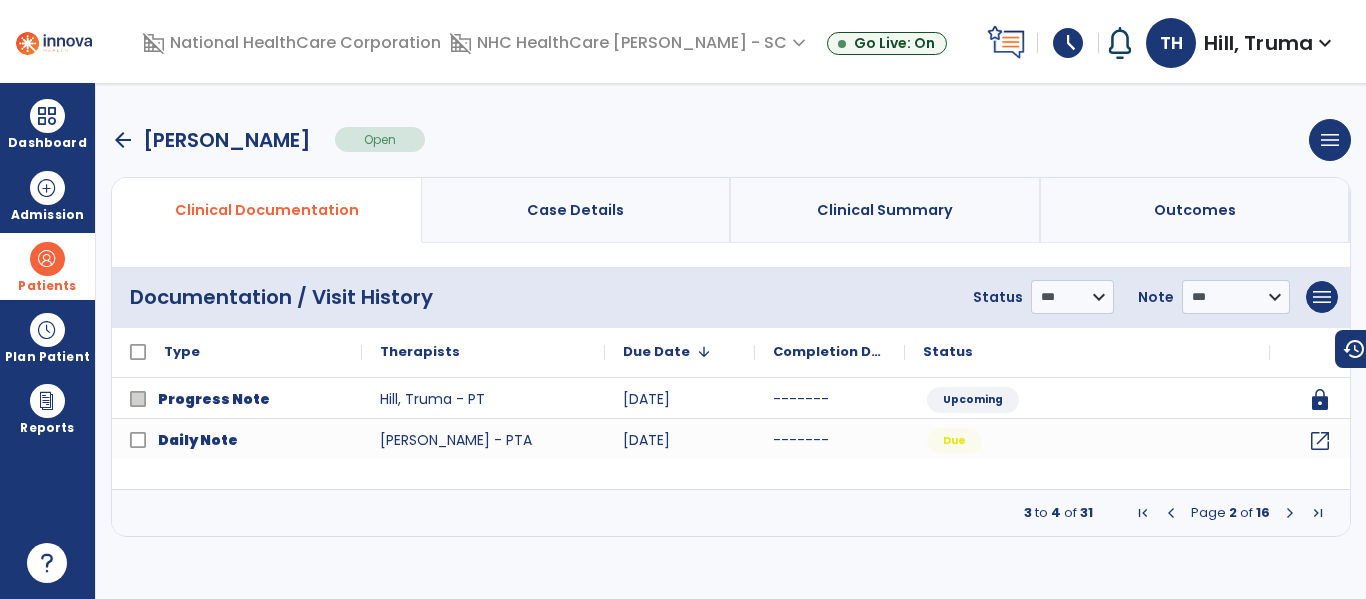 click at bounding box center [1290, 513] 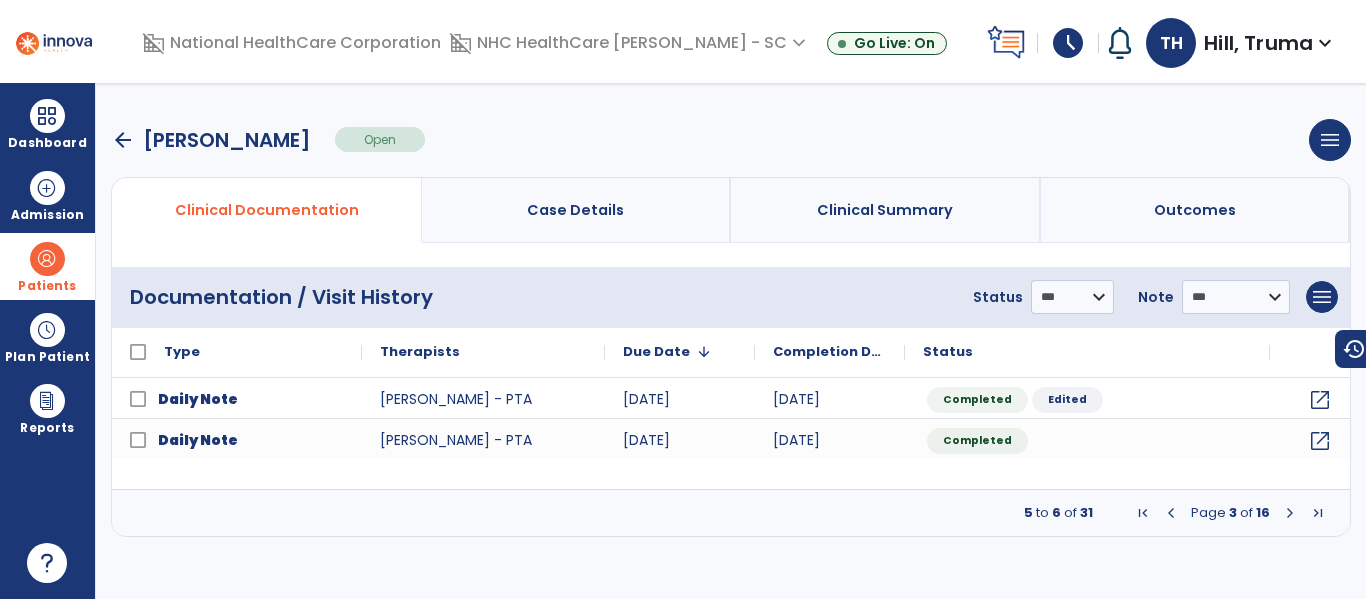 click at bounding box center [1290, 513] 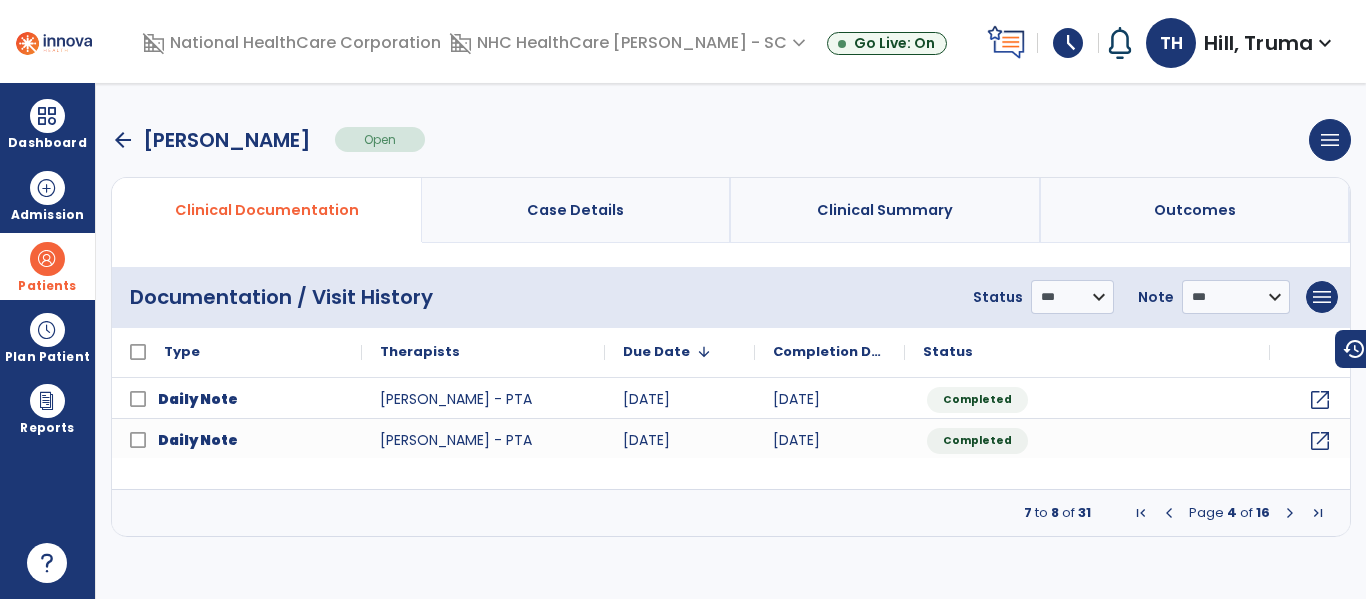 click at bounding box center [1169, 513] 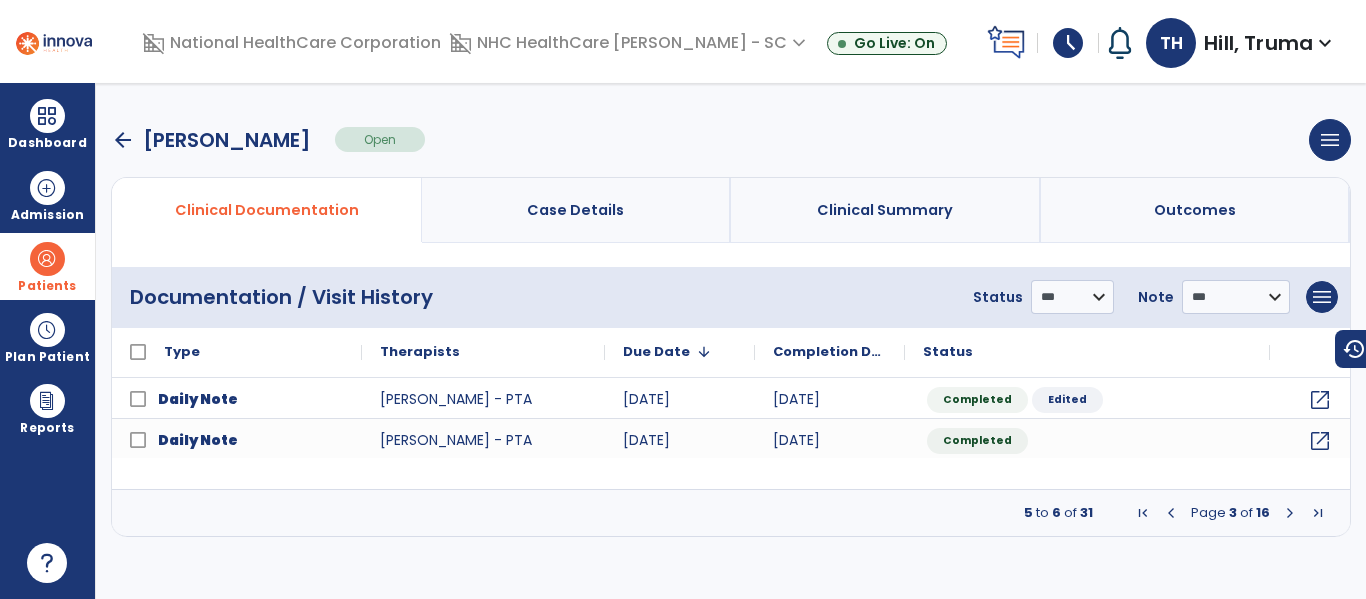 click at bounding box center [1171, 513] 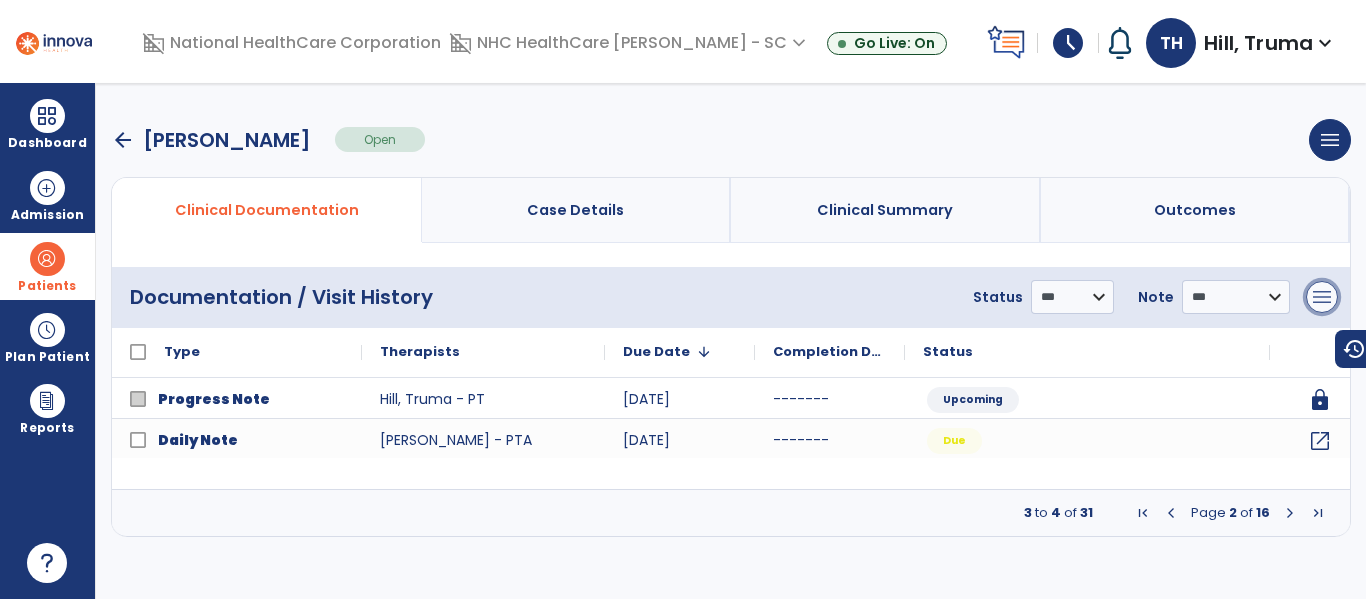 click on "menu" at bounding box center (1322, 297) 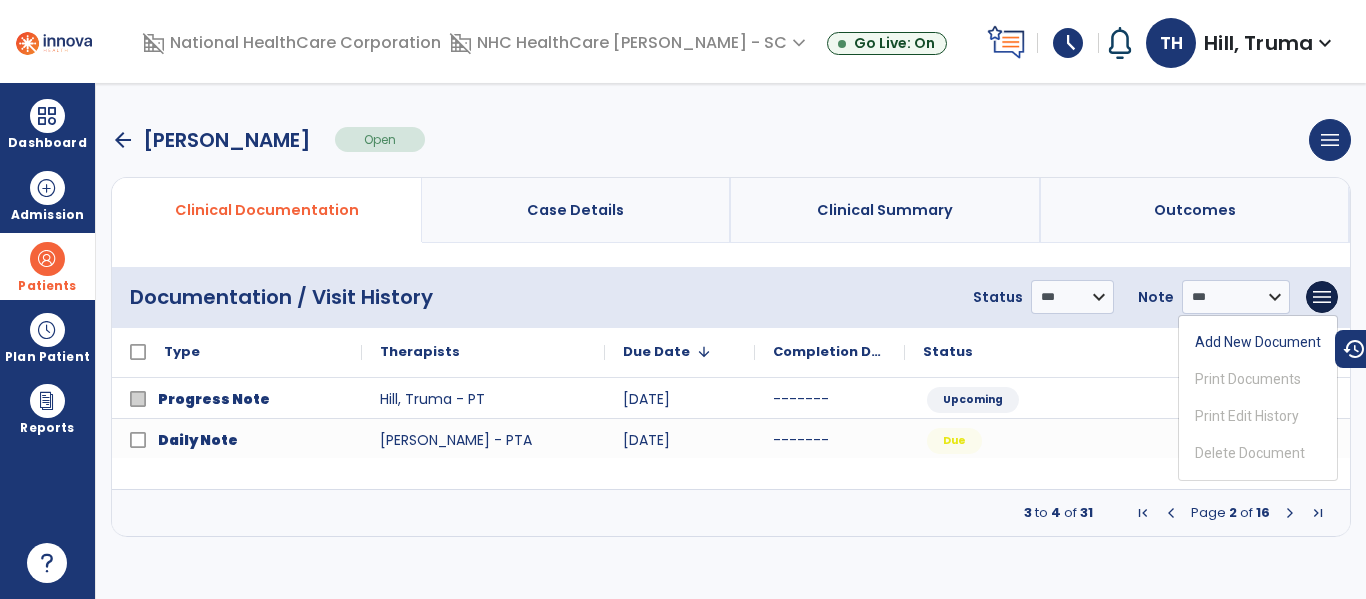 click on "Add New Document   Print Documents   Print Edit History   Delete Document" at bounding box center [1258, 398] 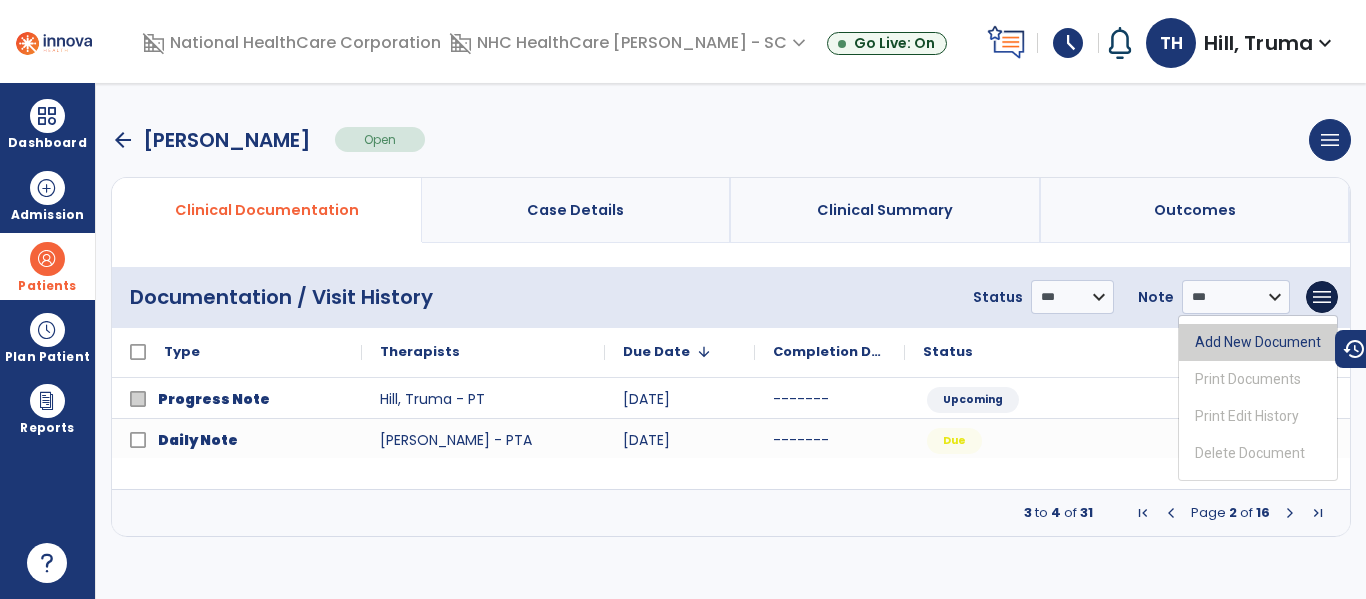 click on "Add New Document" at bounding box center [1258, 342] 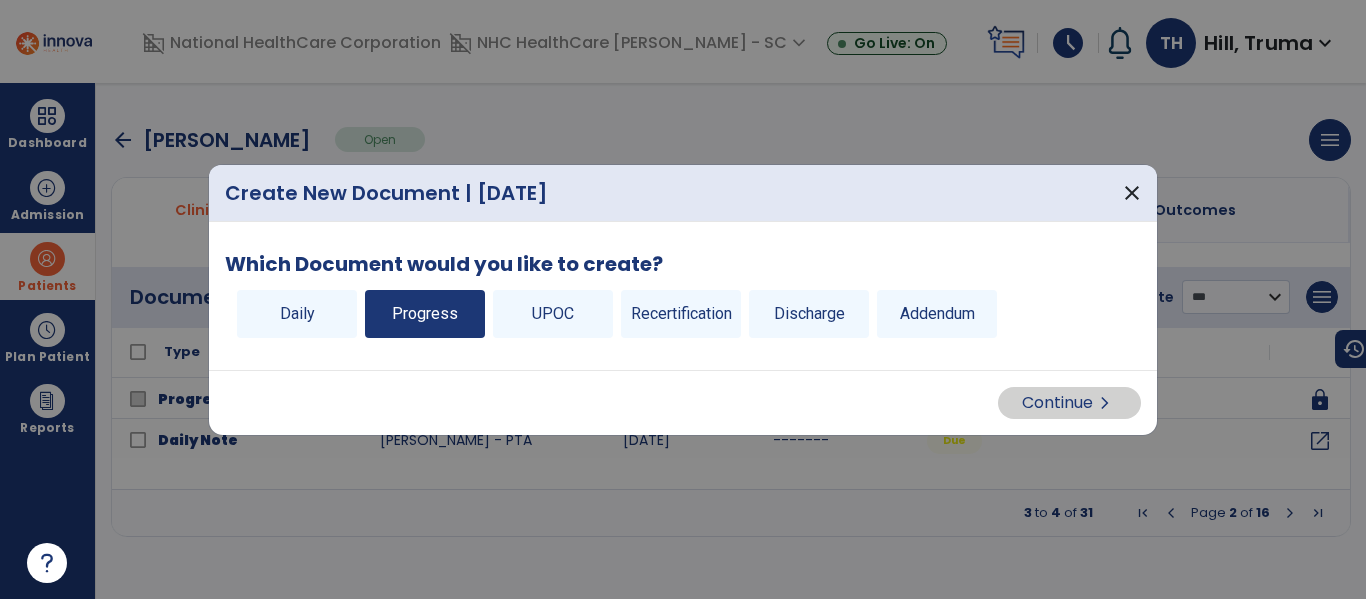 click on "Progress" at bounding box center (425, 314) 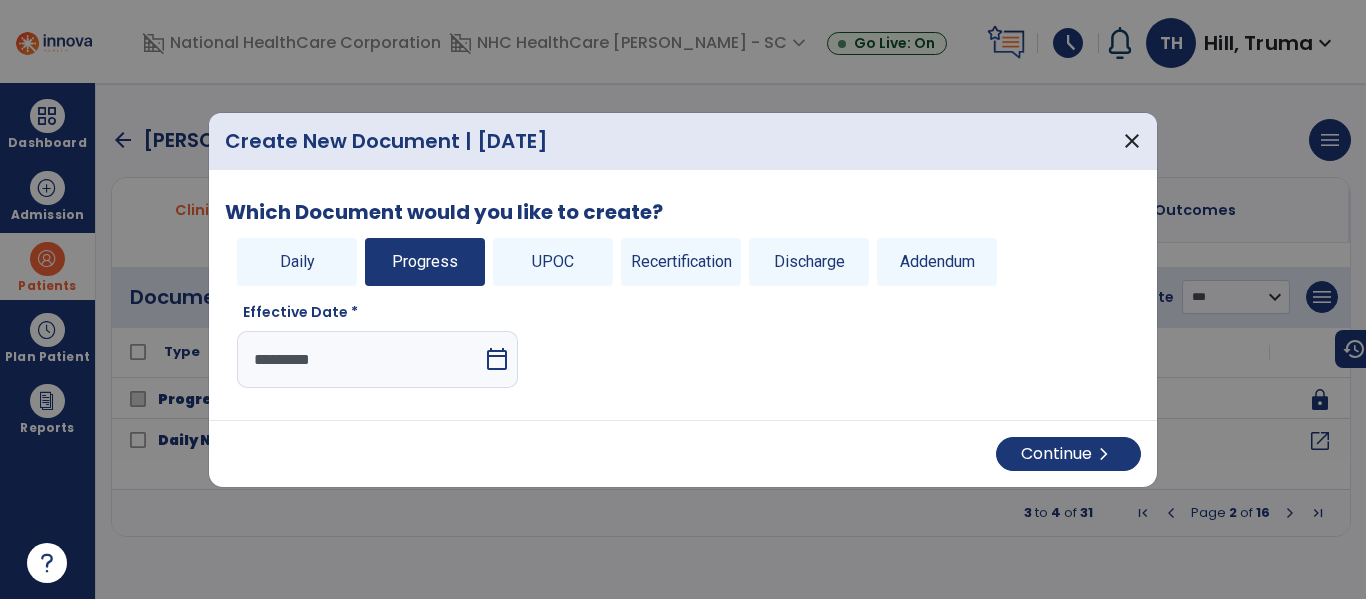click on "Continue   chevron_right" at bounding box center [683, 453] 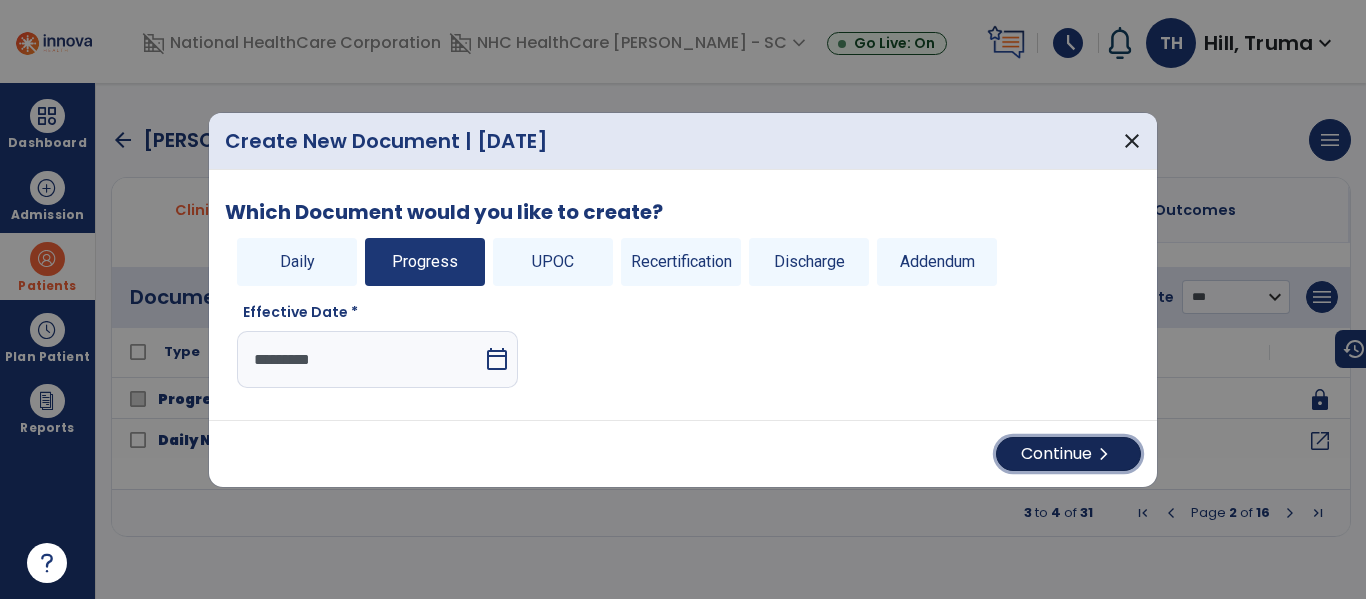 click on "chevron_right" at bounding box center [1104, 454] 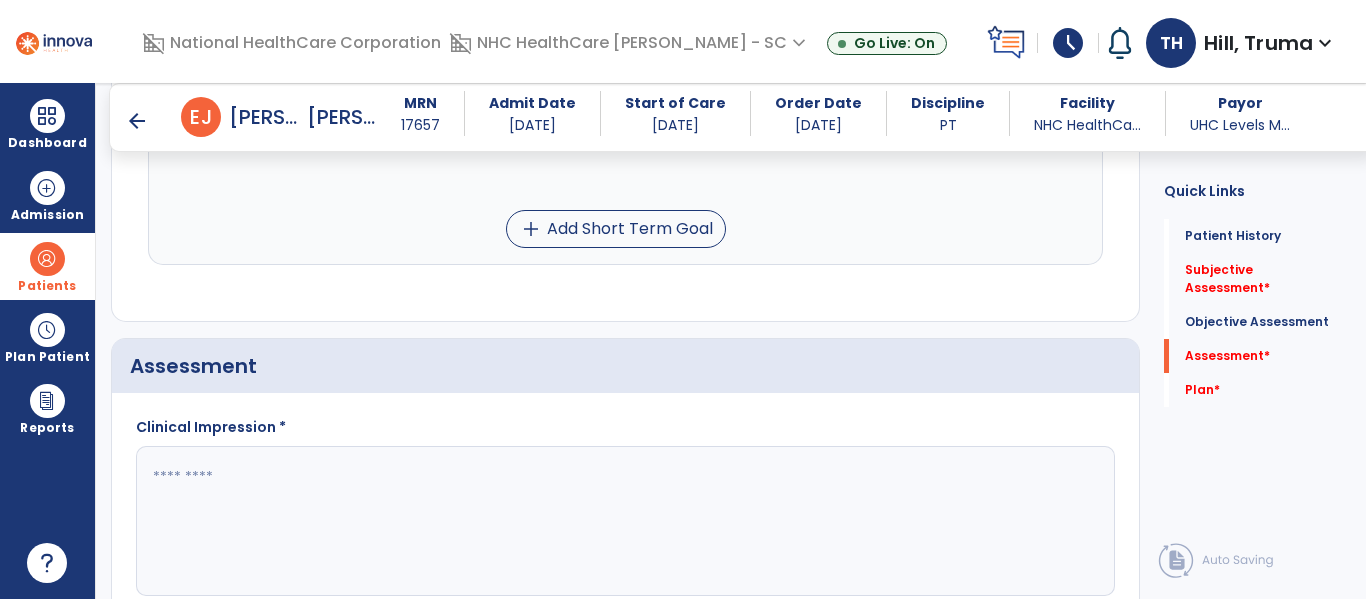 scroll, scrollTop: 2400, scrollLeft: 0, axis: vertical 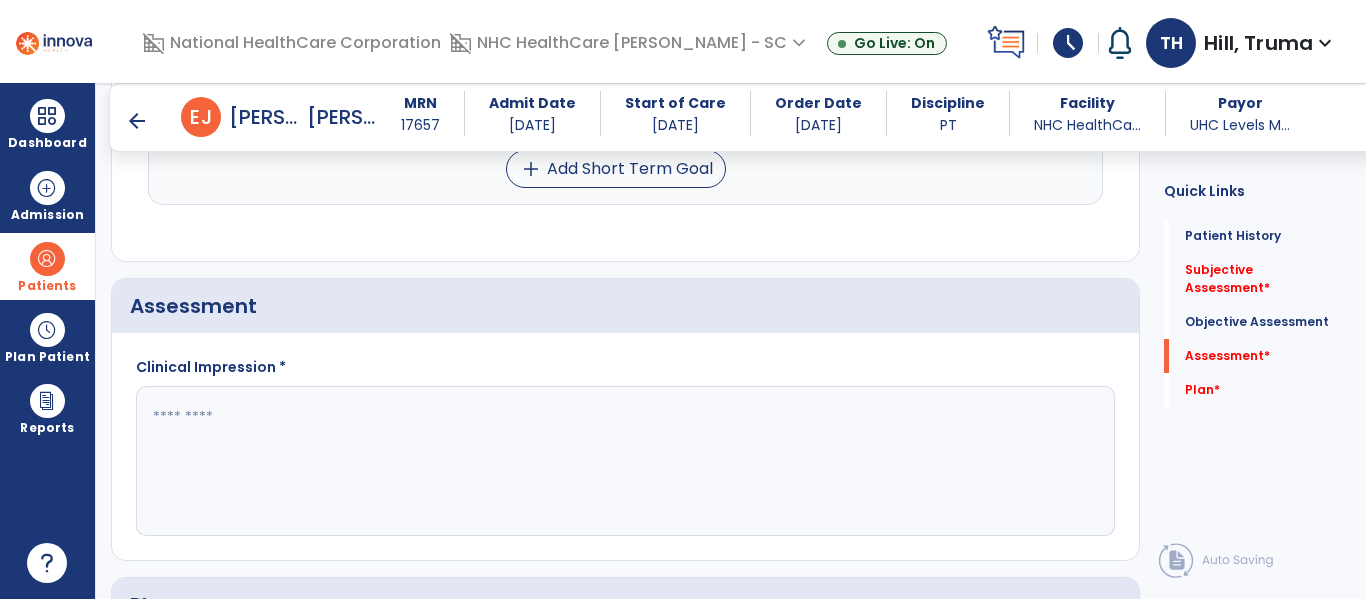 click 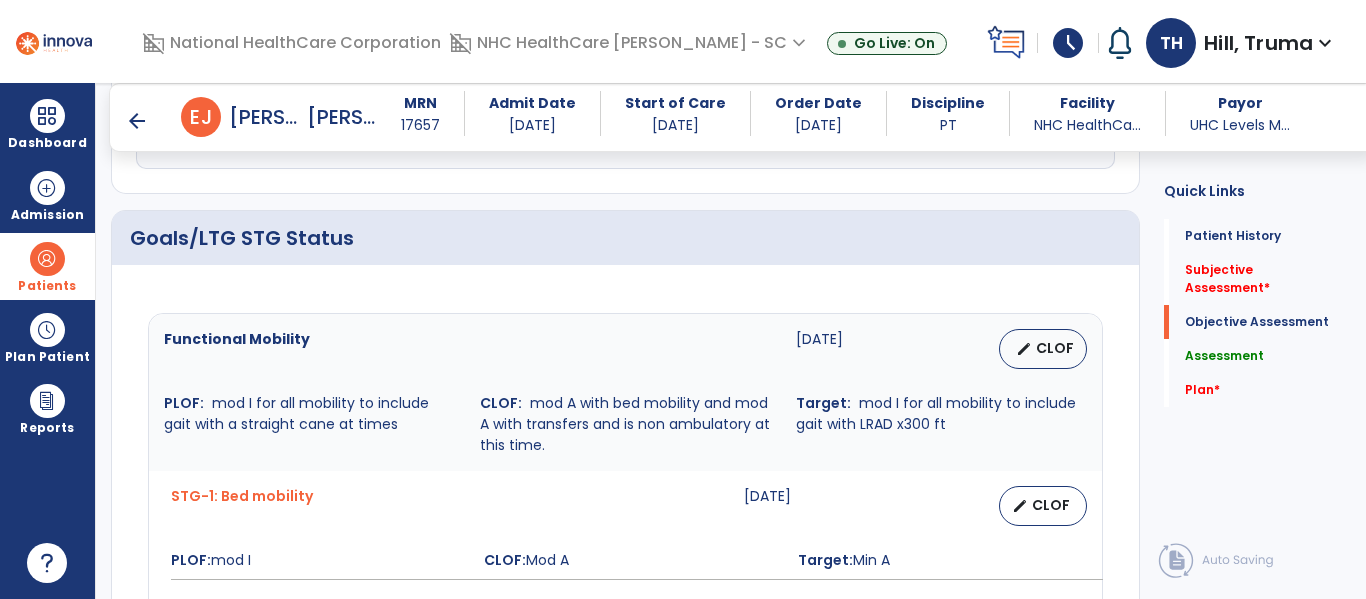 scroll, scrollTop: 600, scrollLeft: 0, axis: vertical 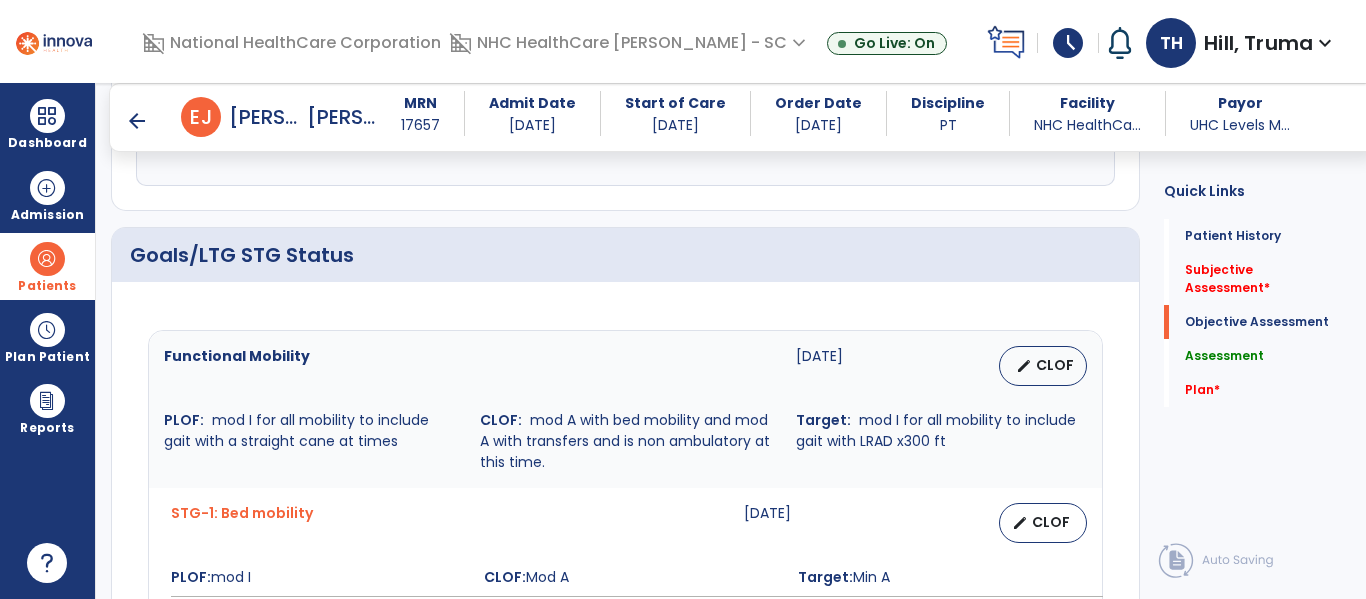 type on "**********" 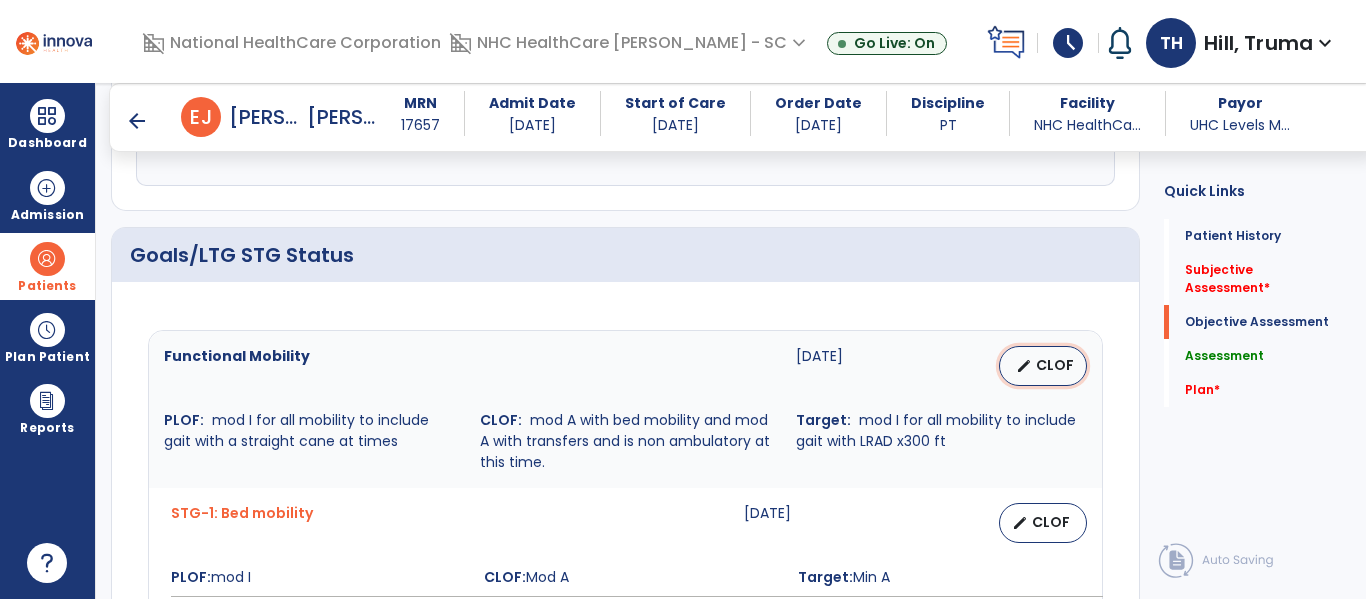 click on "CLOF" at bounding box center [1055, 365] 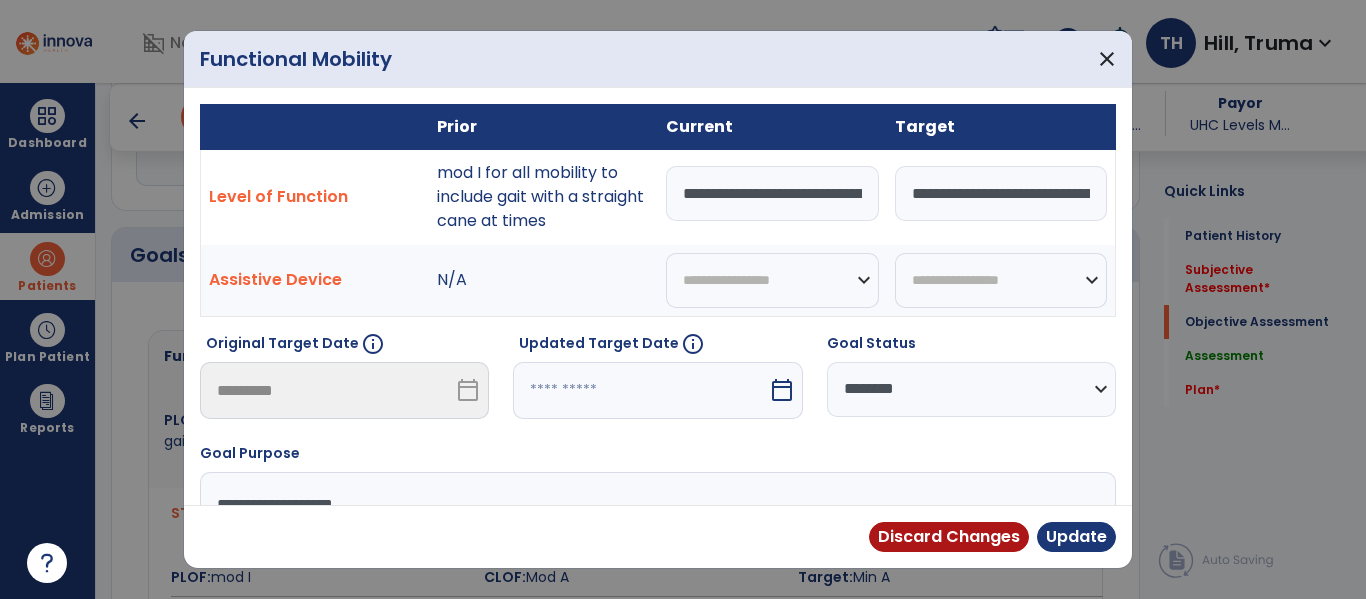 click on "**********" at bounding box center [772, 193] 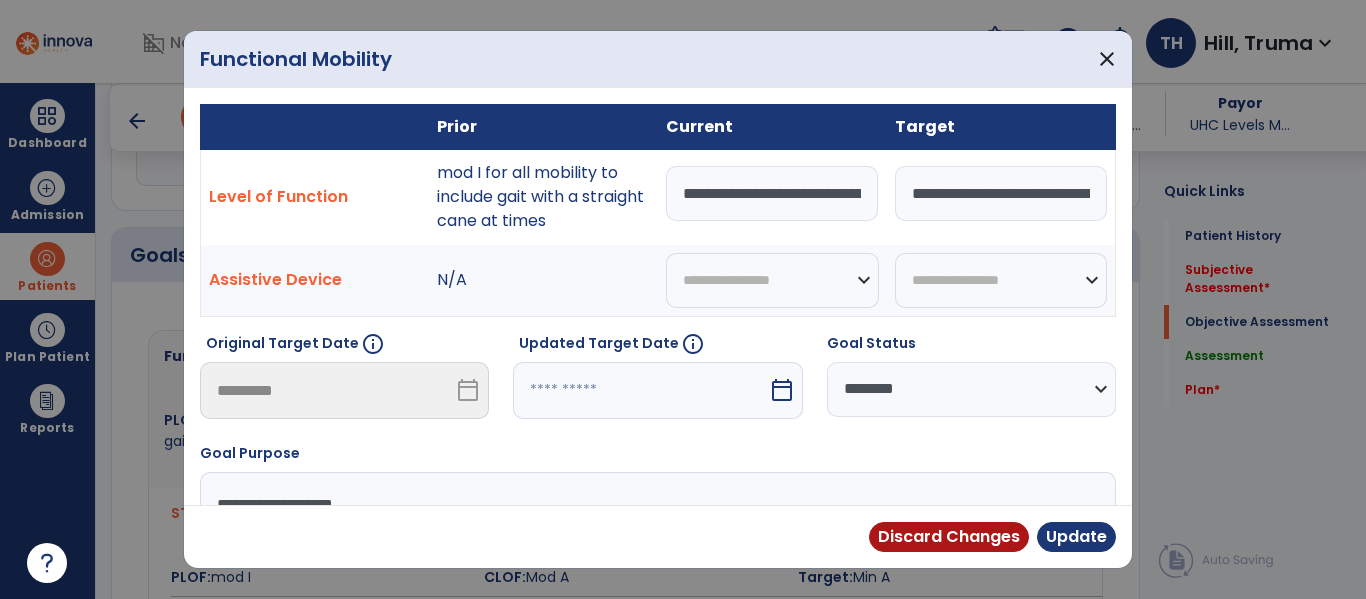 drag, startPoint x: 867, startPoint y: 187, endPoint x: 405, endPoint y: 191, distance: 462.0173 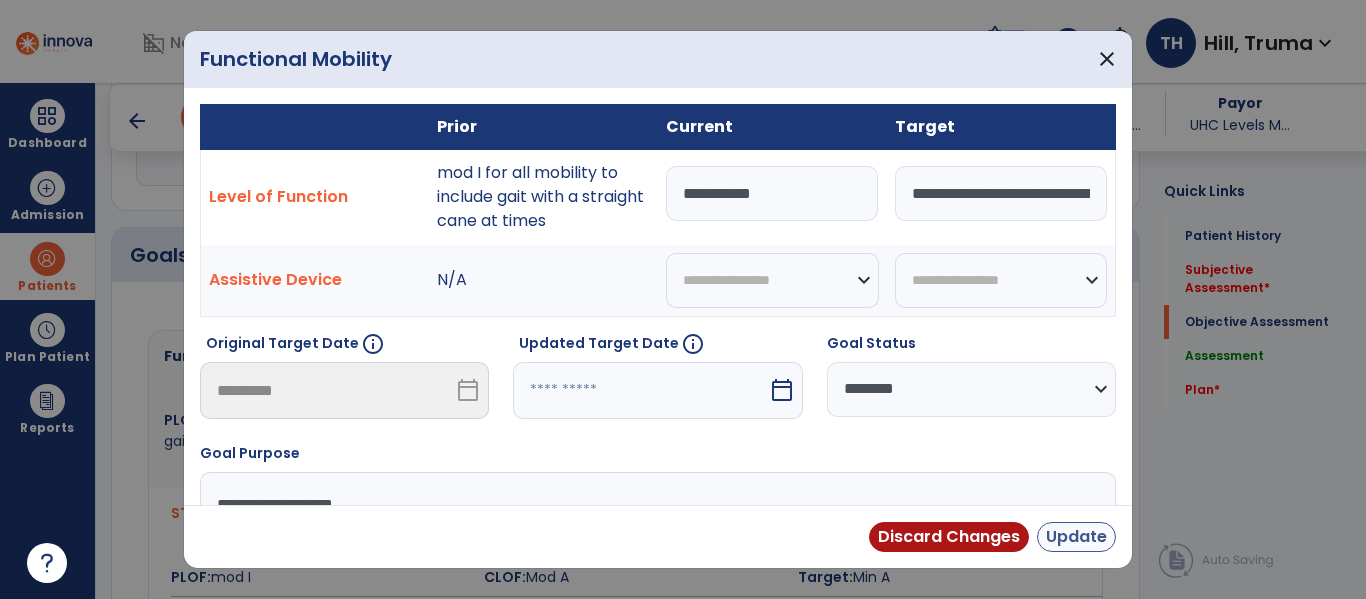 type on "**********" 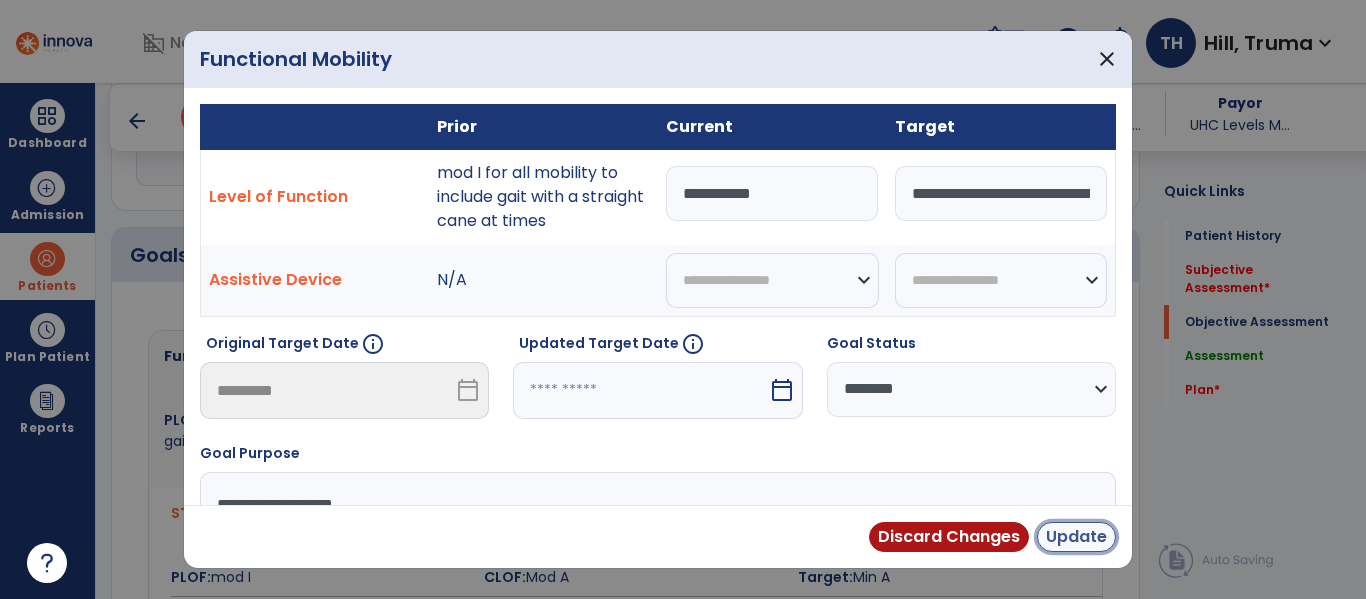 click on "Update" at bounding box center [1076, 537] 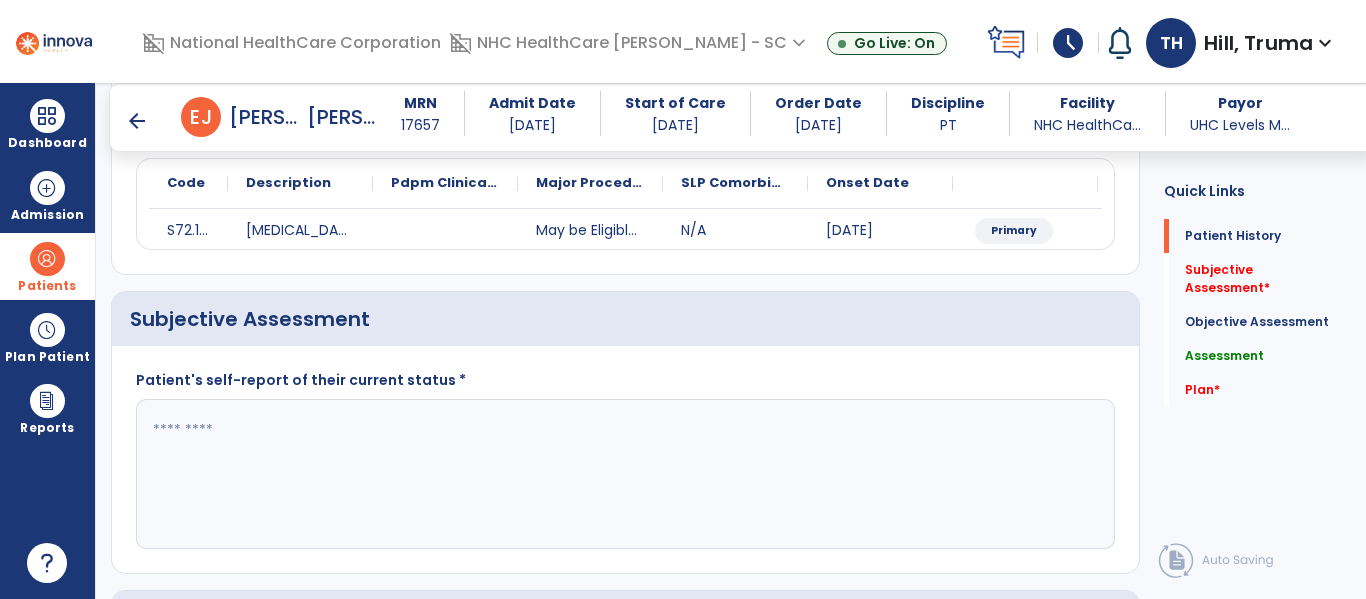 scroll, scrollTop: 100, scrollLeft: 0, axis: vertical 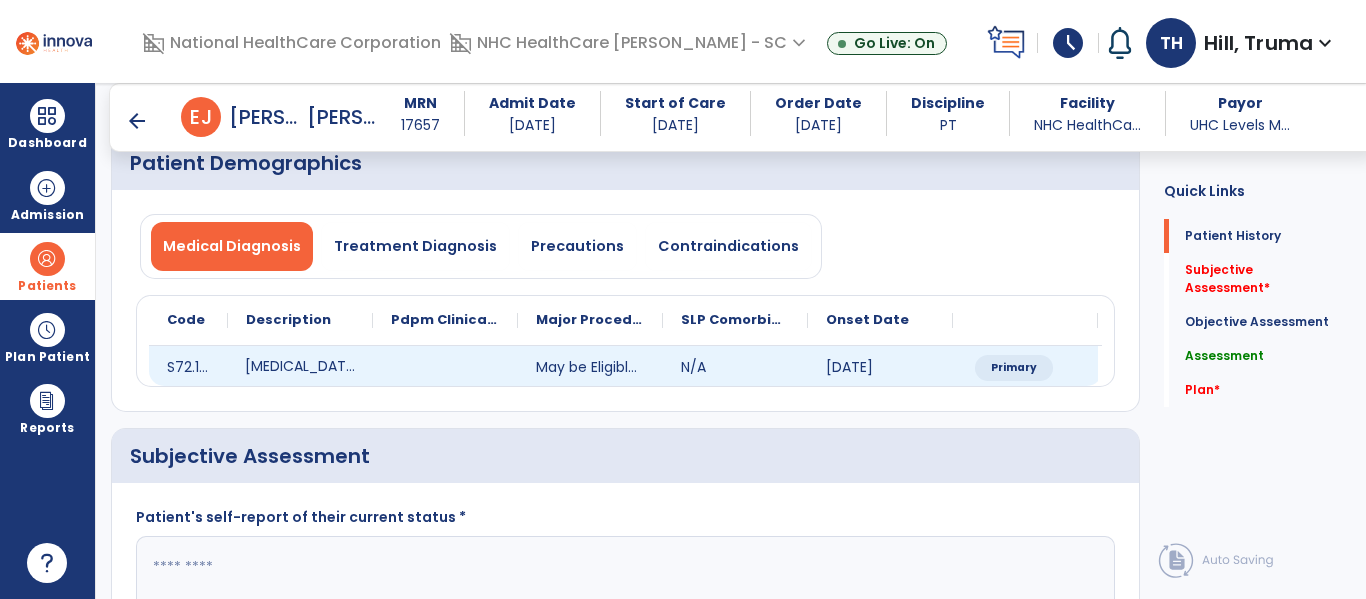 click on "[MEDICAL_DATA]" 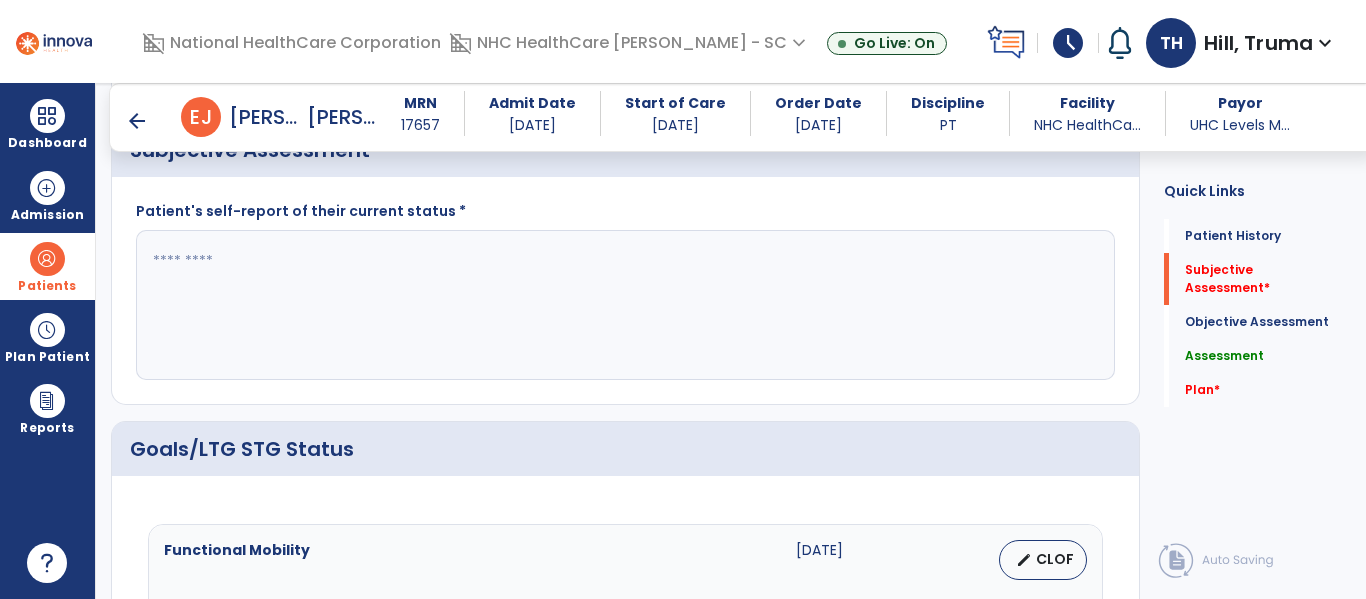 scroll, scrollTop: 300, scrollLeft: 0, axis: vertical 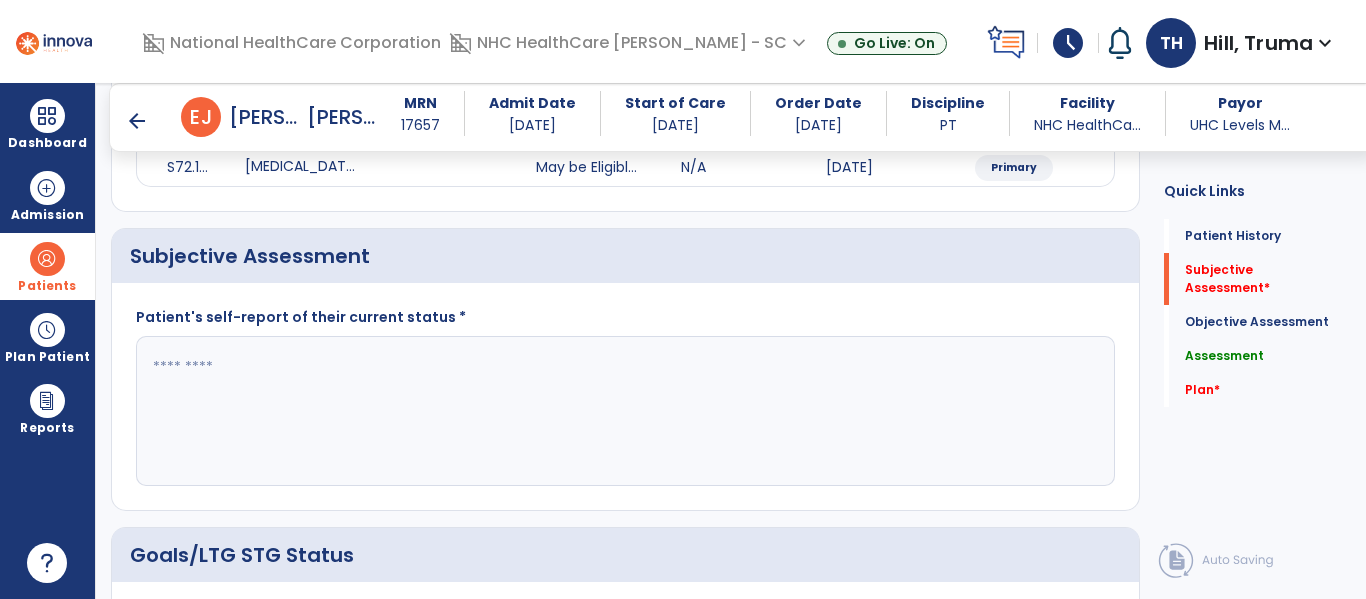 click 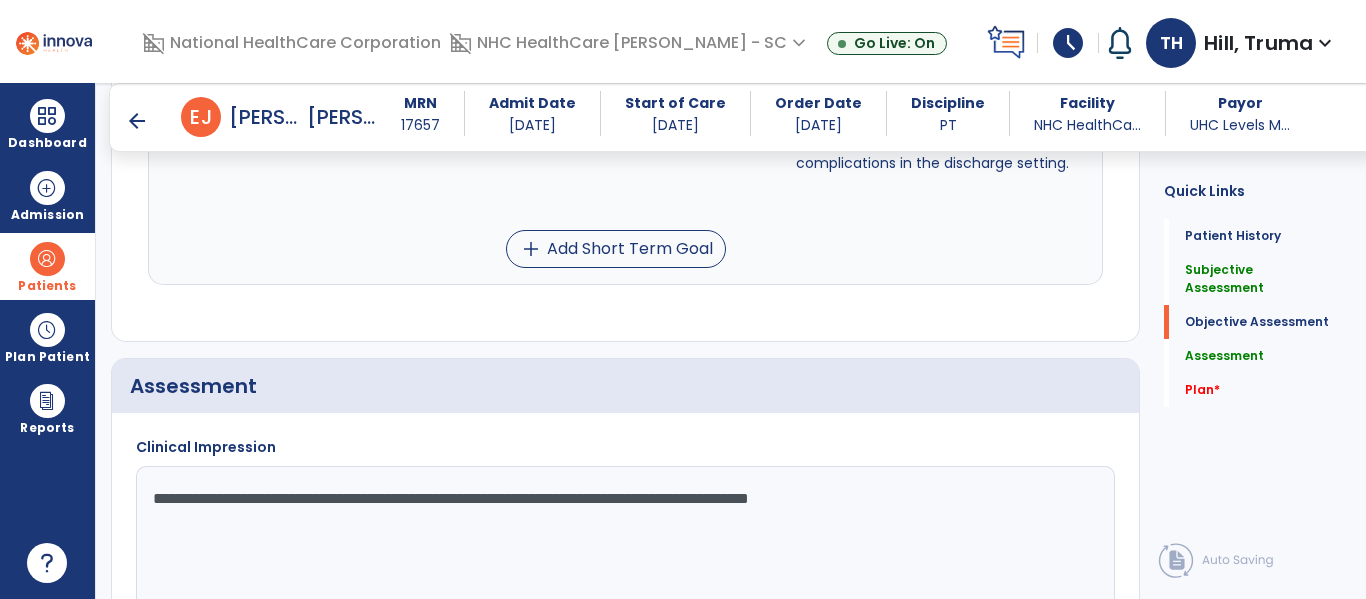 scroll, scrollTop: 2300, scrollLeft: 0, axis: vertical 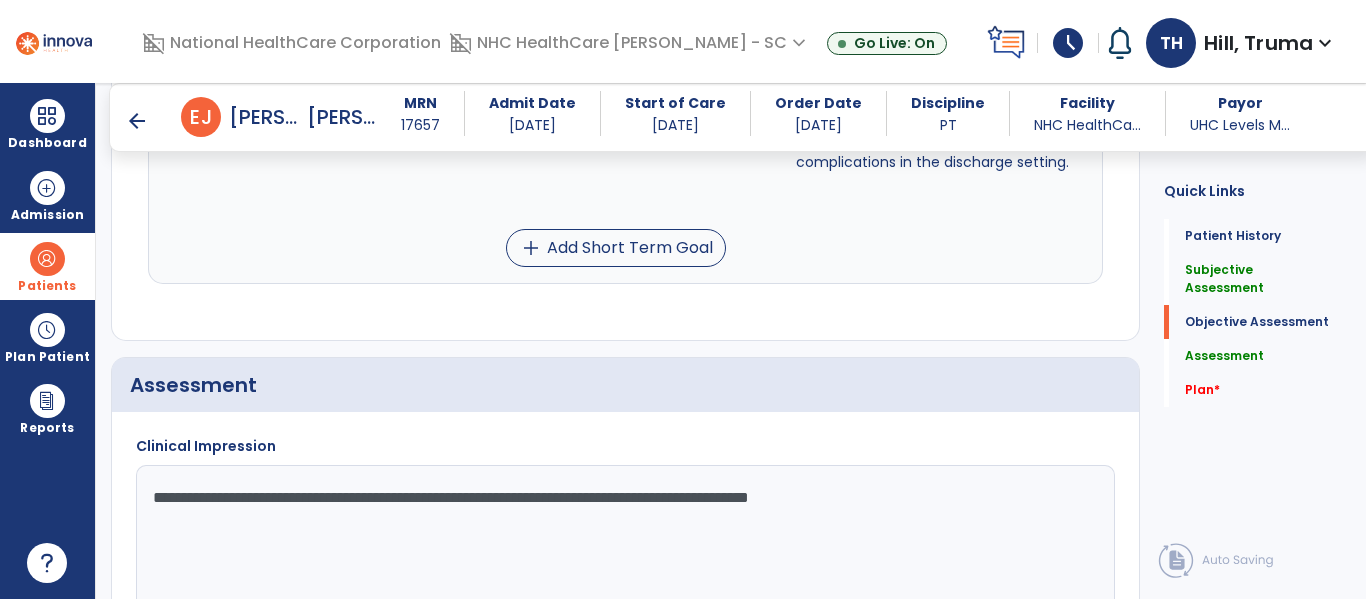 type on "**********" 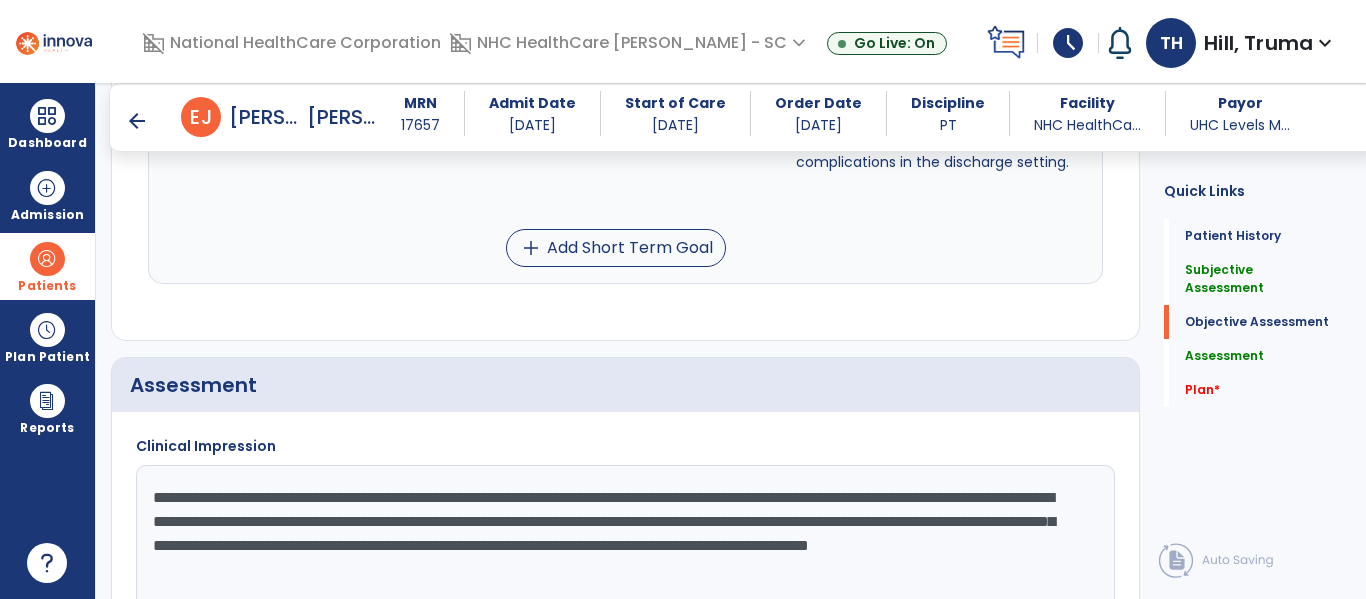 paste on "**********" 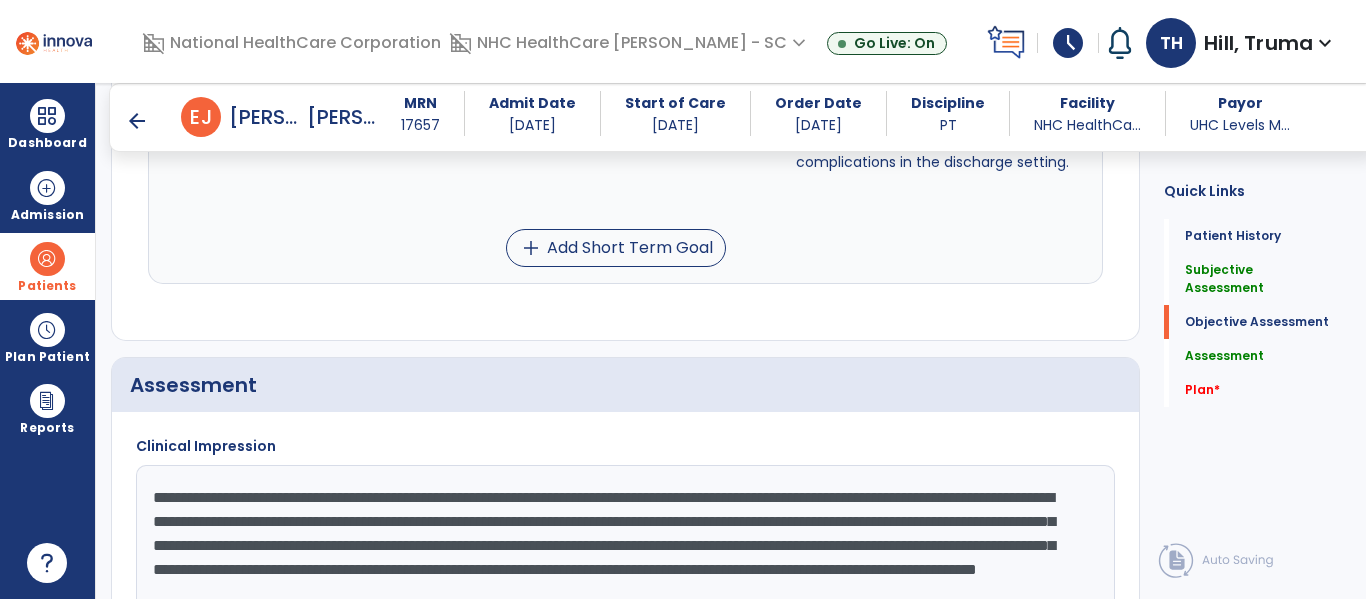 scroll, scrollTop: 15, scrollLeft: 0, axis: vertical 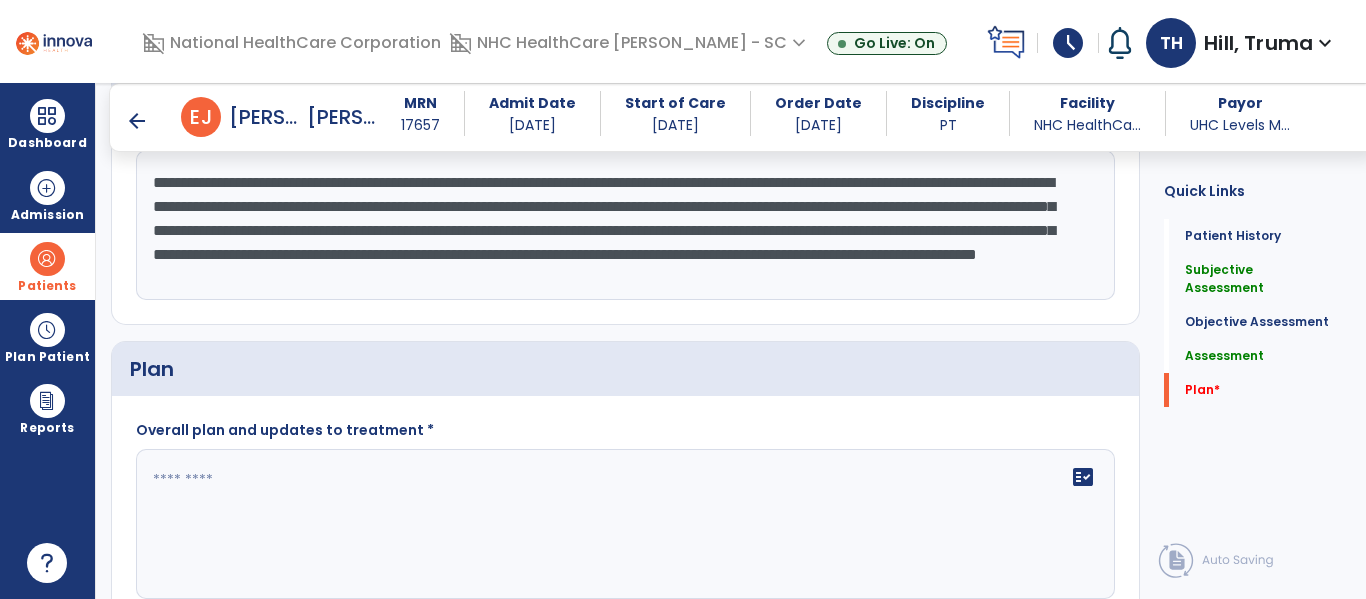 type on "**********" 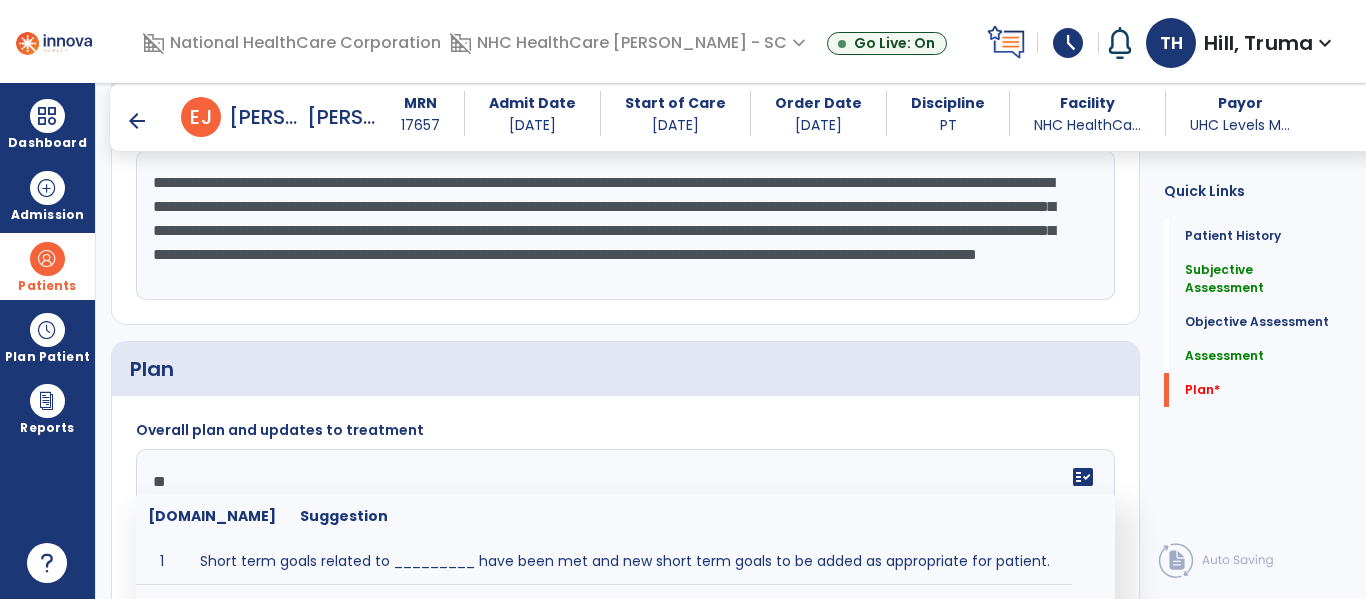 type on "*" 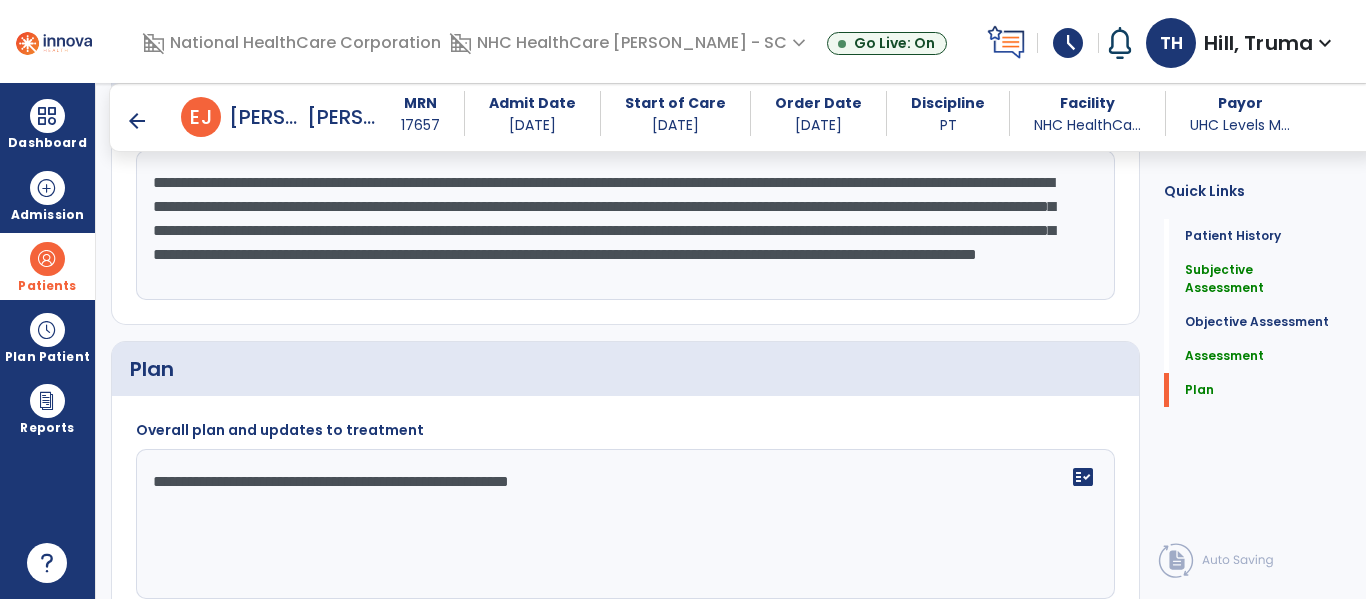 scroll, scrollTop: 2714, scrollLeft: 0, axis: vertical 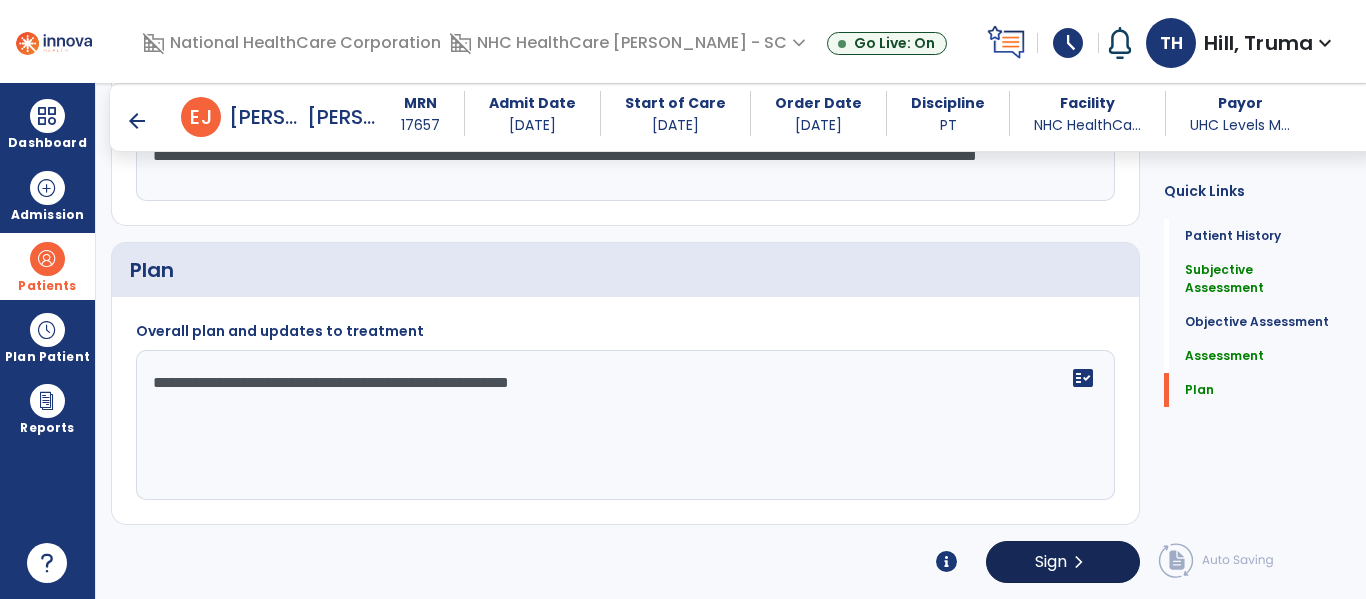 type on "**********" 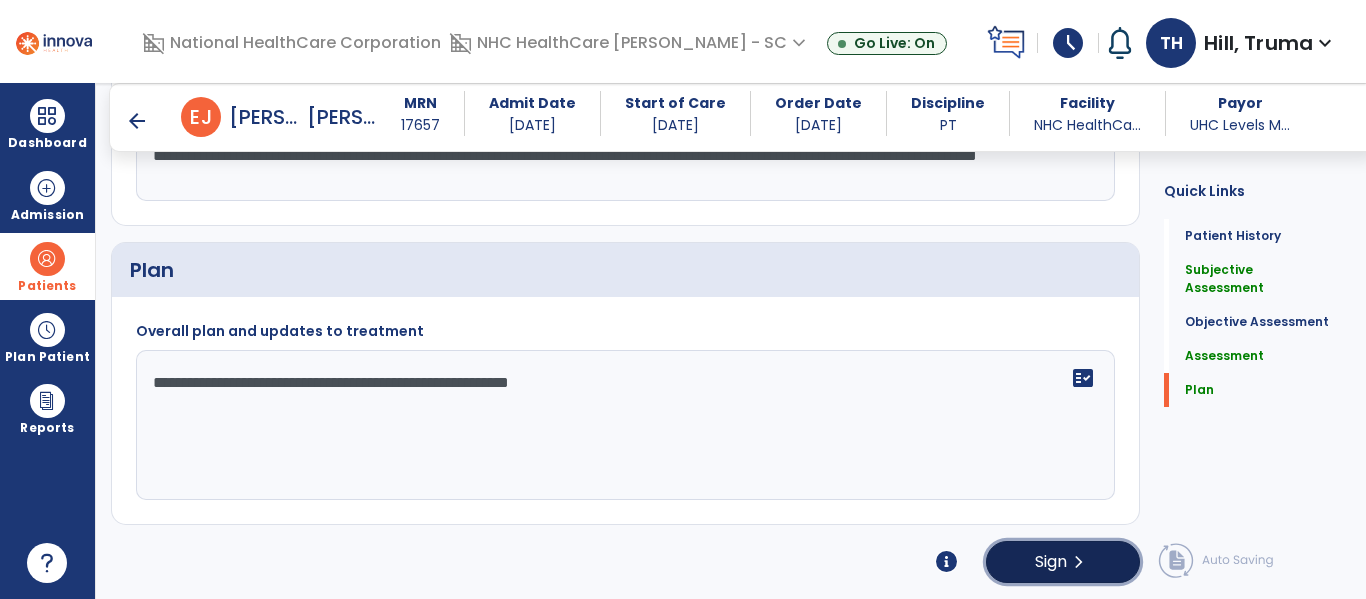 click on "Sign" 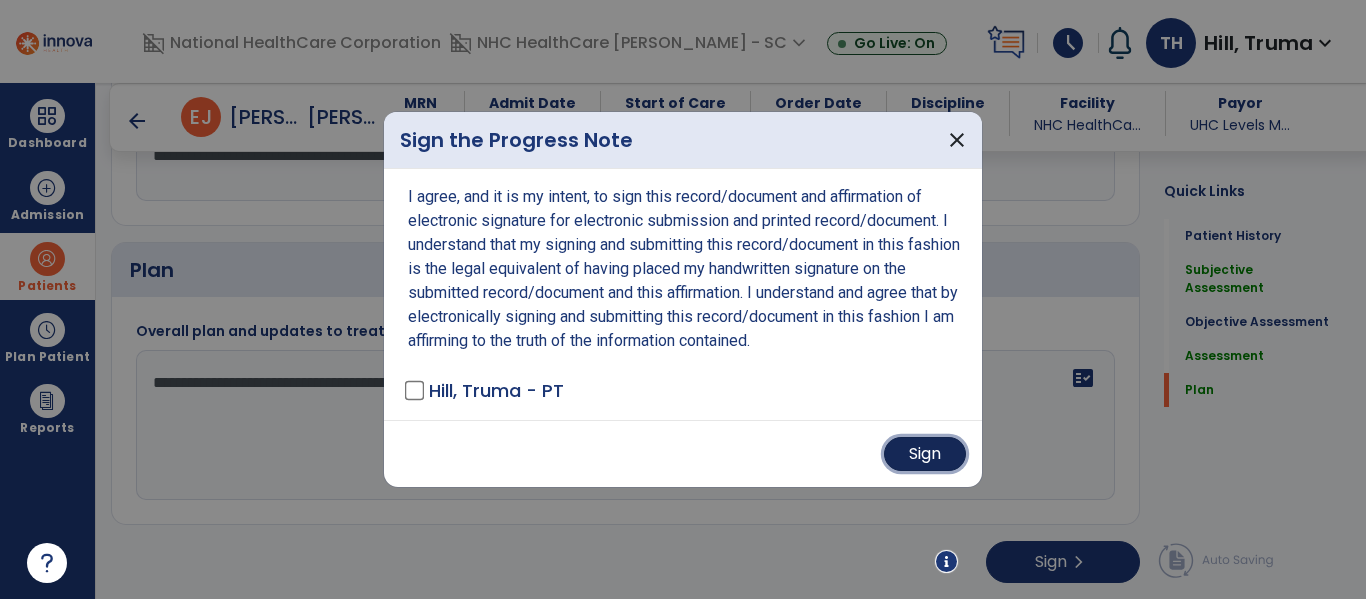 click on "Sign" at bounding box center (925, 454) 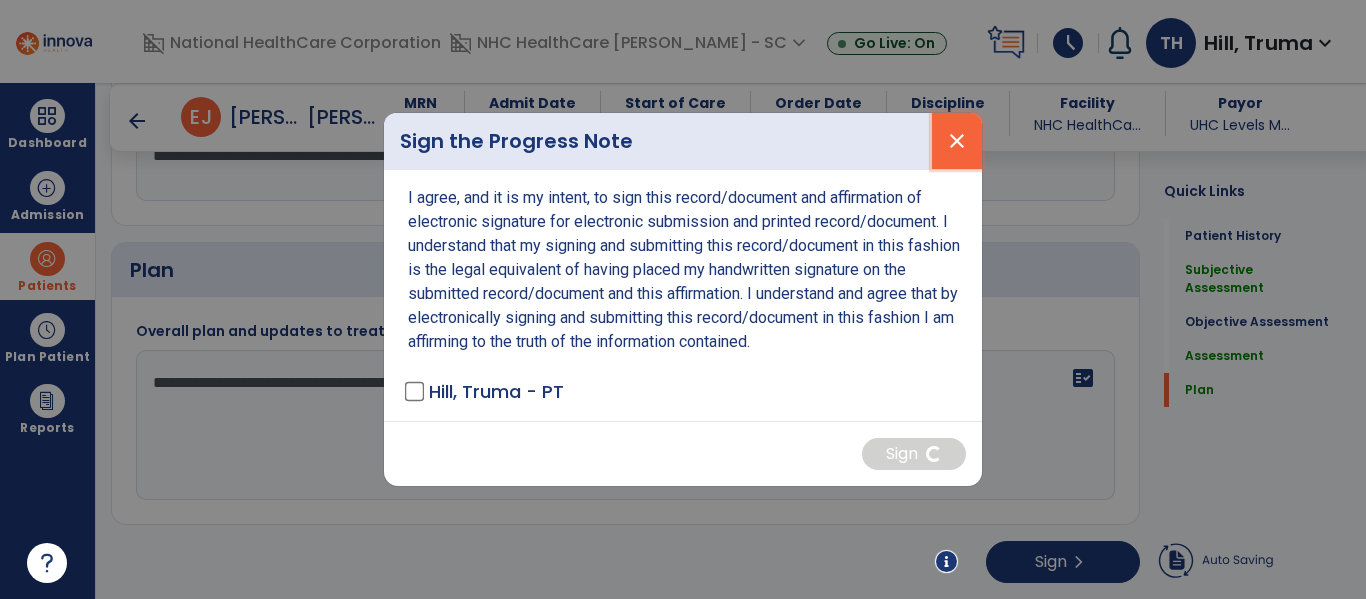 click on "close" at bounding box center (957, 141) 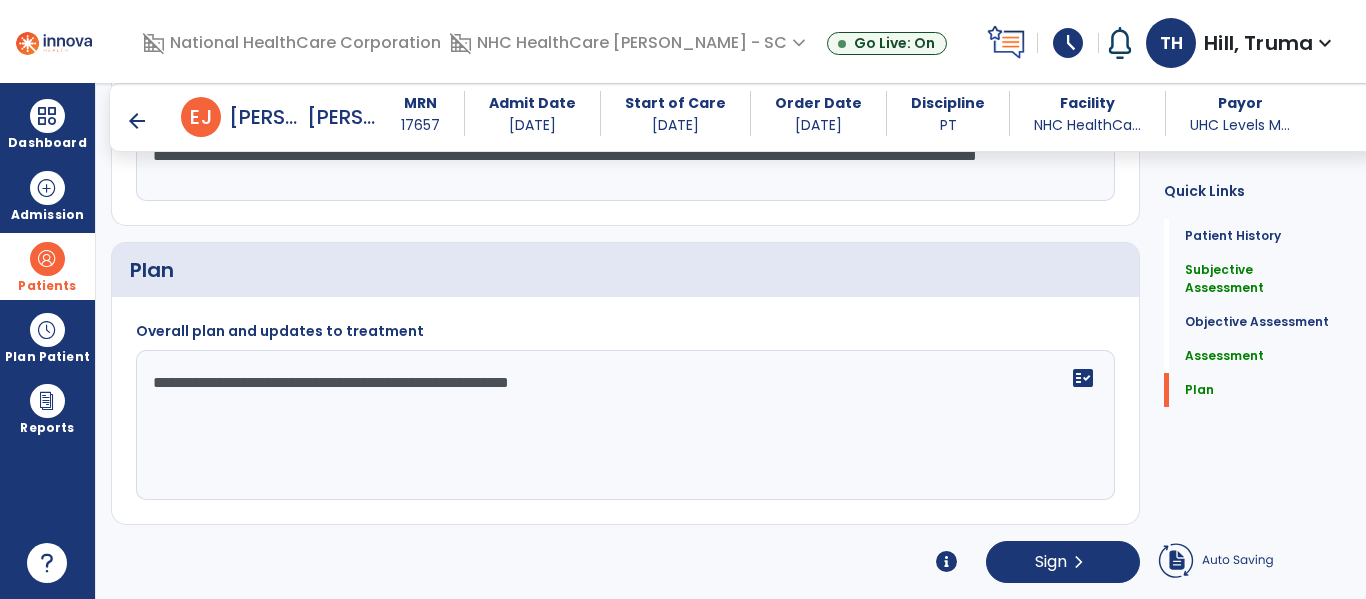 click 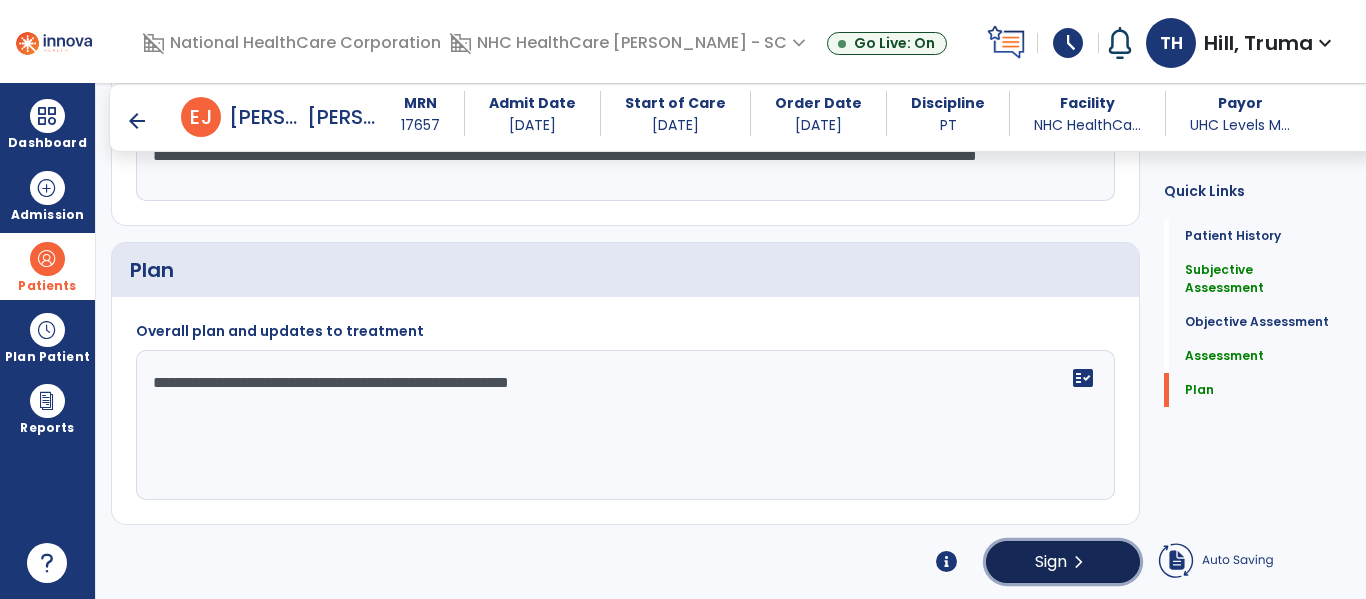 drag, startPoint x: 1086, startPoint y: 558, endPoint x: 1106, endPoint y: 605, distance: 51.078373 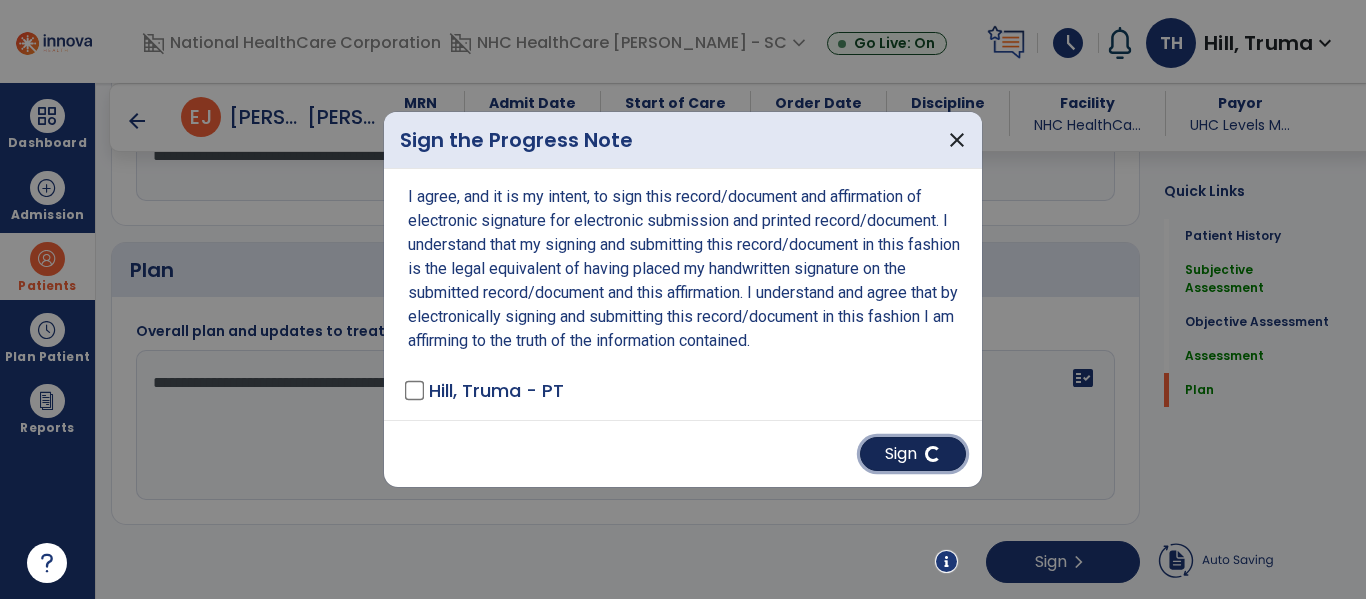 click on "Sign" at bounding box center (913, 454) 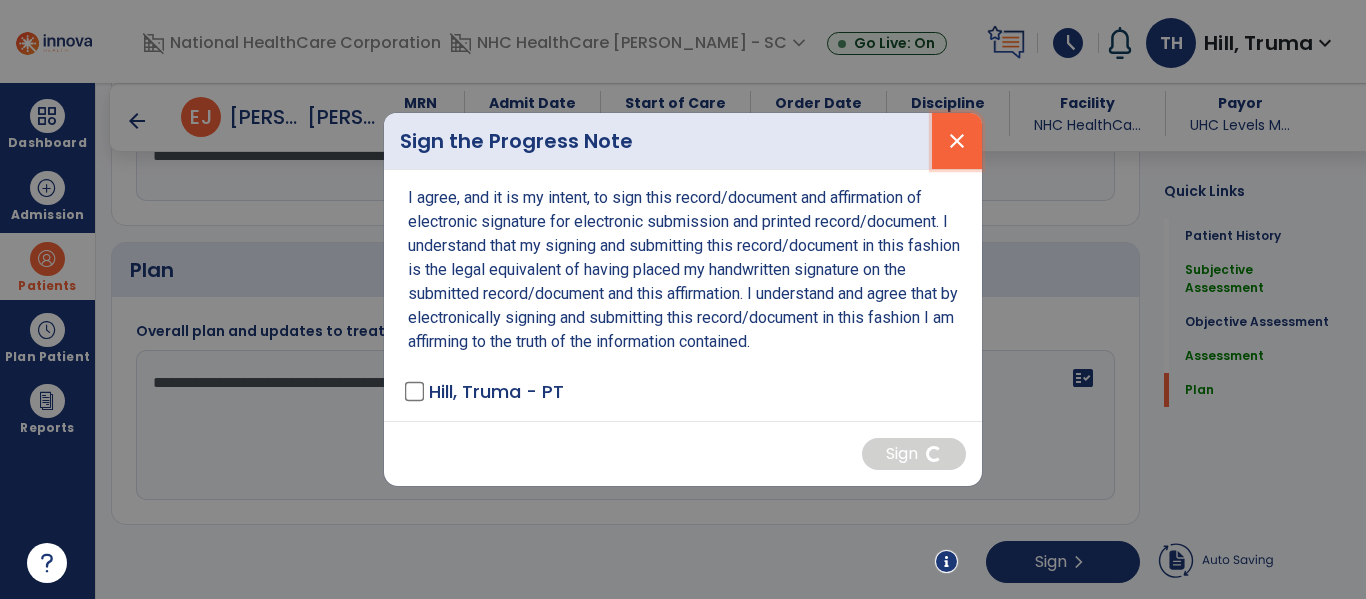 click on "close" at bounding box center (957, 141) 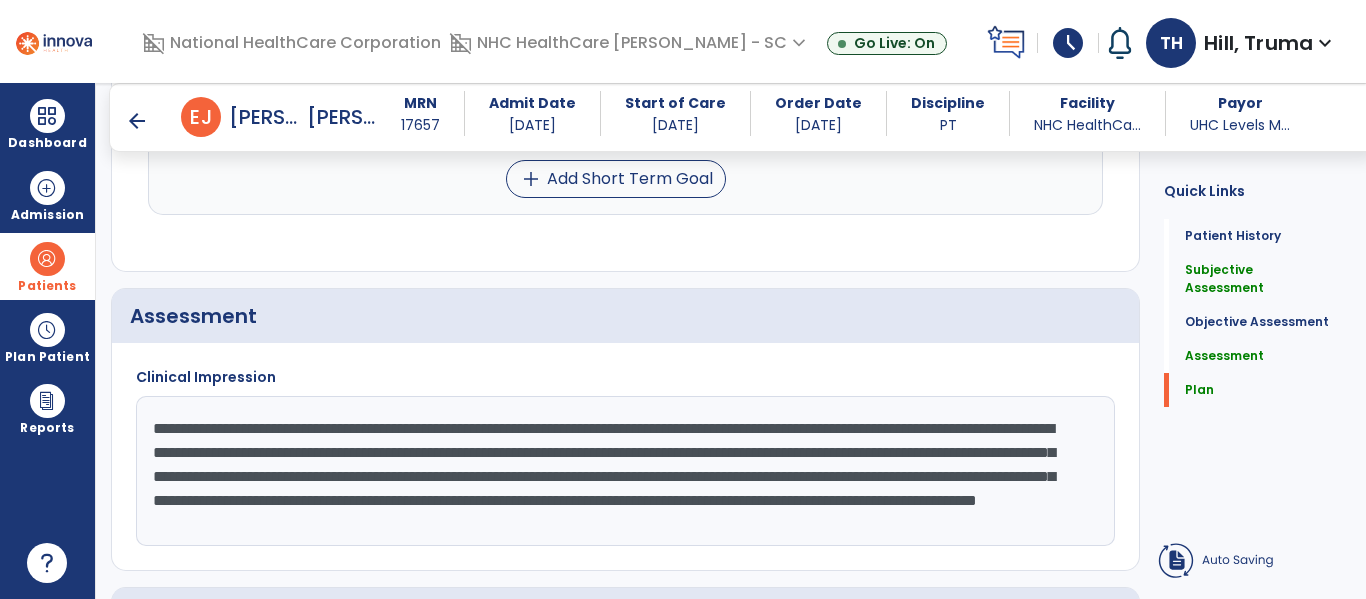 scroll, scrollTop: 2514, scrollLeft: 0, axis: vertical 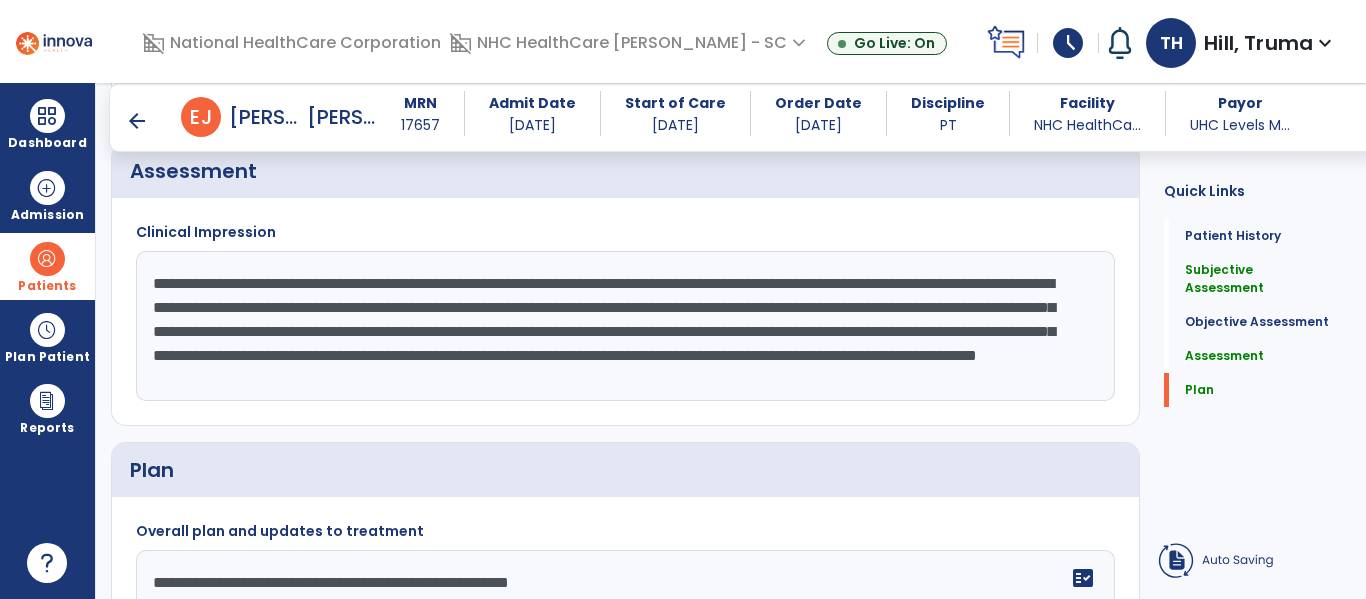 drag, startPoint x: 148, startPoint y: 253, endPoint x: 411, endPoint y: 403, distance: 302.7689 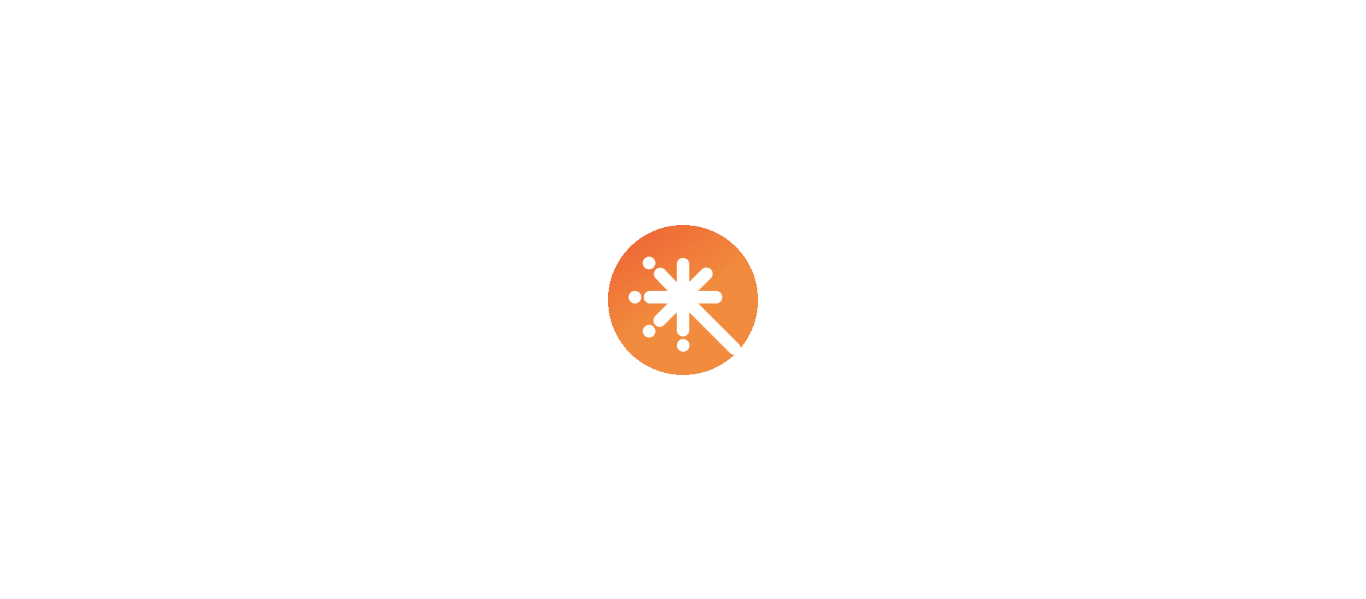 scroll, scrollTop: 0, scrollLeft: 0, axis: both 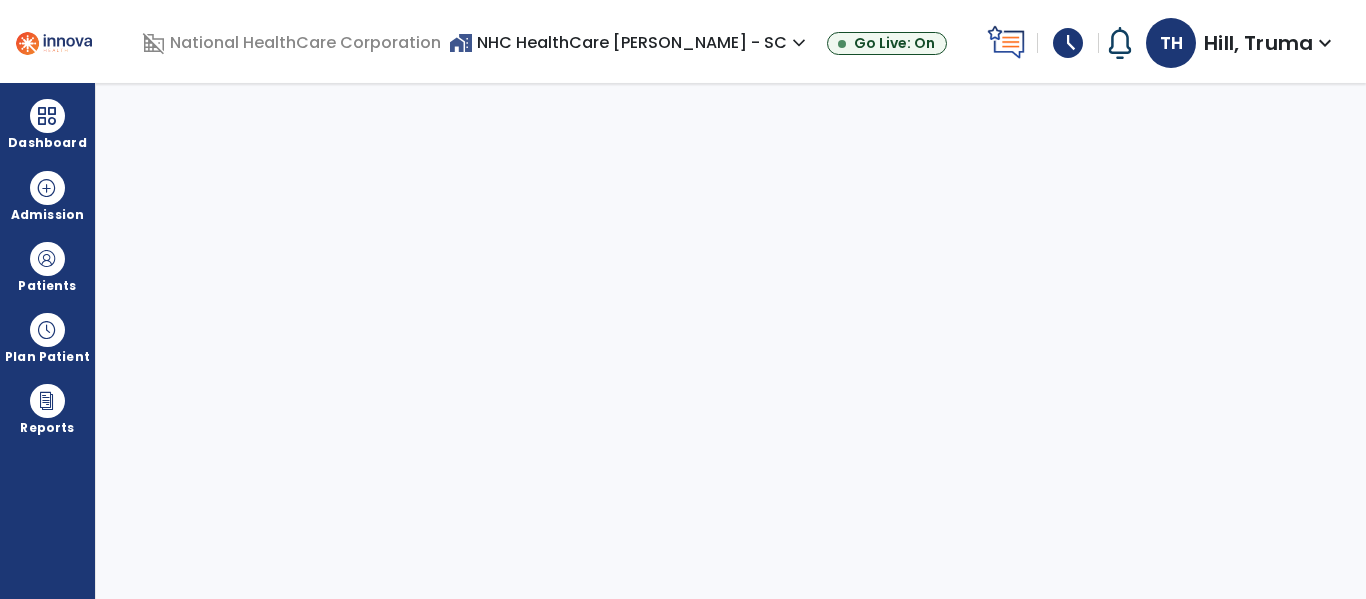 select on "****" 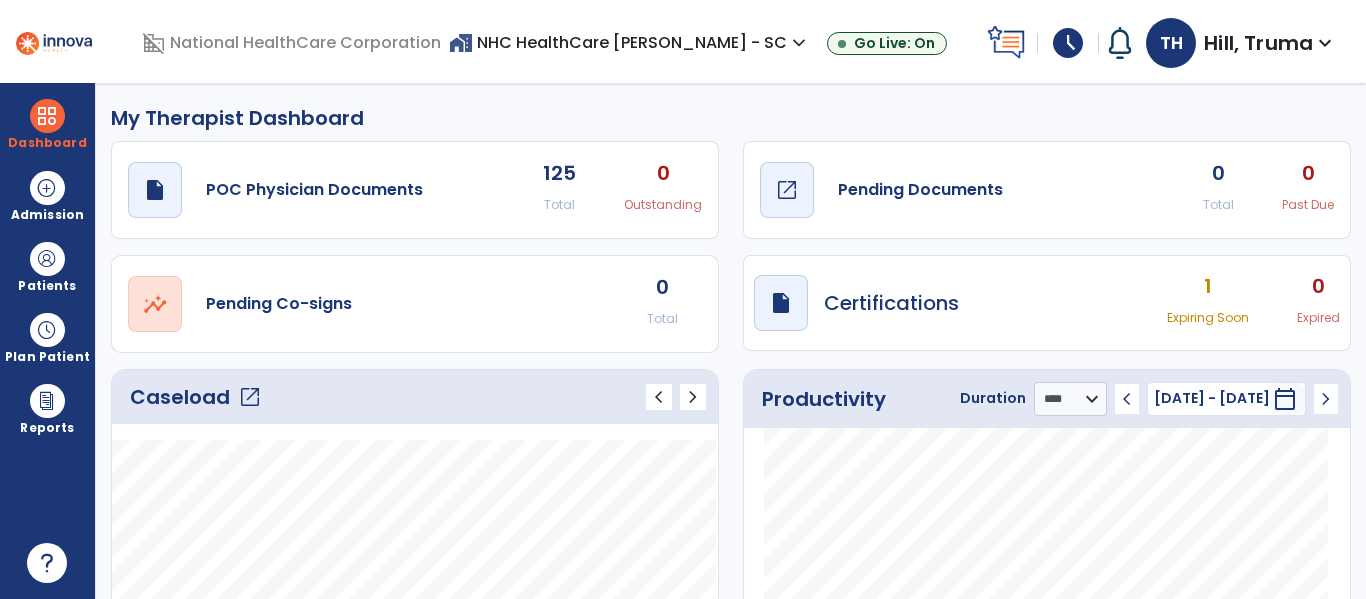 click on "Pending Documents" 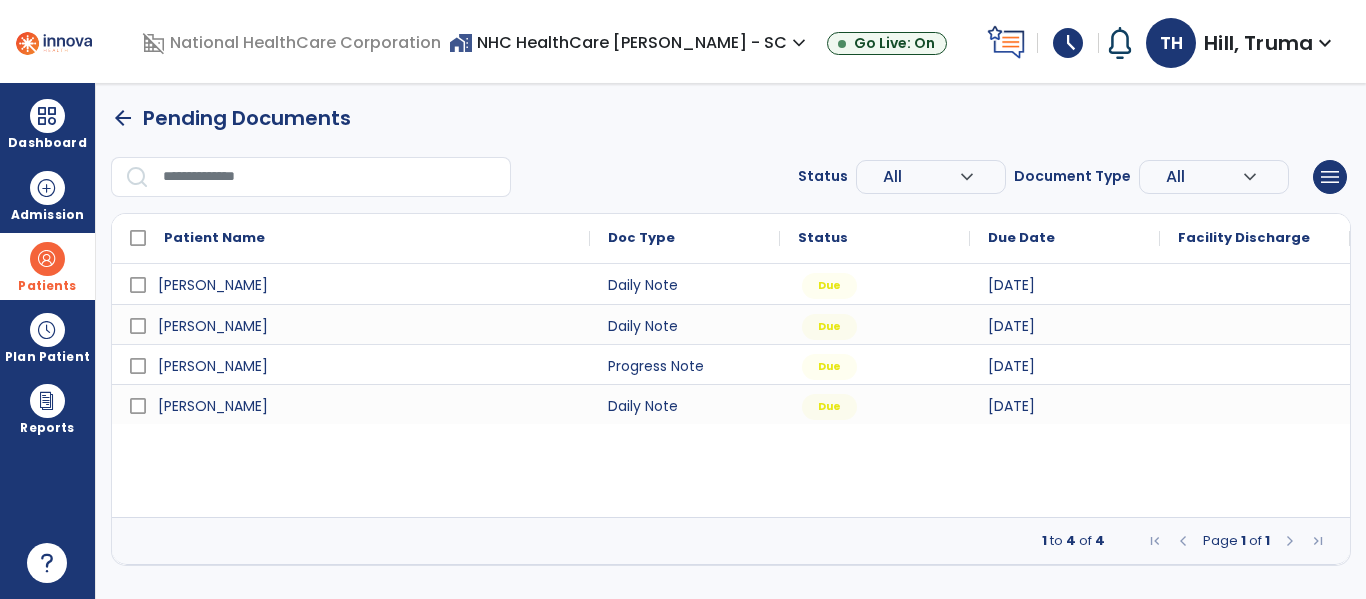 click at bounding box center (47, 259) 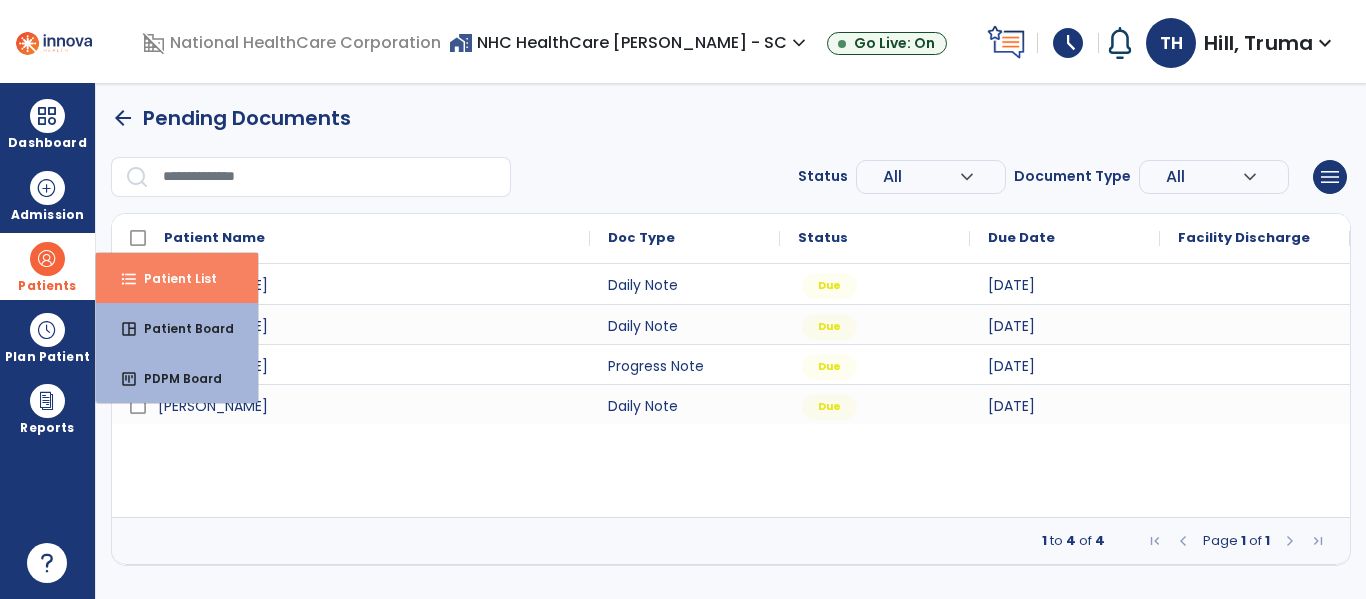click on "Patient List" at bounding box center (172, 278) 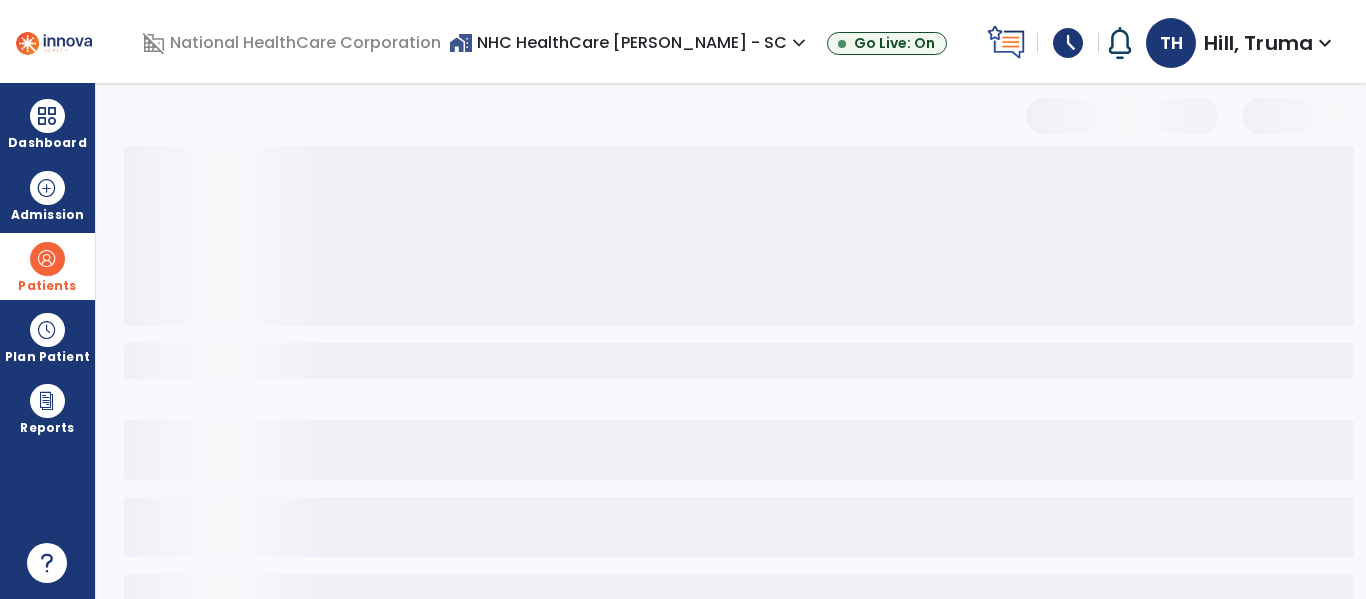 select on "***" 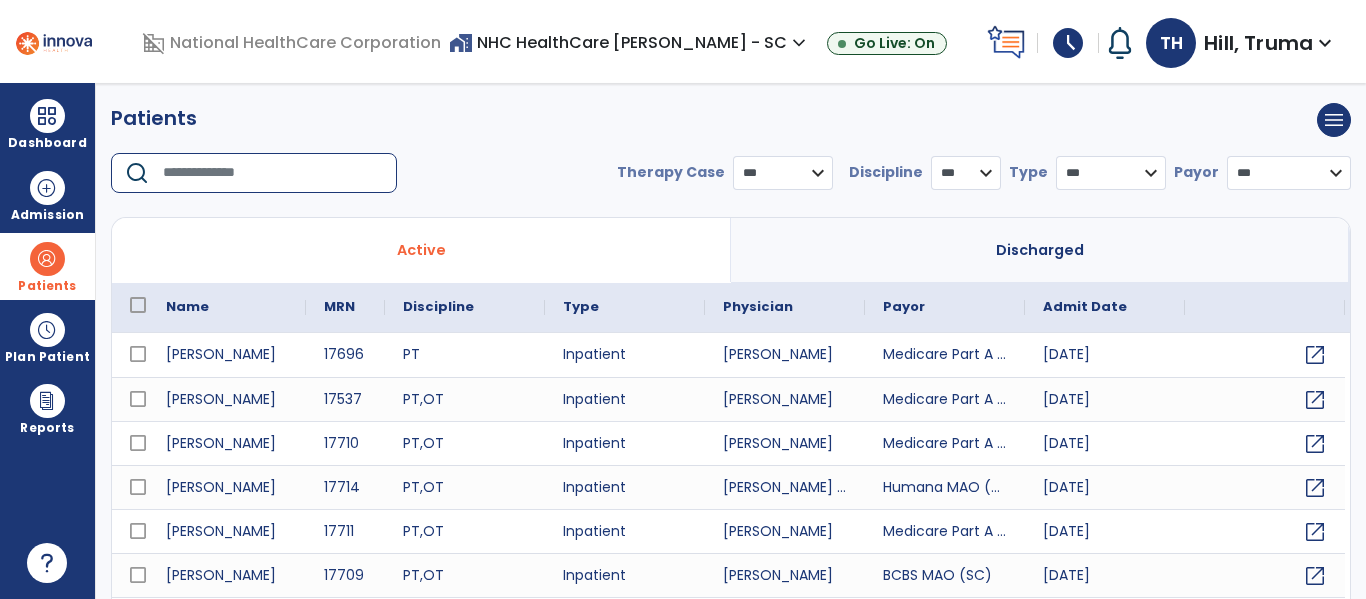 click at bounding box center [273, 173] 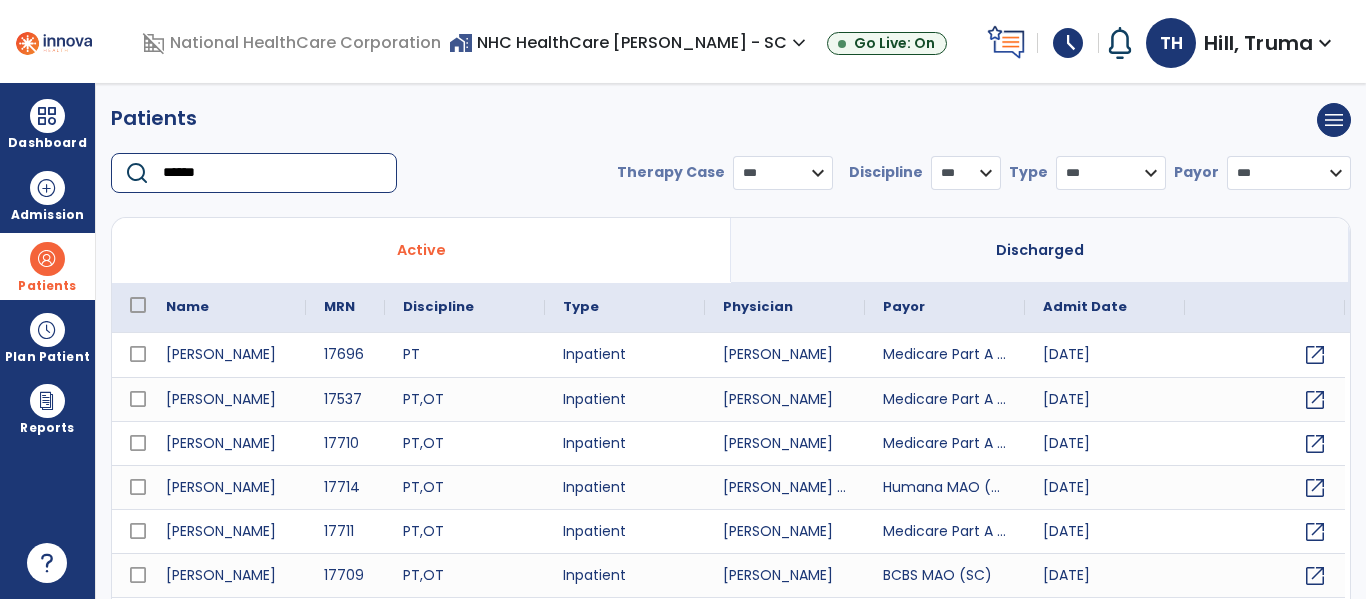 type on "******" 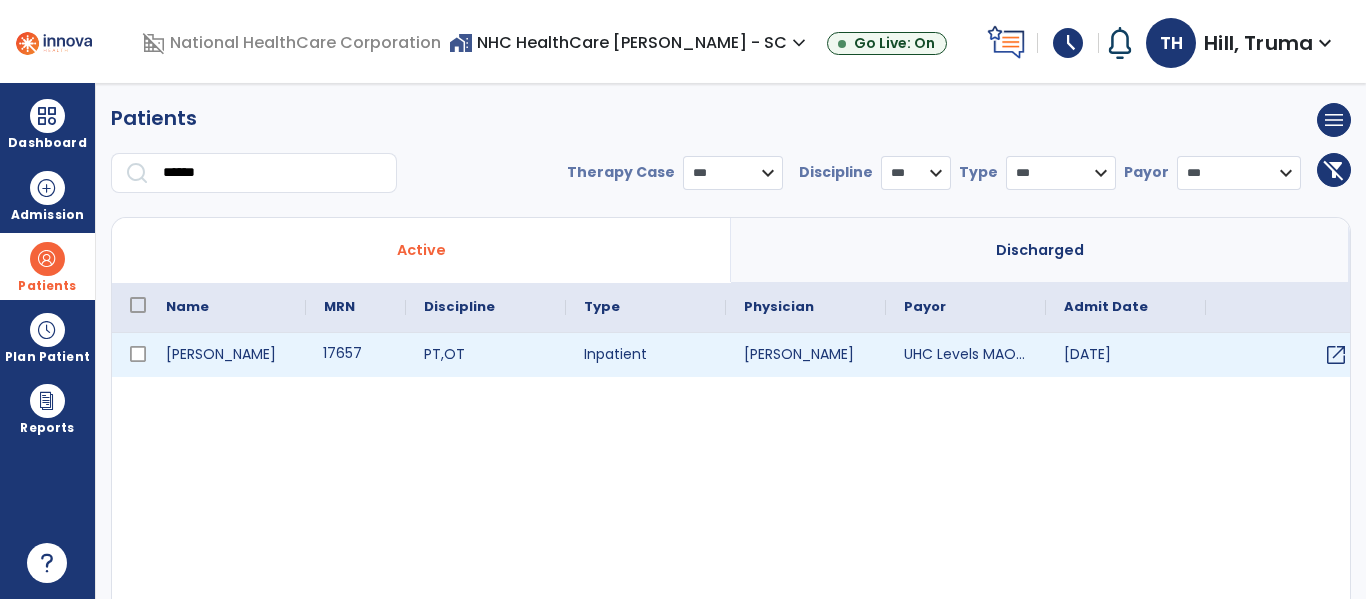 click on "17657" at bounding box center (356, 355) 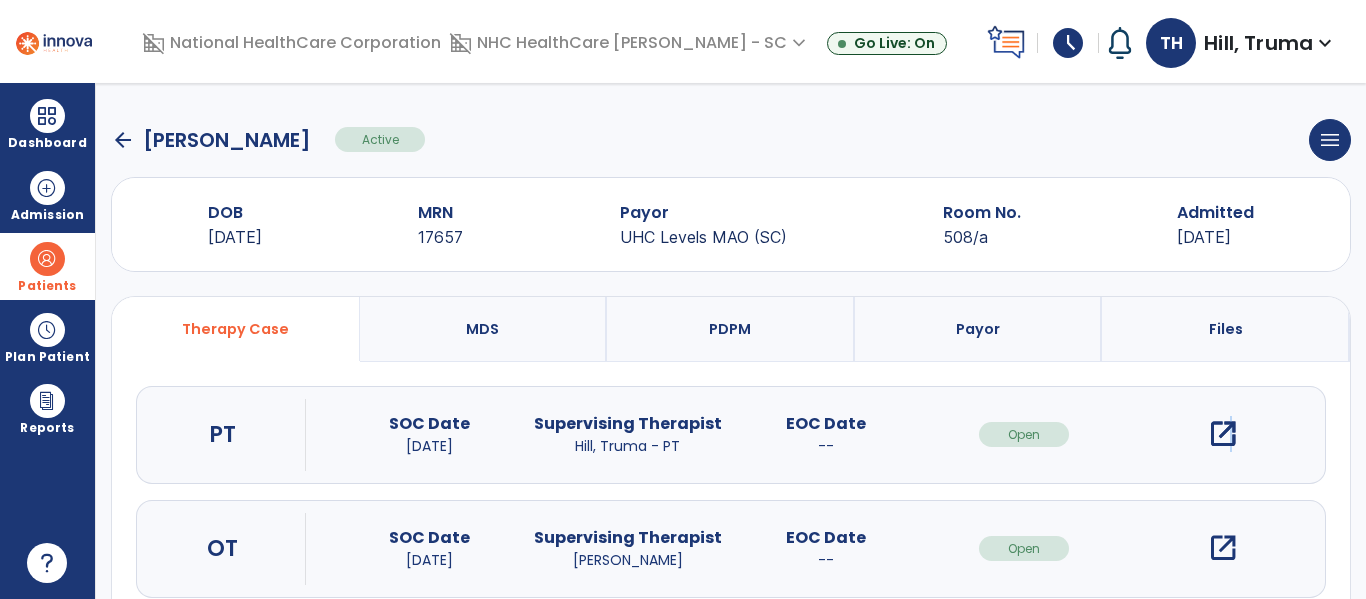 click on "open_in_new" at bounding box center [1223, 434] 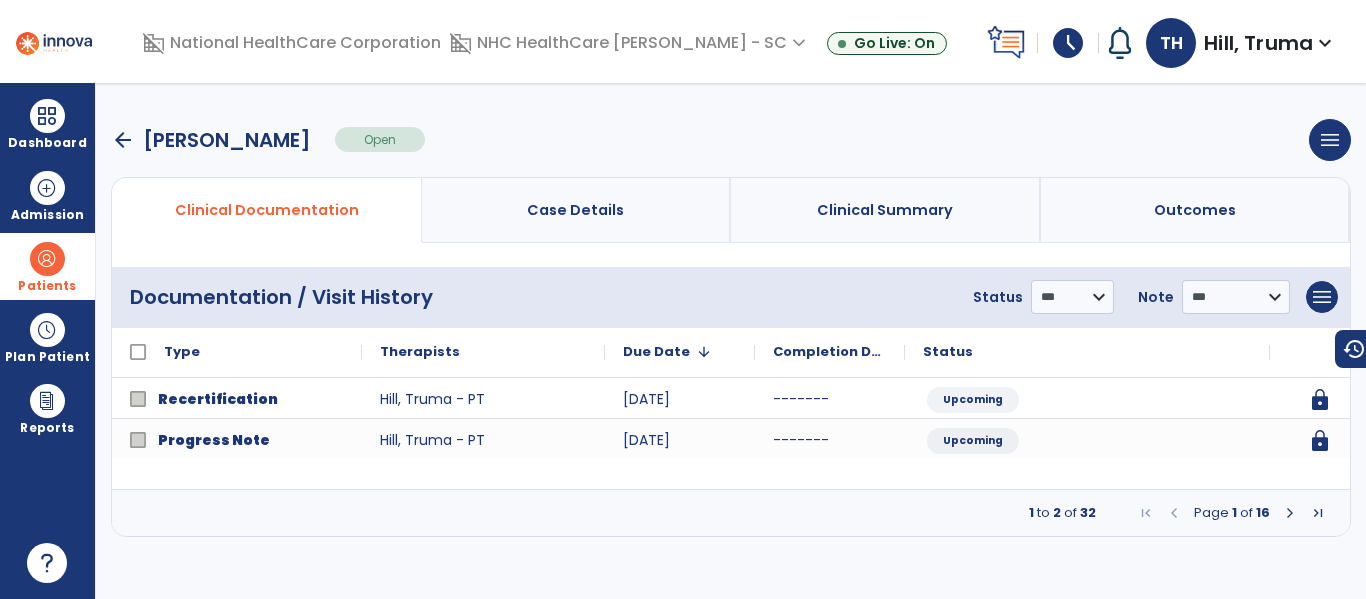 click at bounding box center (1290, 513) 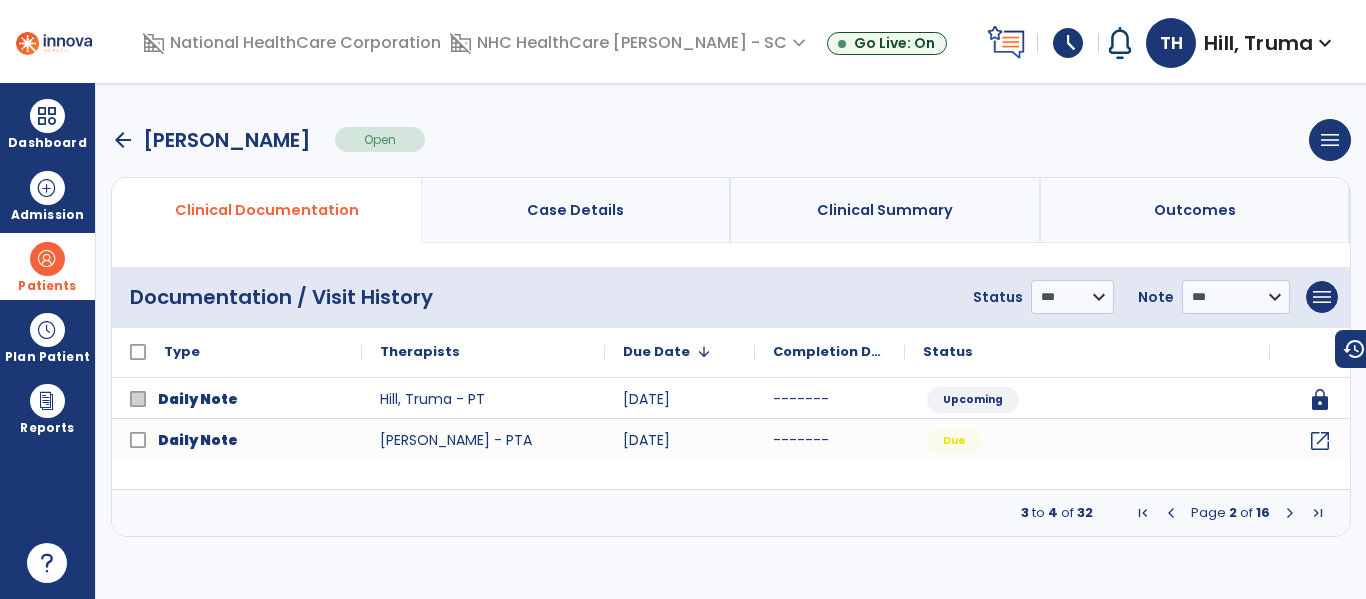 click at bounding box center [1290, 513] 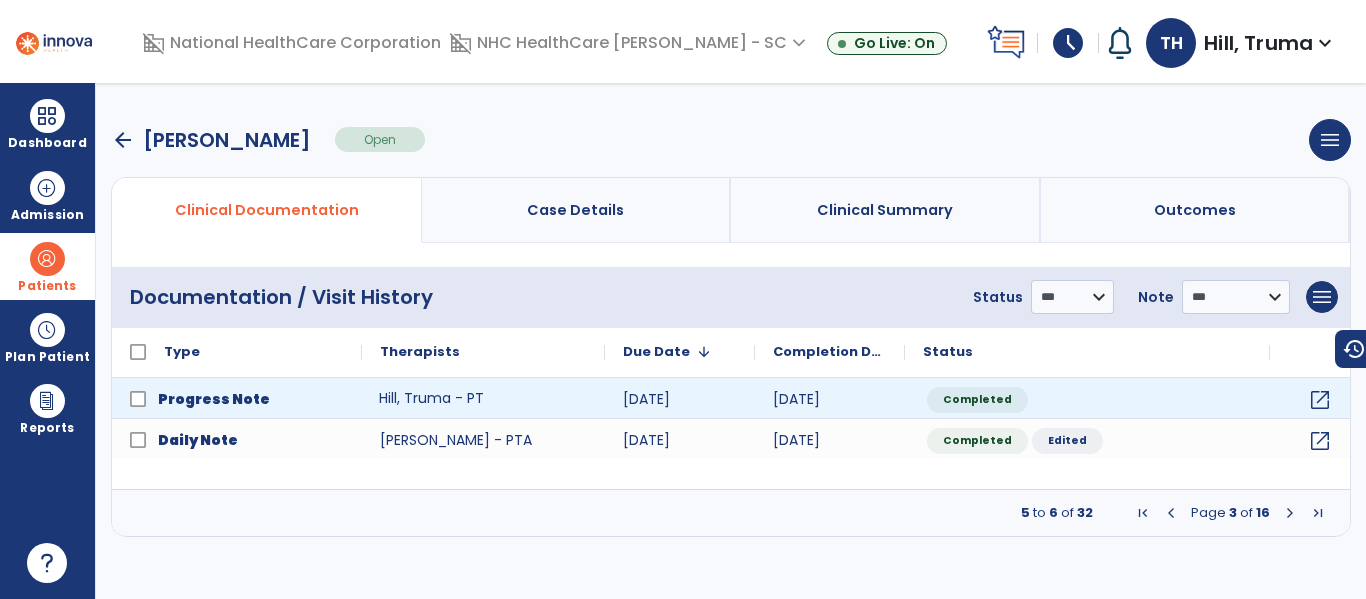 click on "Hill, Truma - PT" 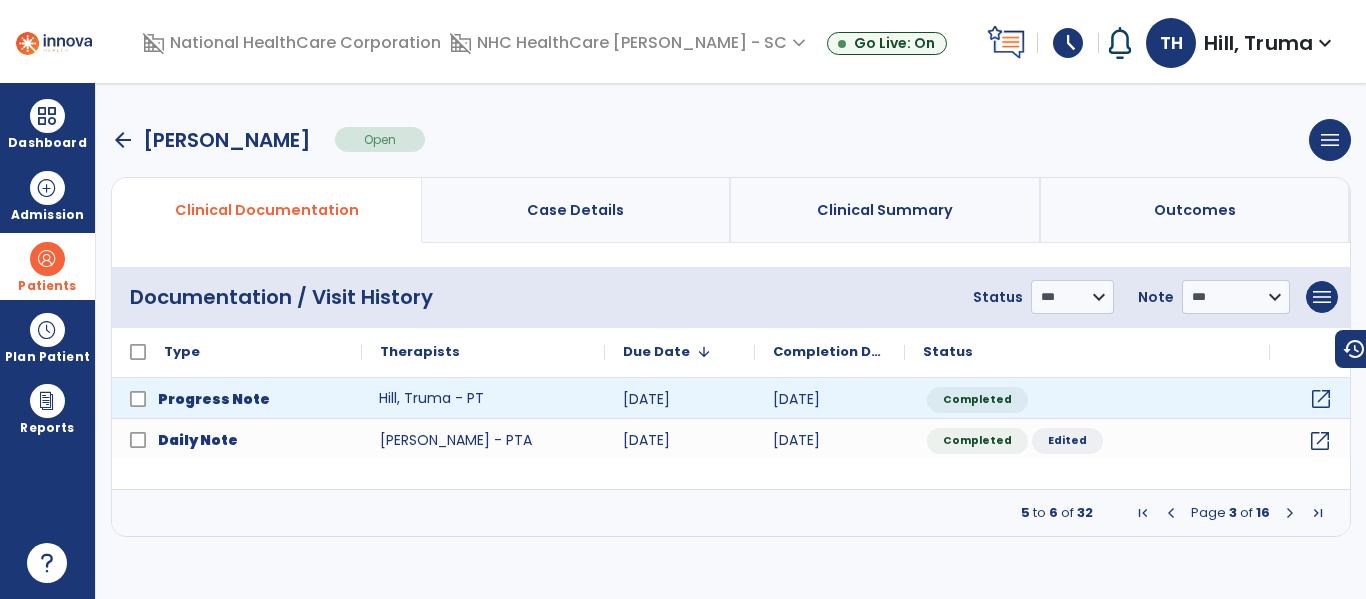 click on "open_in_new" 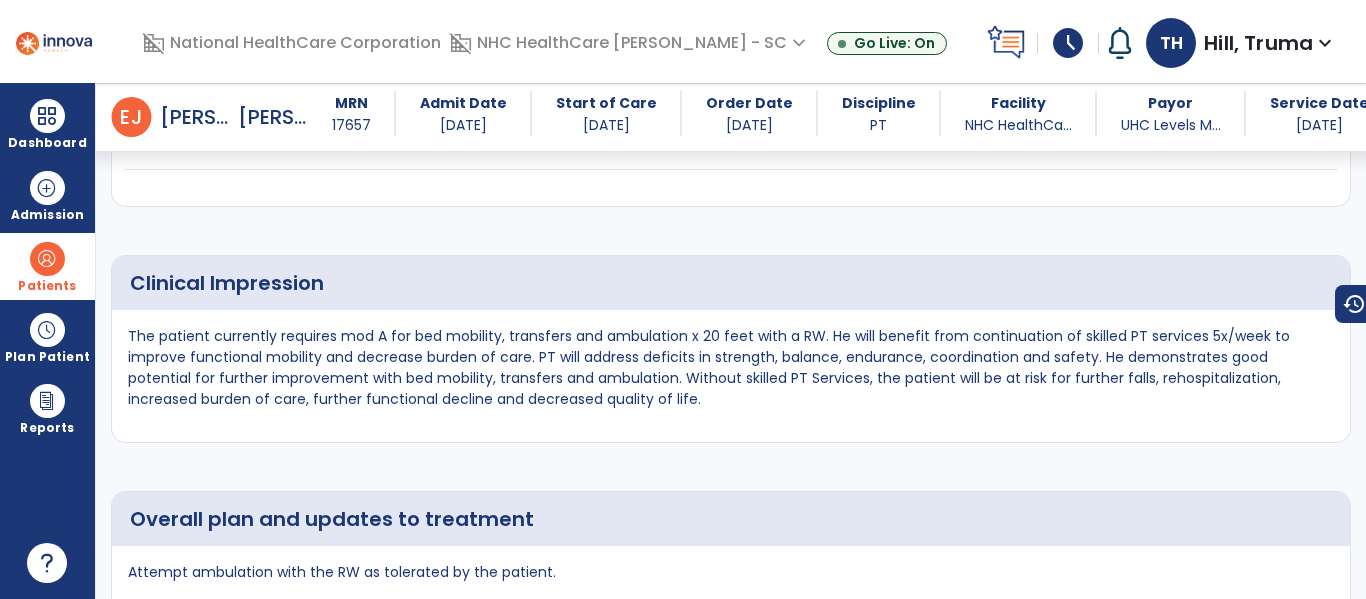 scroll, scrollTop: 3072, scrollLeft: 0, axis: vertical 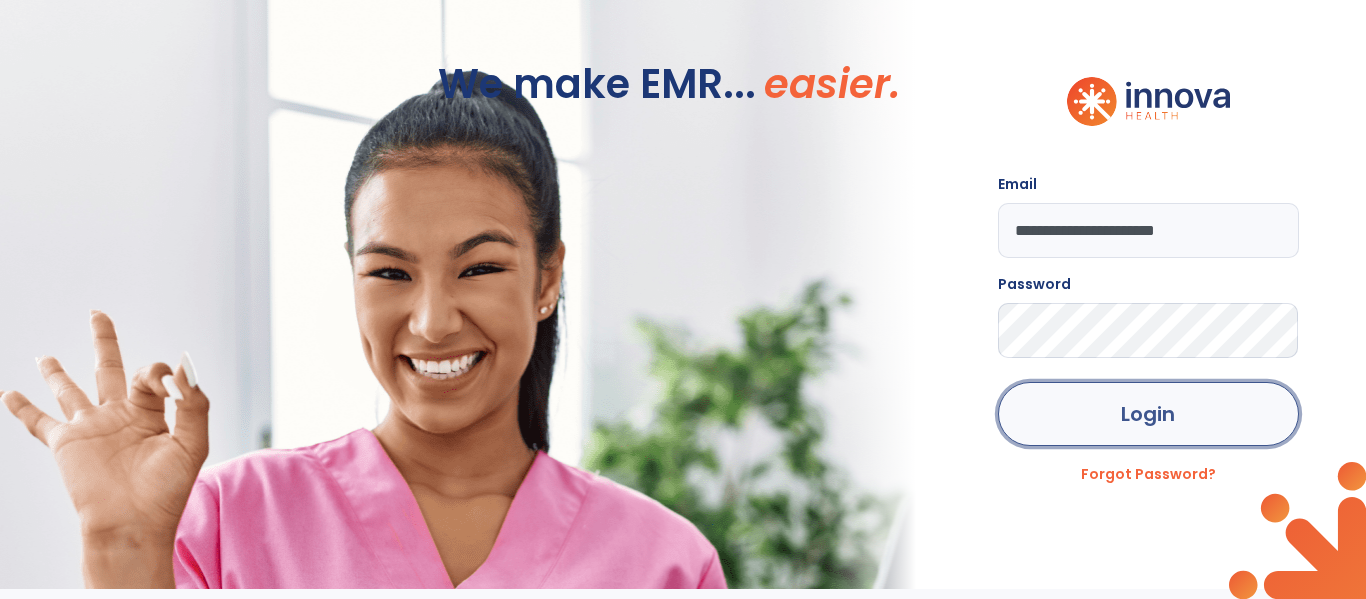 click on "Login" 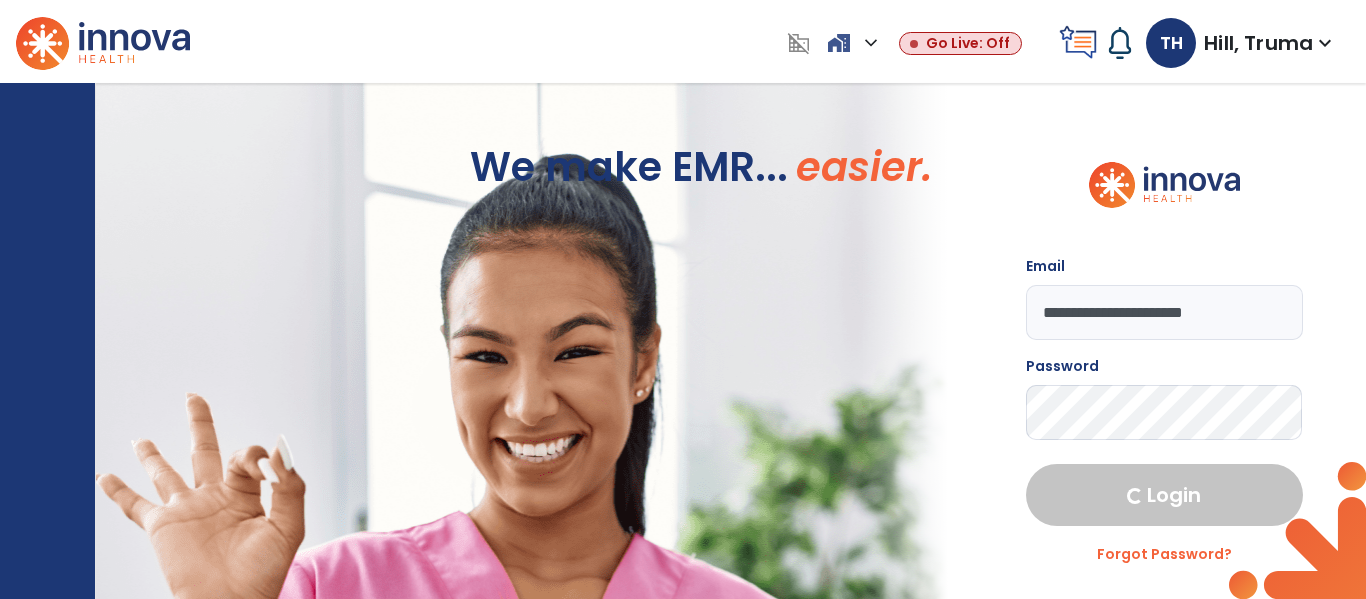 select on "****" 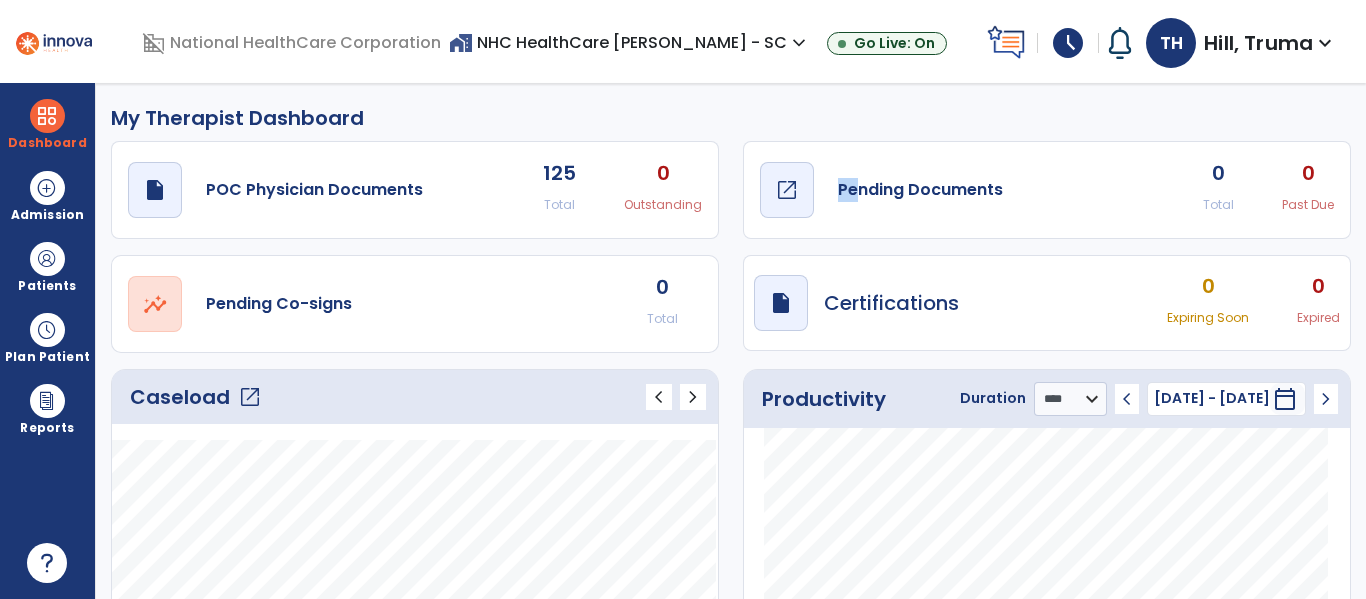 drag, startPoint x: 851, startPoint y: 189, endPoint x: 837, endPoint y: 187, distance: 14.142136 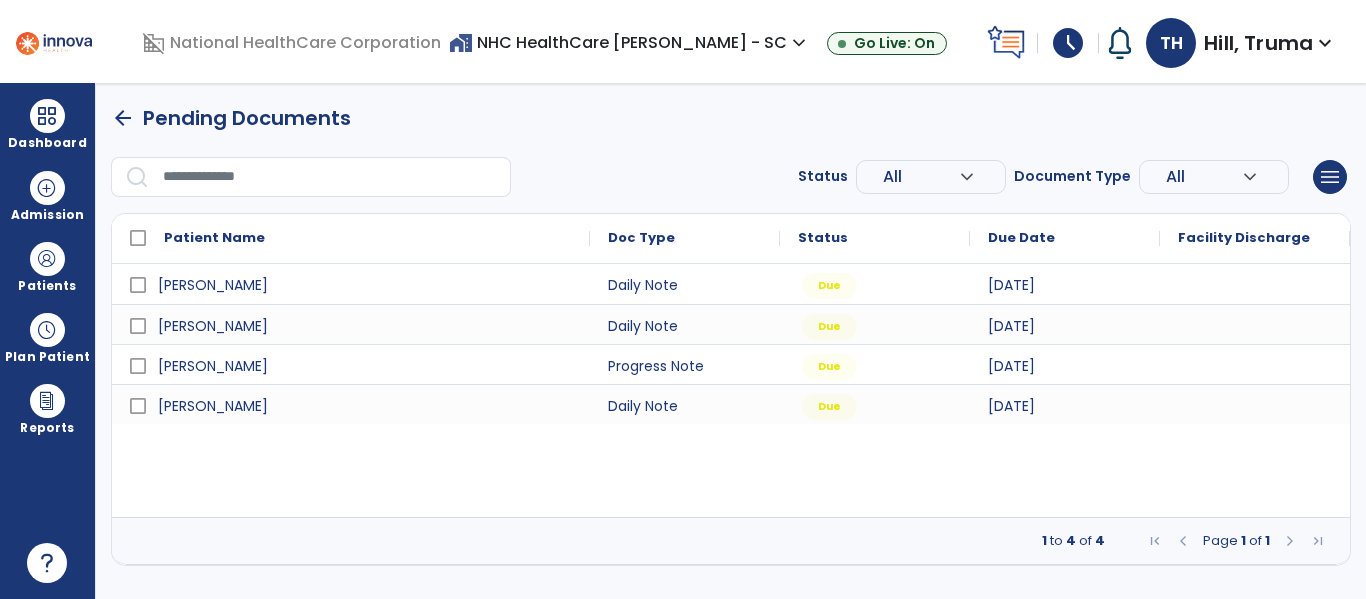 click at bounding box center (330, 177) 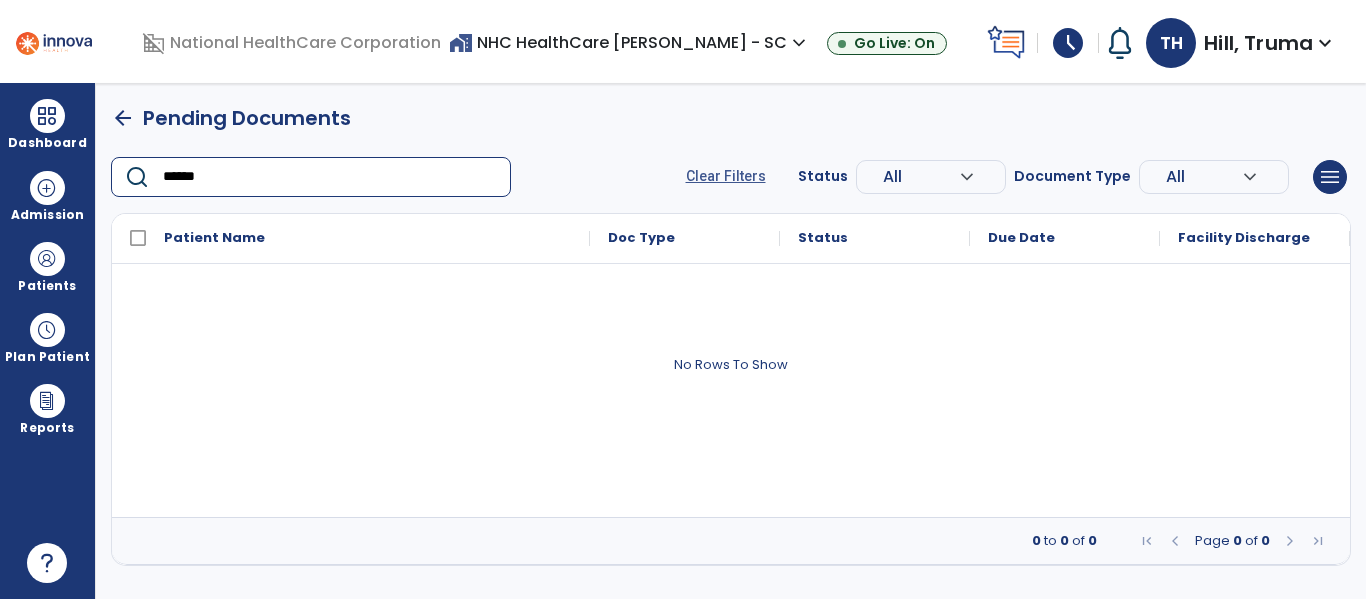 type on "******" 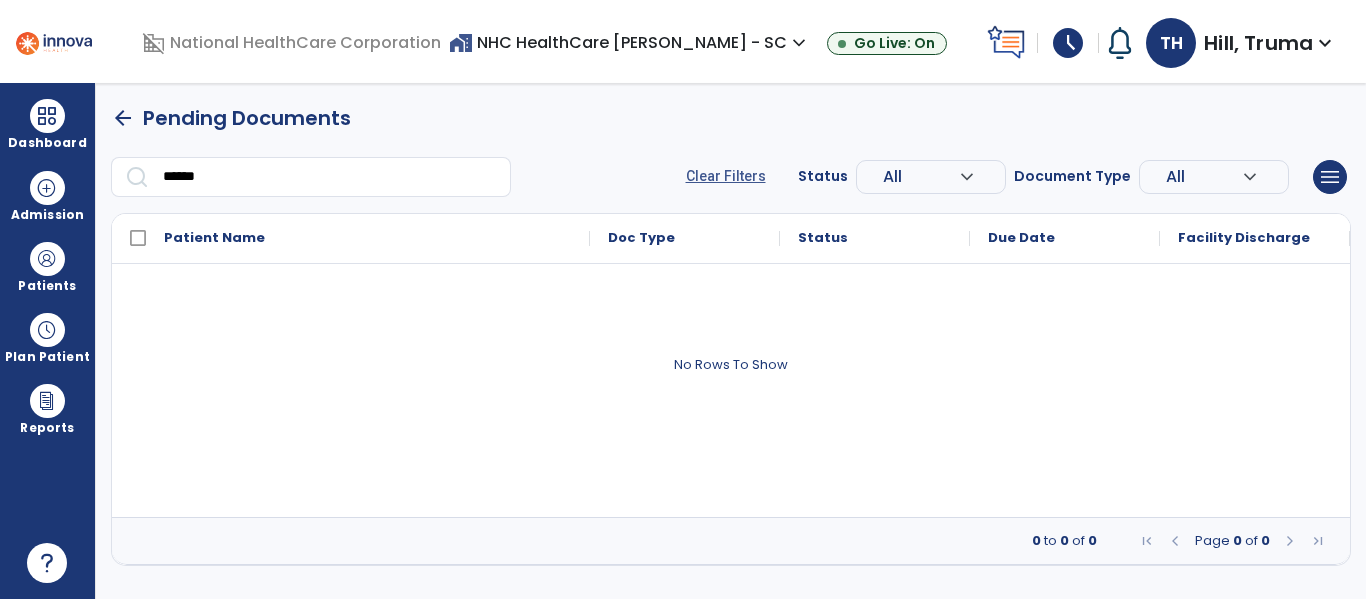 click on "arrow_back" at bounding box center (123, 118) 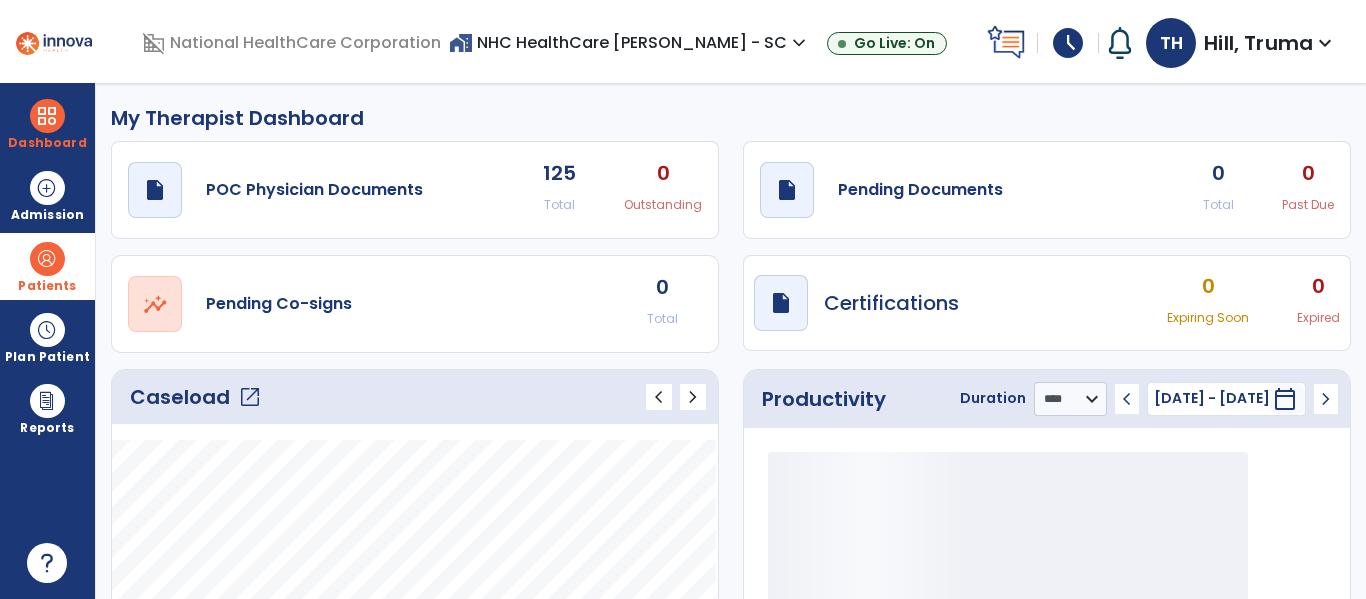 click at bounding box center (47, 259) 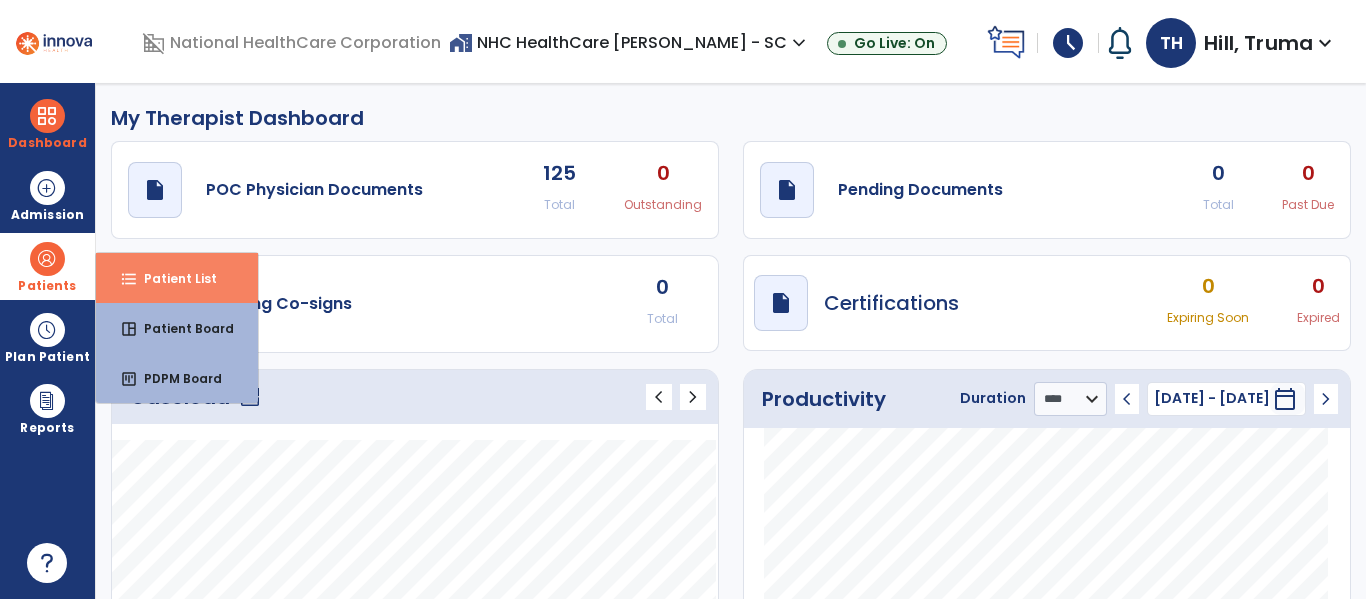 click on "Patient List" at bounding box center (172, 278) 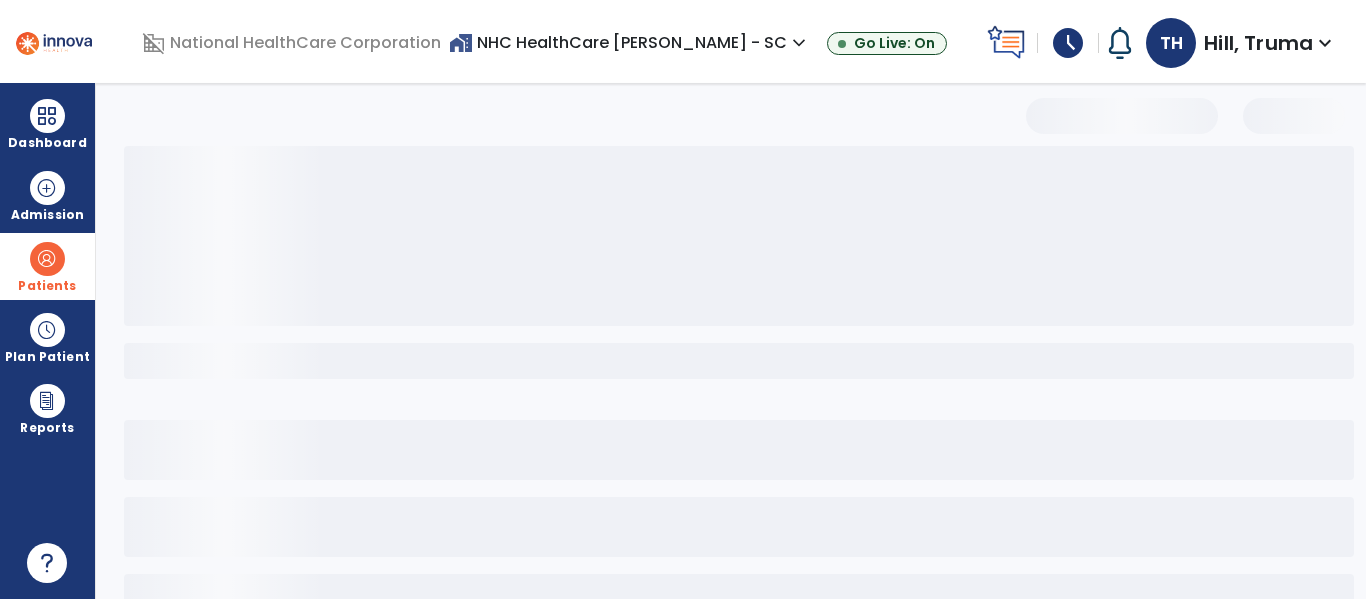 select on "***" 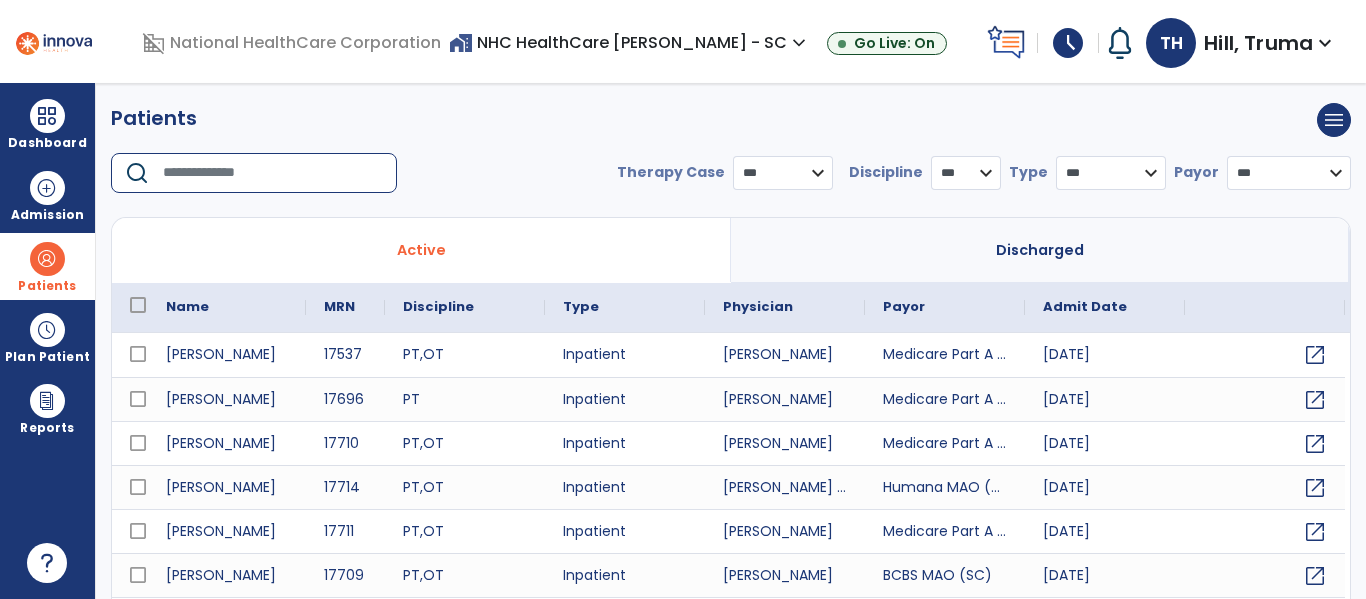 click at bounding box center [273, 173] 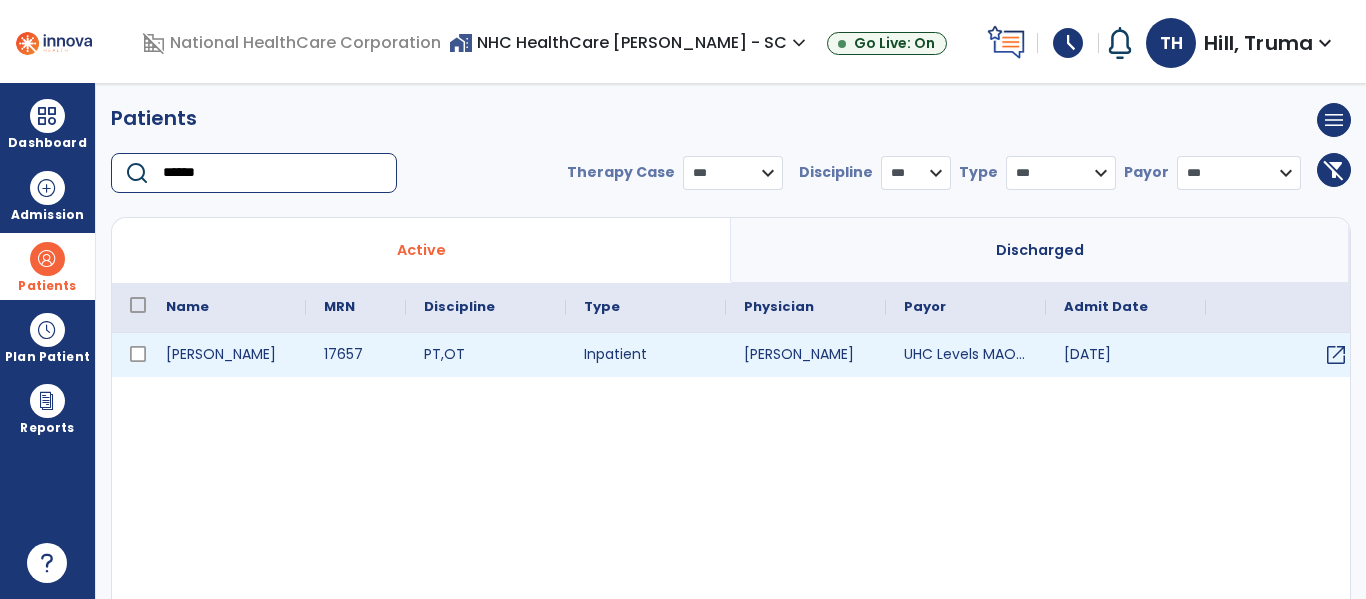type on "******" 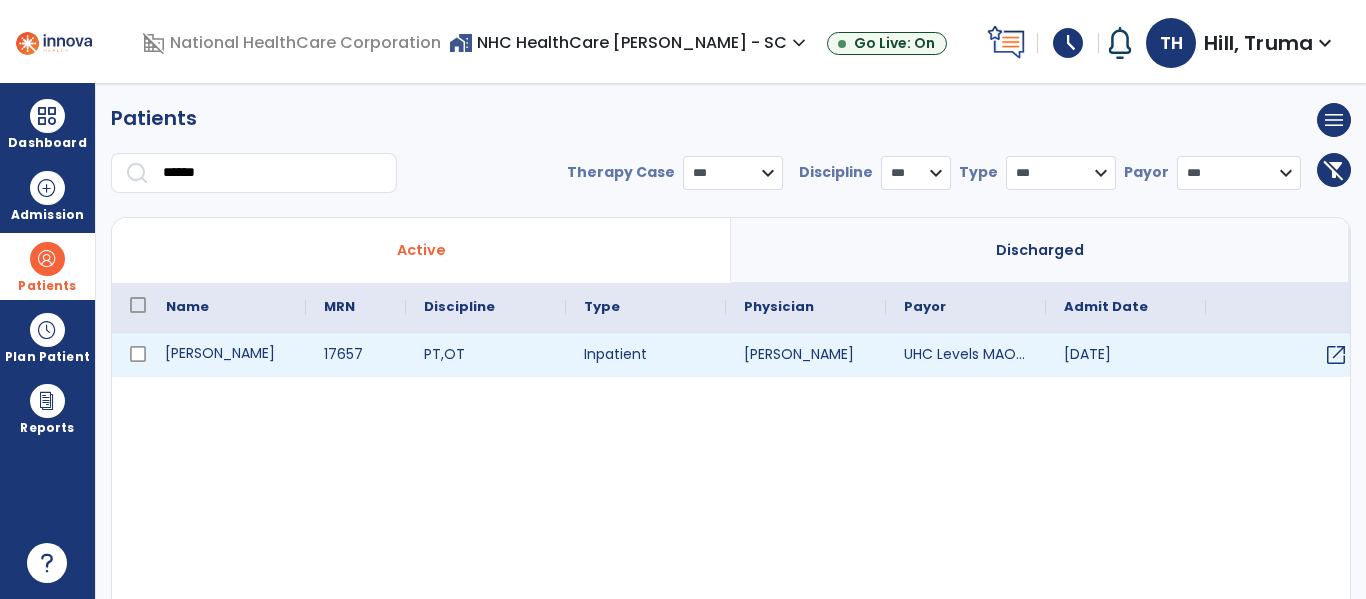 click on "[PERSON_NAME]" at bounding box center (227, 355) 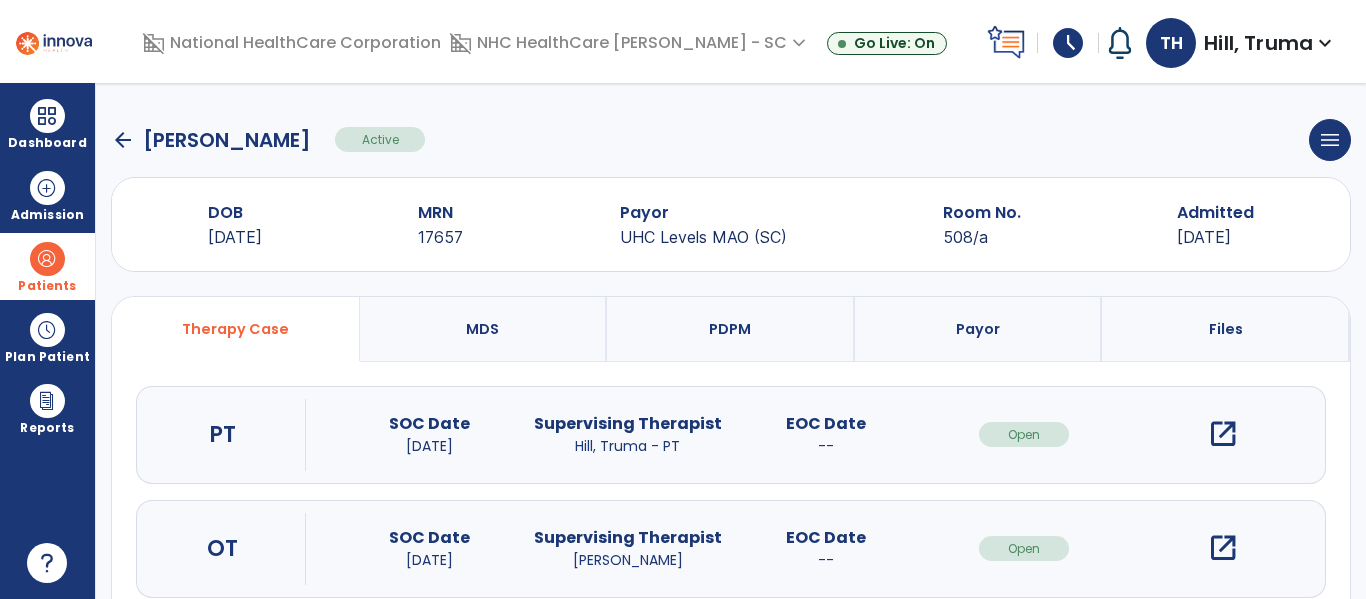 click on "open_in_new" at bounding box center (1223, 434) 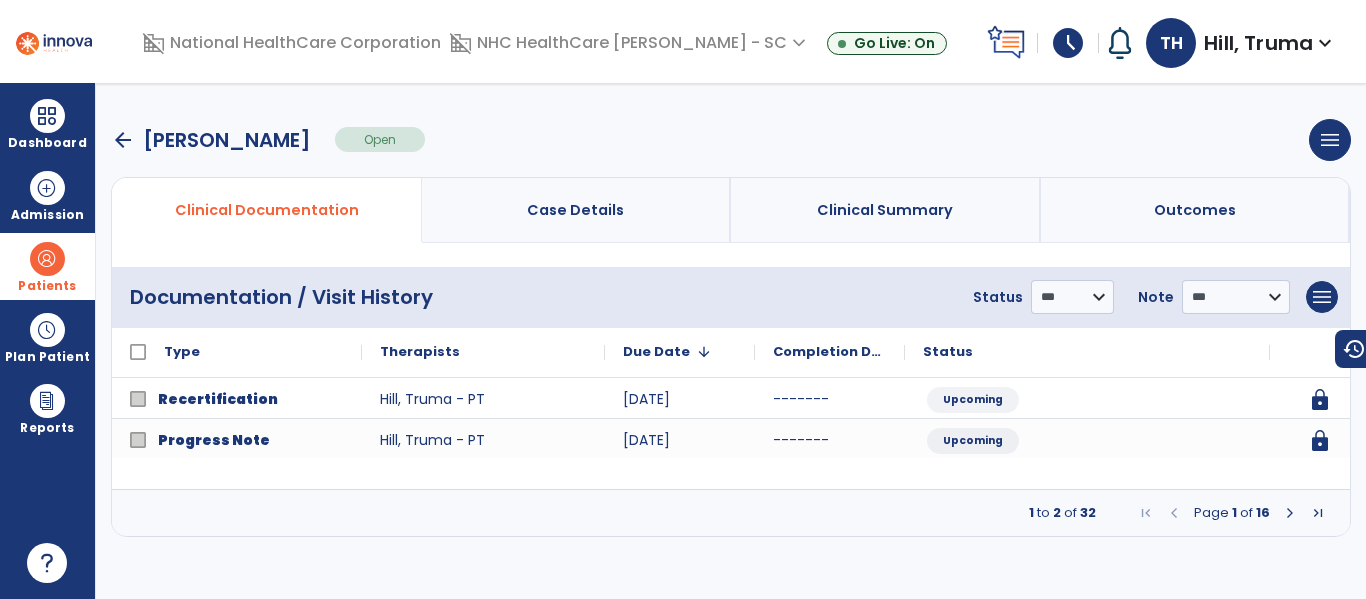 click at bounding box center [1290, 513] 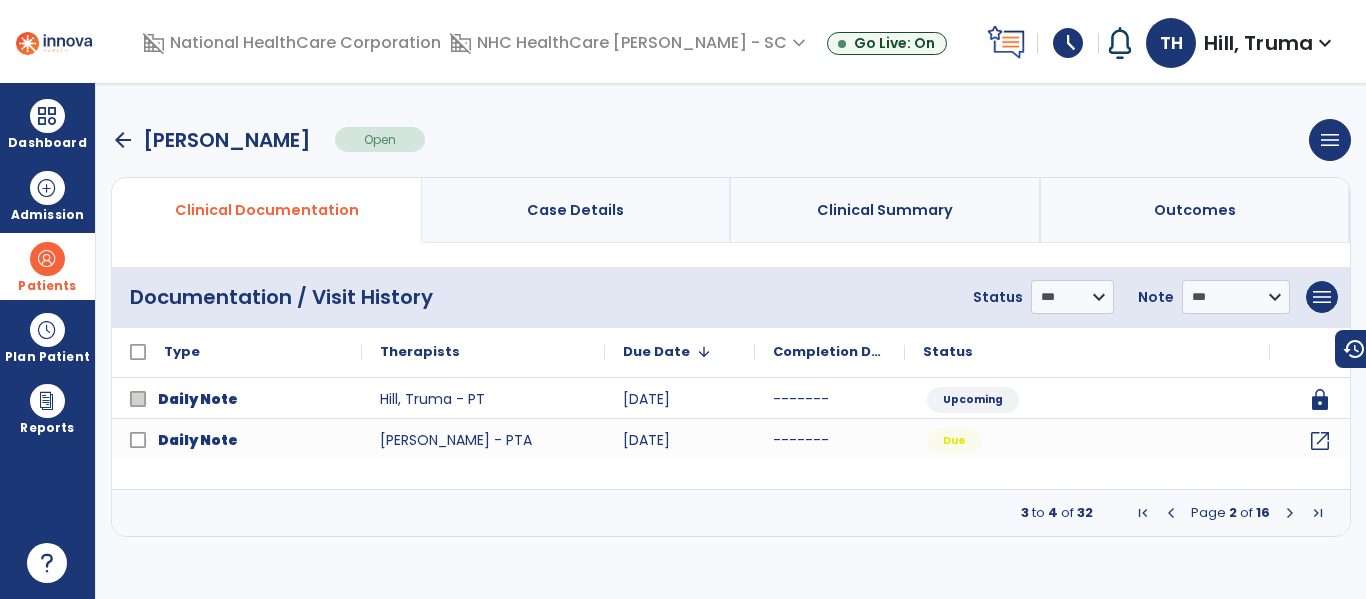 click at bounding box center [1290, 513] 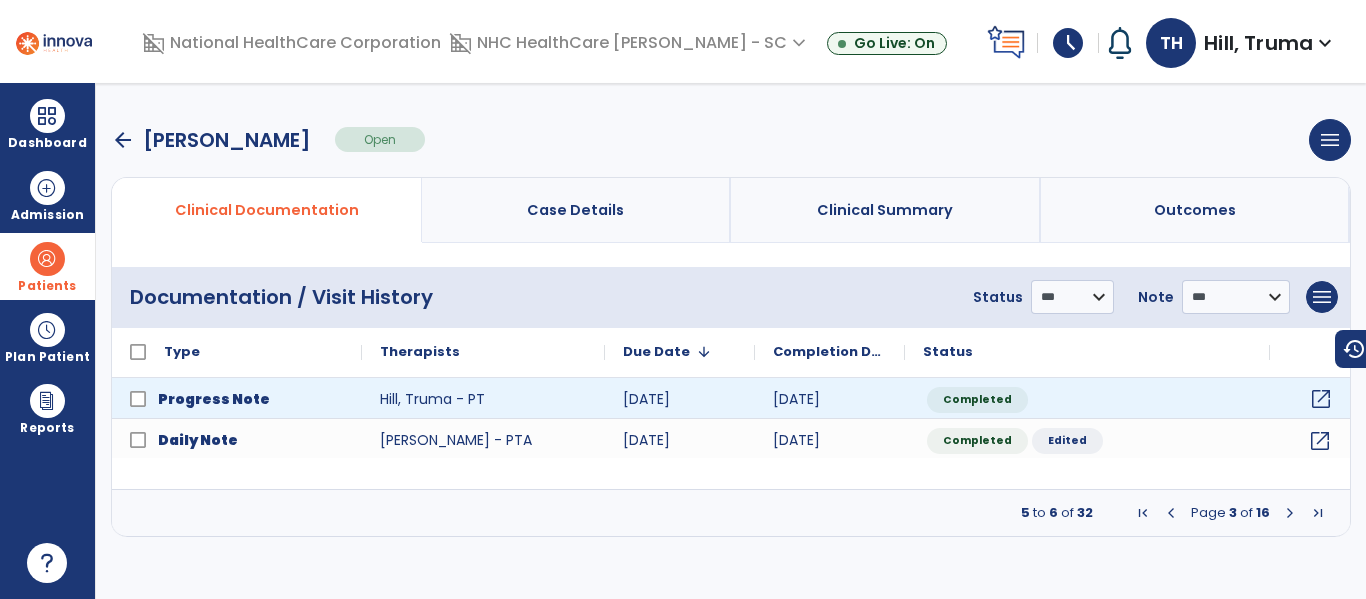 click on "open_in_new" 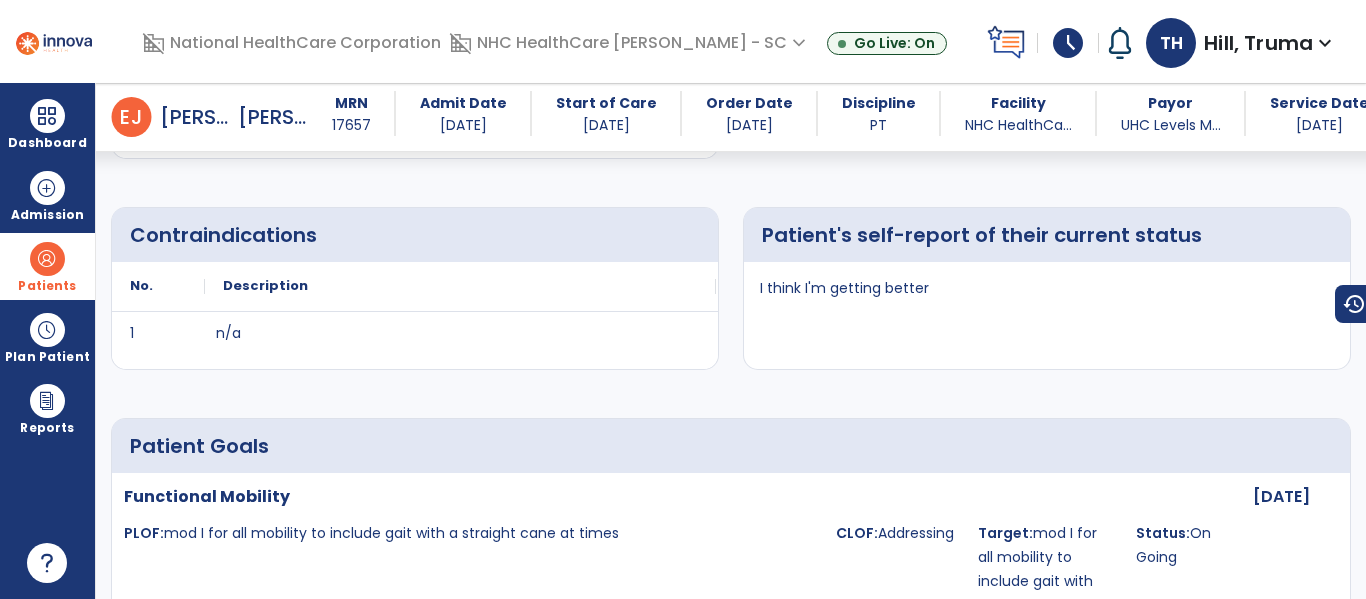 scroll, scrollTop: 400, scrollLeft: 0, axis: vertical 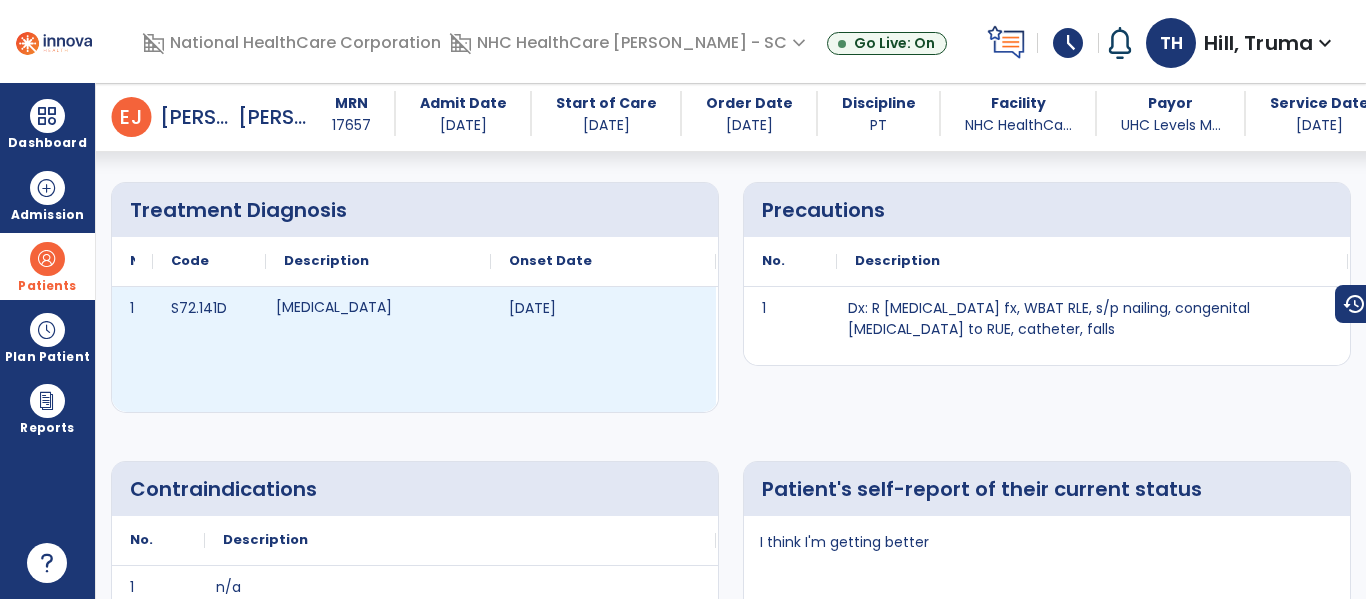 click on "[MEDICAL_DATA]" at bounding box center (378, 307) 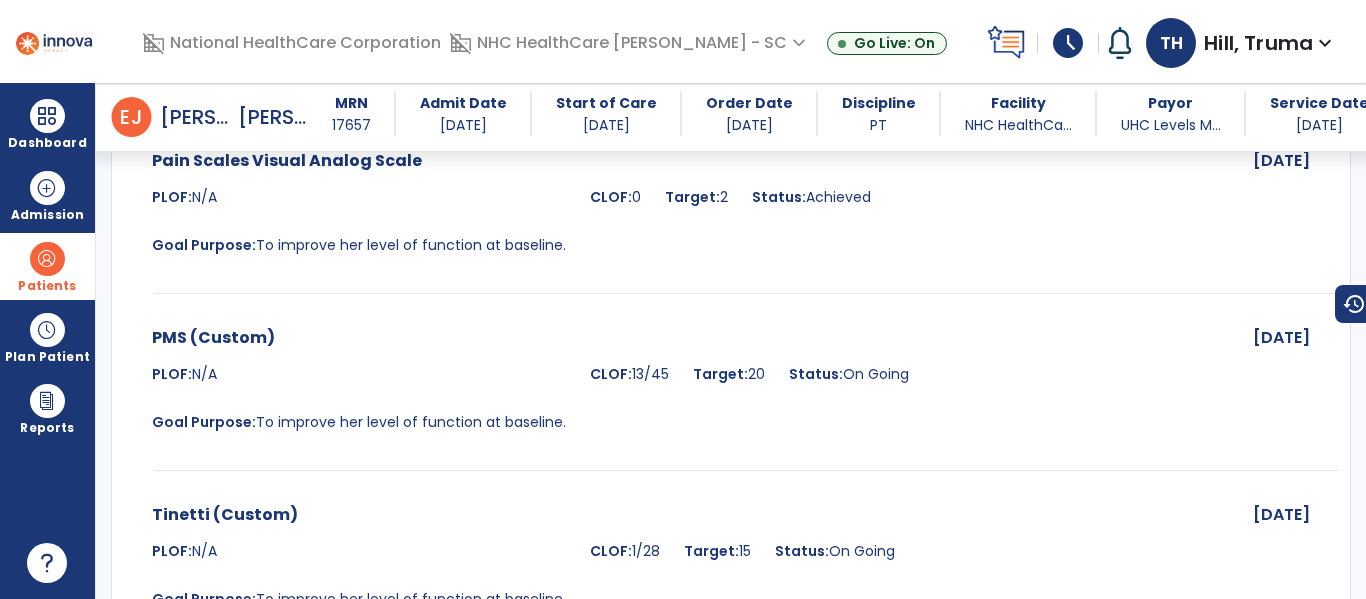 scroll, scrollTop: 2300, scrollLeft: 0, axis: vertical 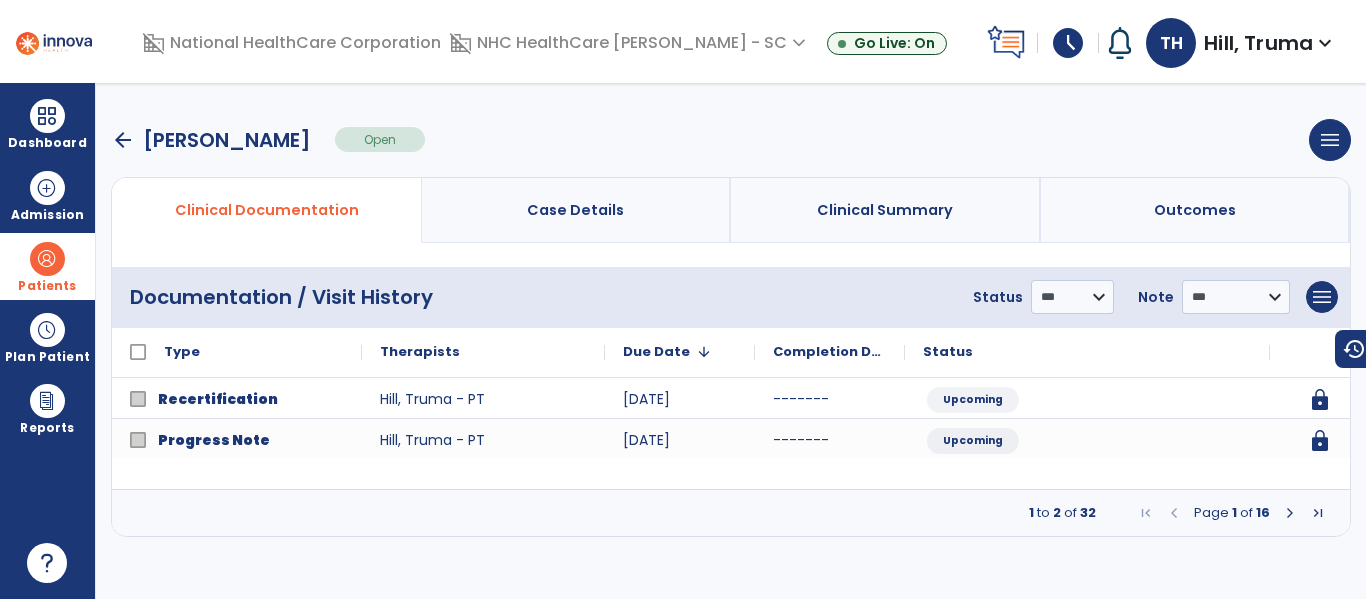 click at bounding box center (47, 259) 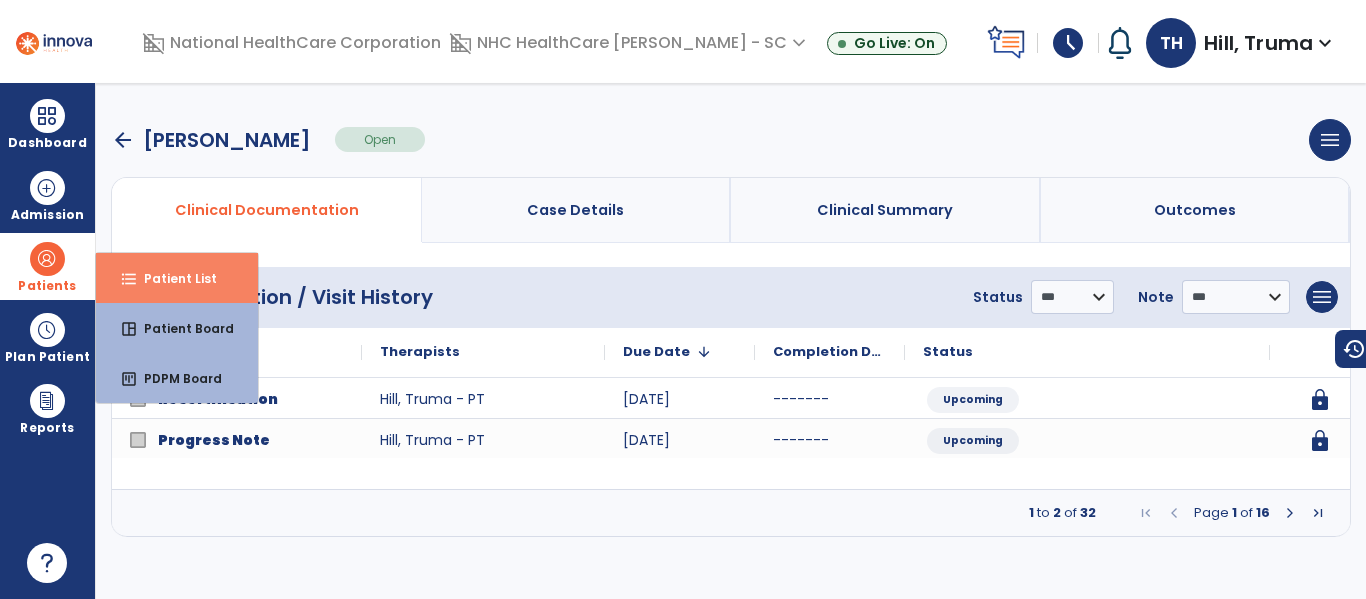 click on "format_list_bulleted" at bounding box center [129, 279] 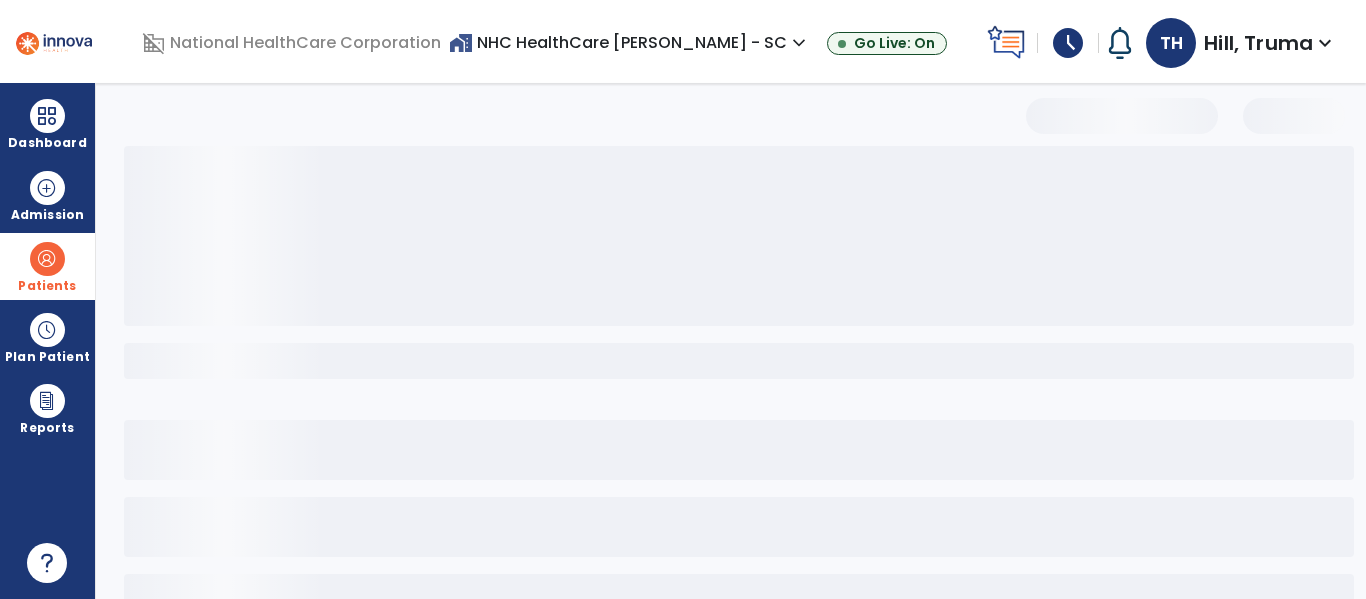 select on "***" 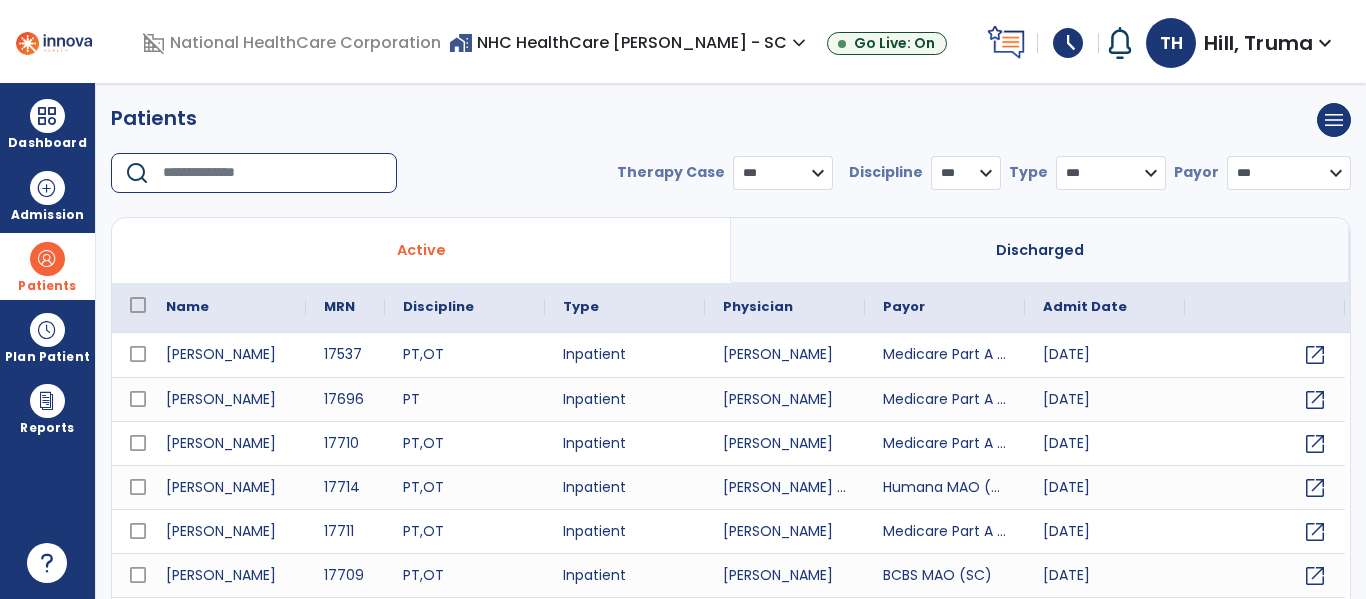 click at bounding box center [273, 173] 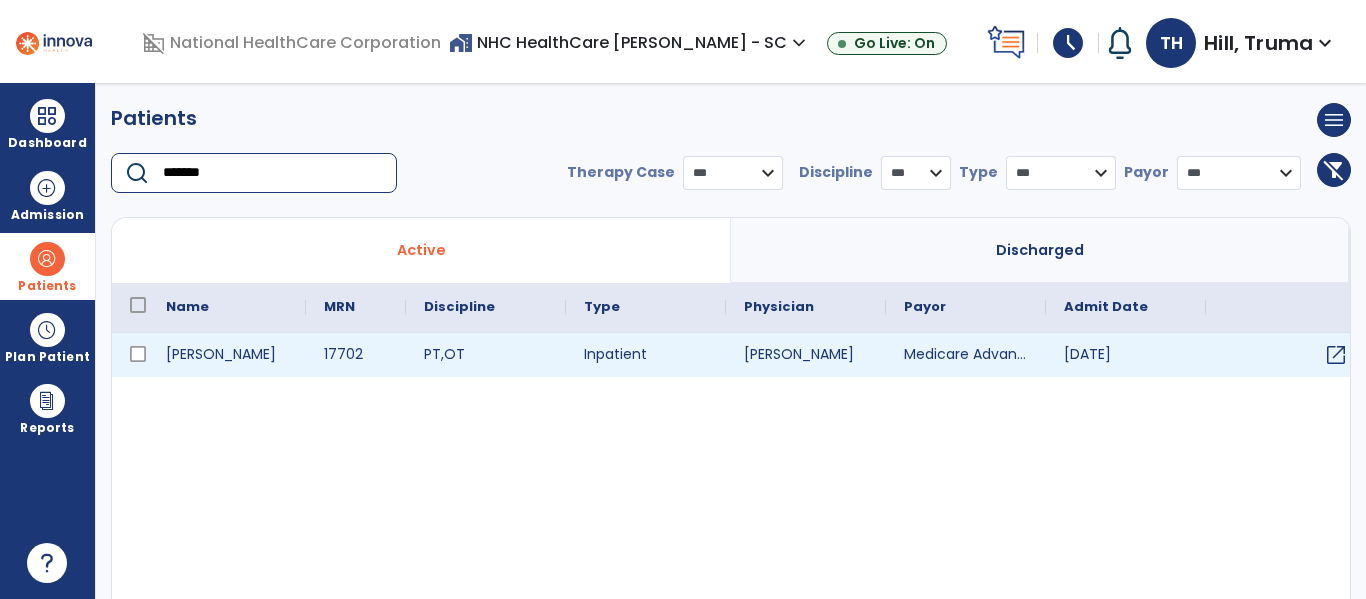 type on "*******" 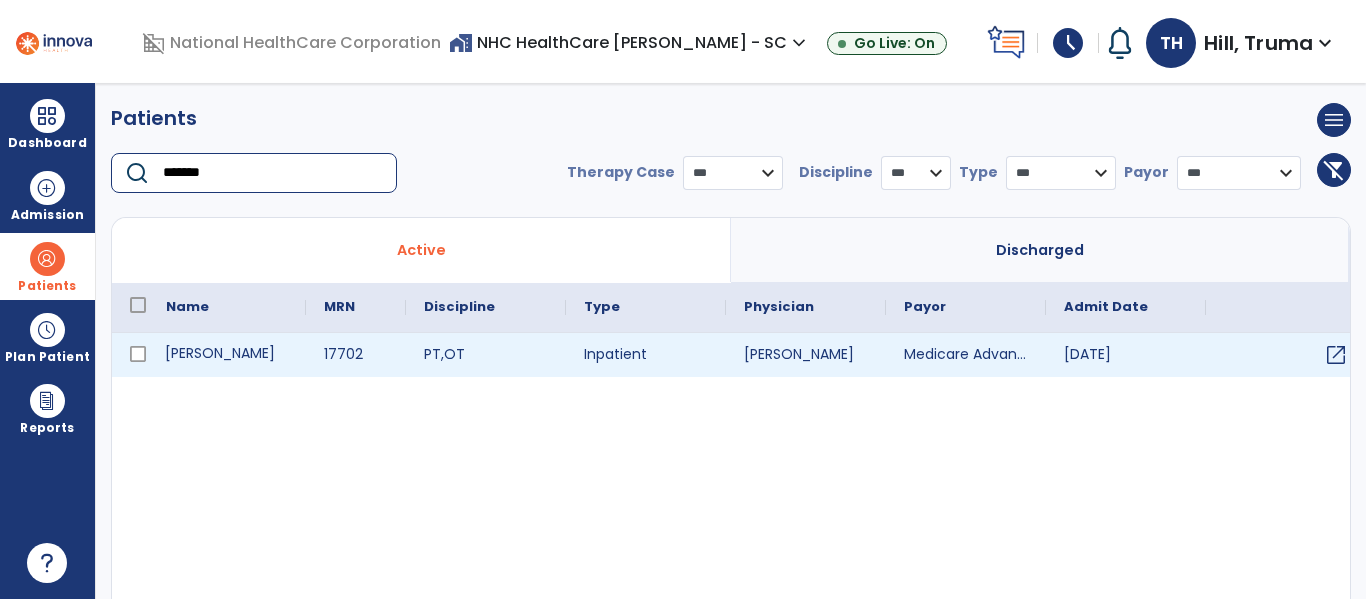 click on "Bentley-puchta, Kae" at bounding box center (227, 355) 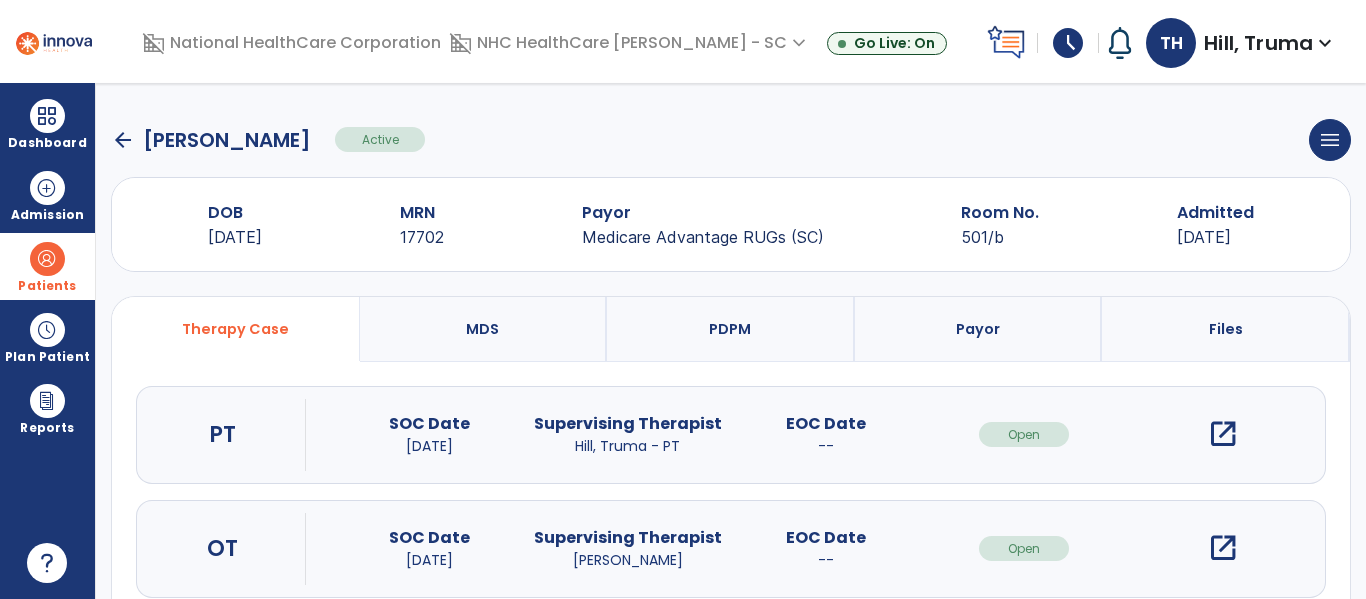 click on "open_in_new" at bounding box center (1223, 434) 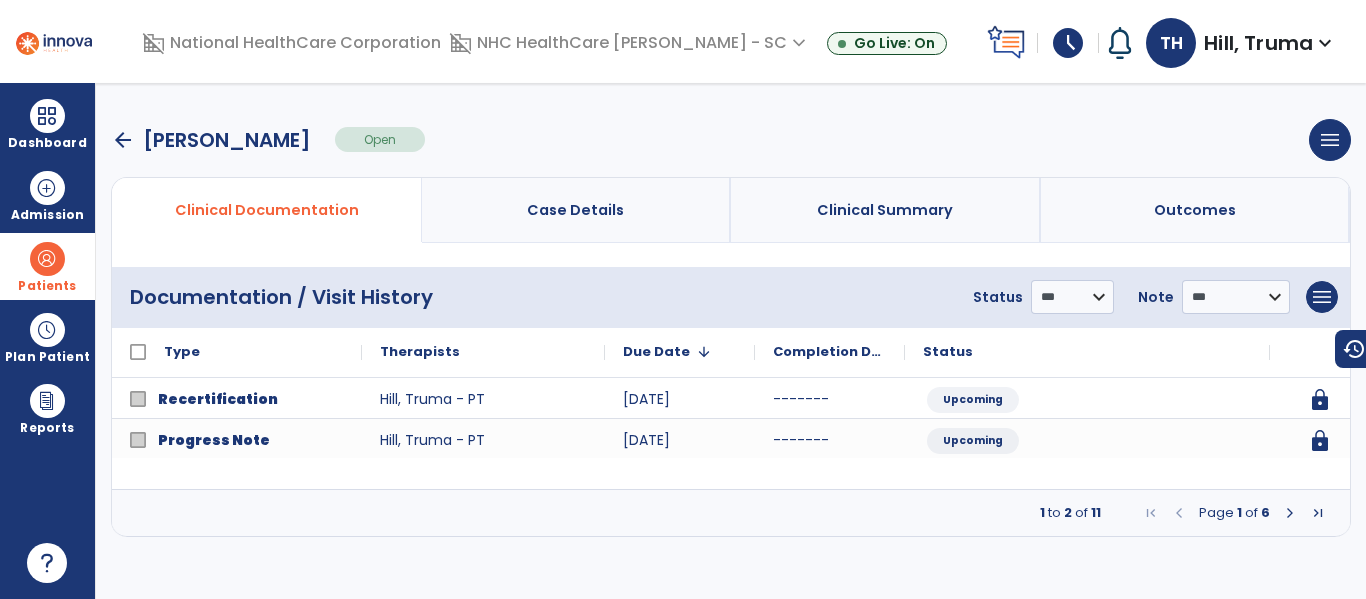 click at bounding box center (1290, 513) 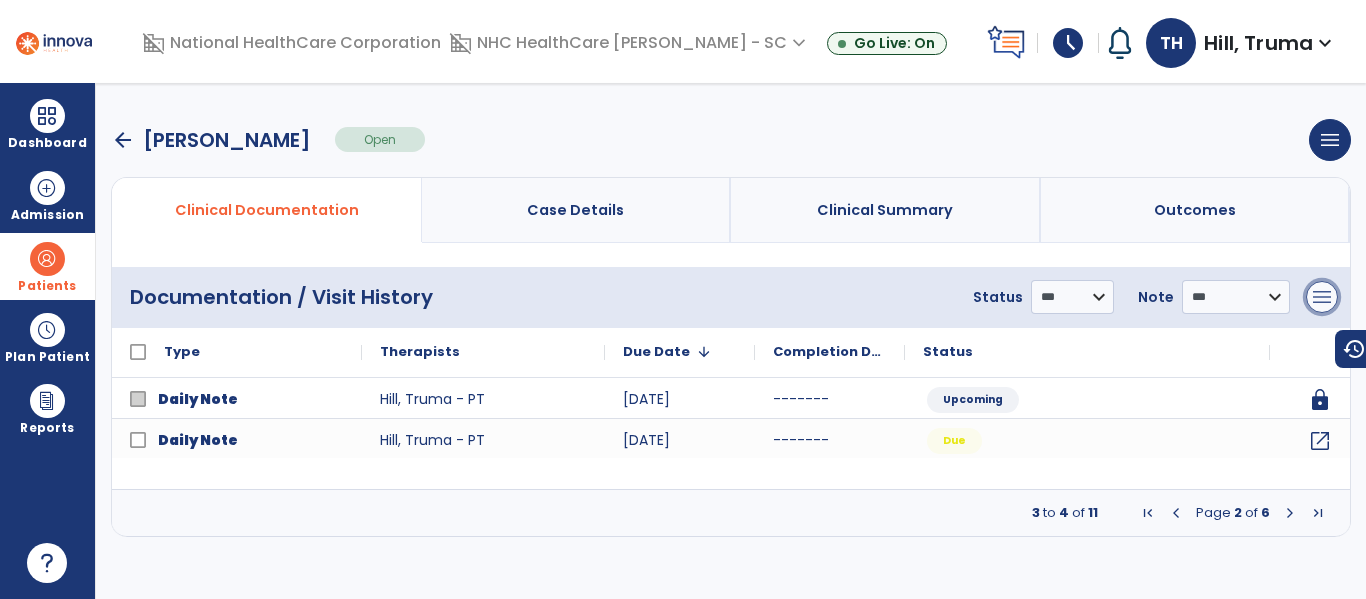 click on "menu" at bounding box center [1322, 297] 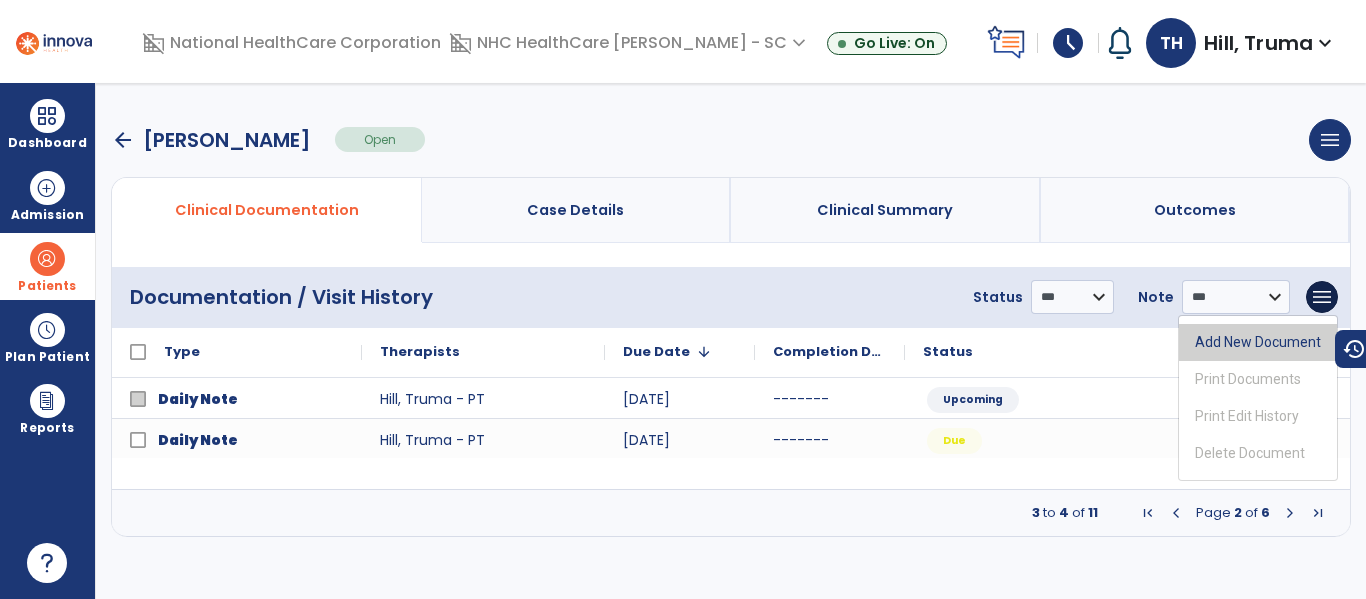 click on "Add New Document" at bounding box center [1258, 342] 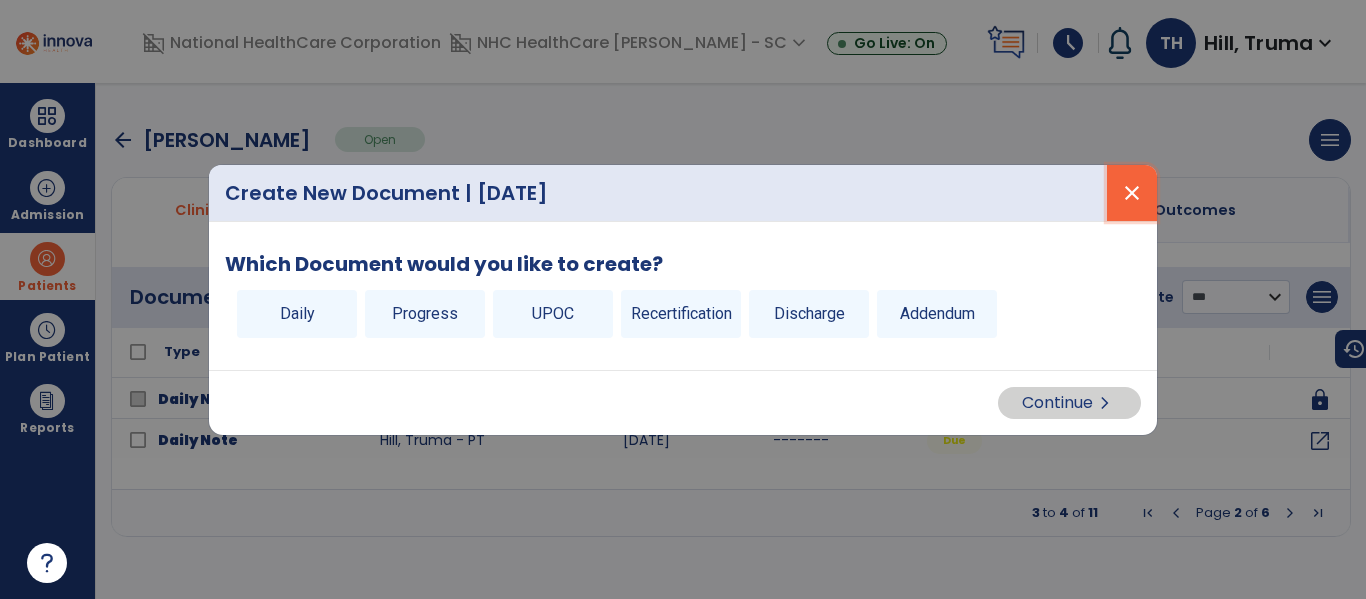 click on "close" at bounding box center (1132, 193) 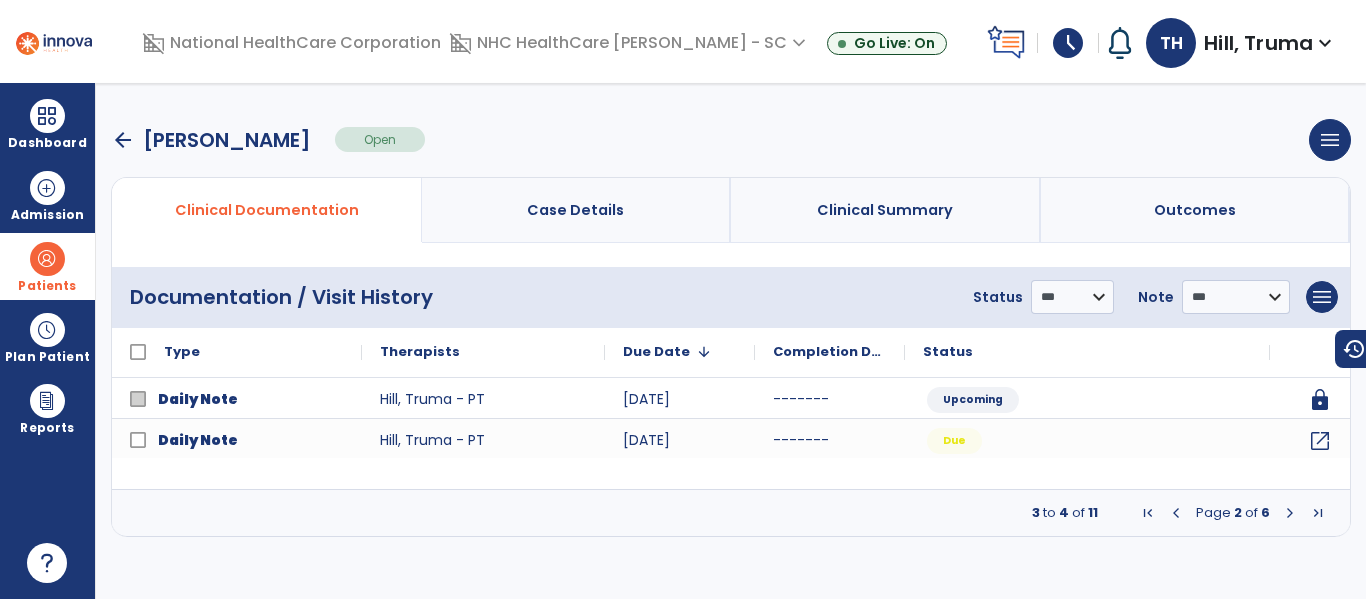 click on "Page
2
of
6" at bounding box center (1233, 513) 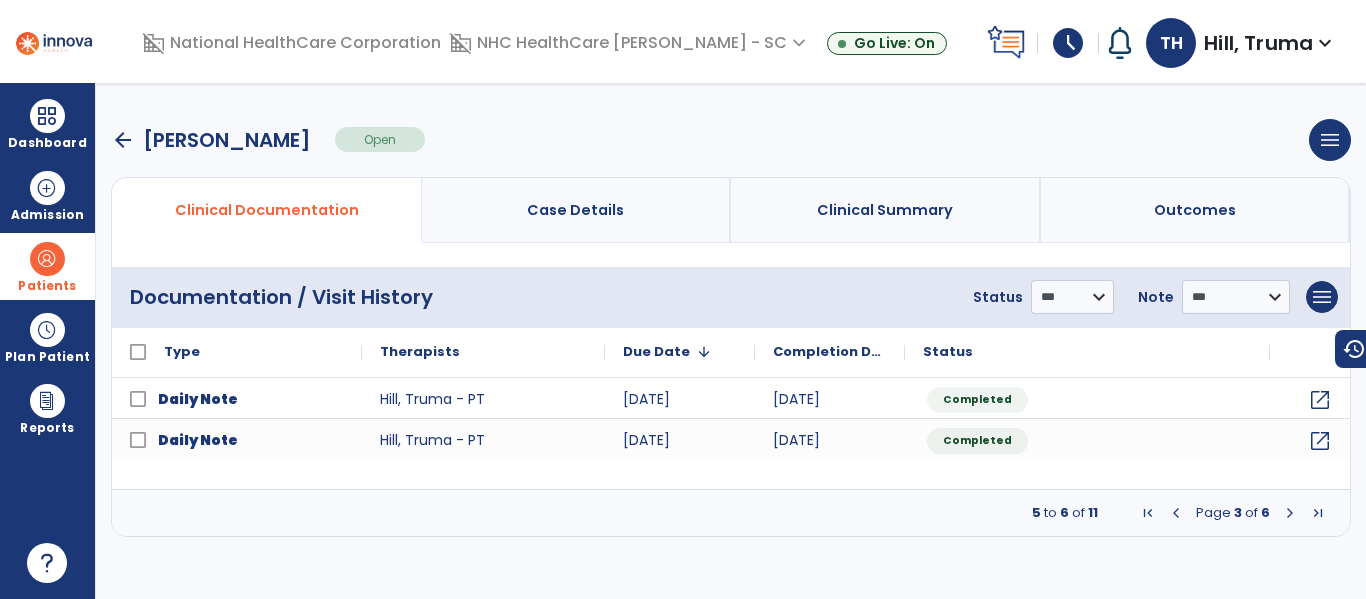 click at bounding box center (1290, 513) 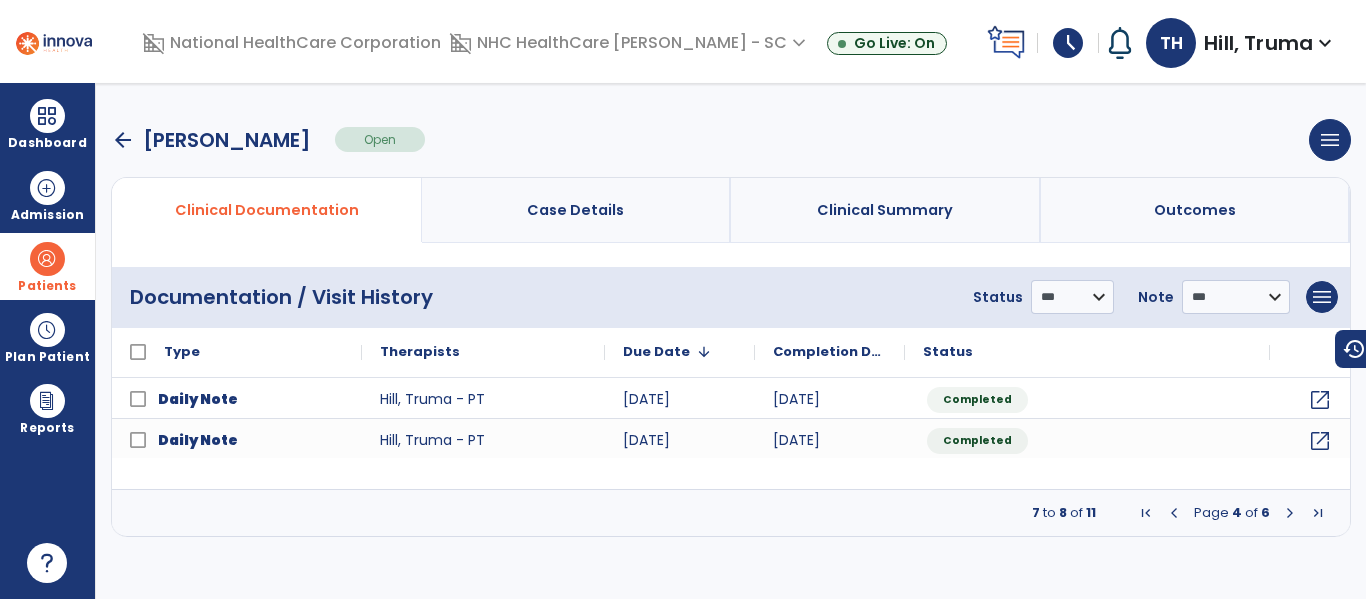click at bounding box center (1290, 513) 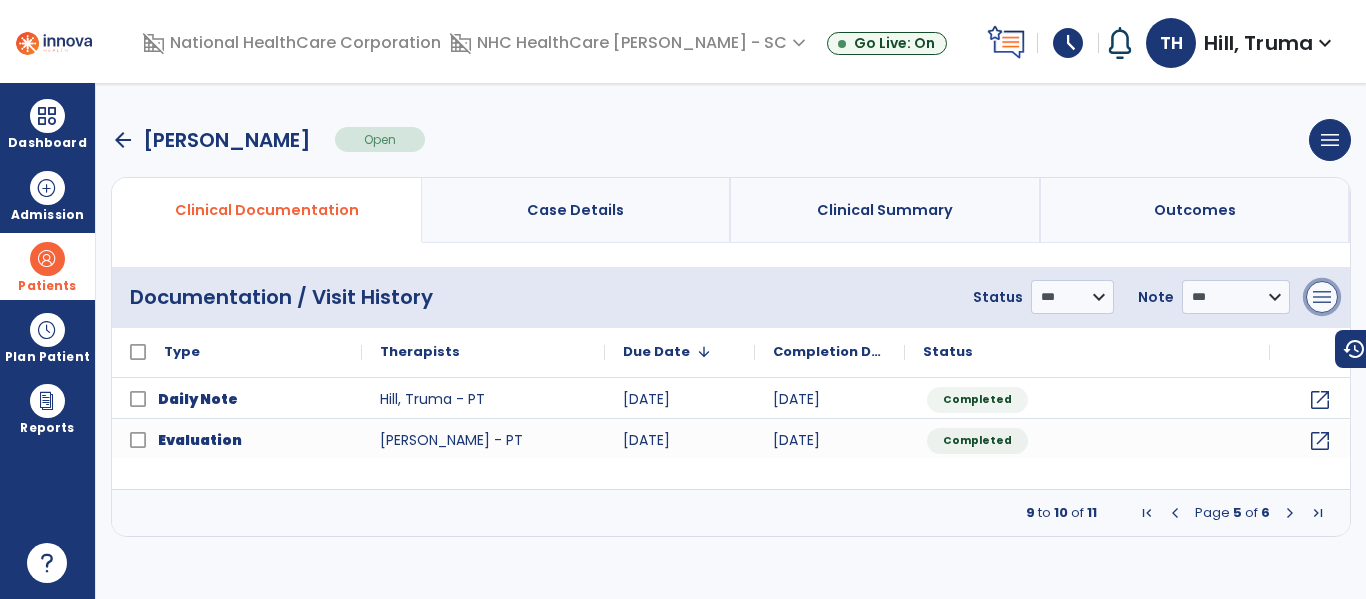 click on "menu" at bounding box center [1322, 297] 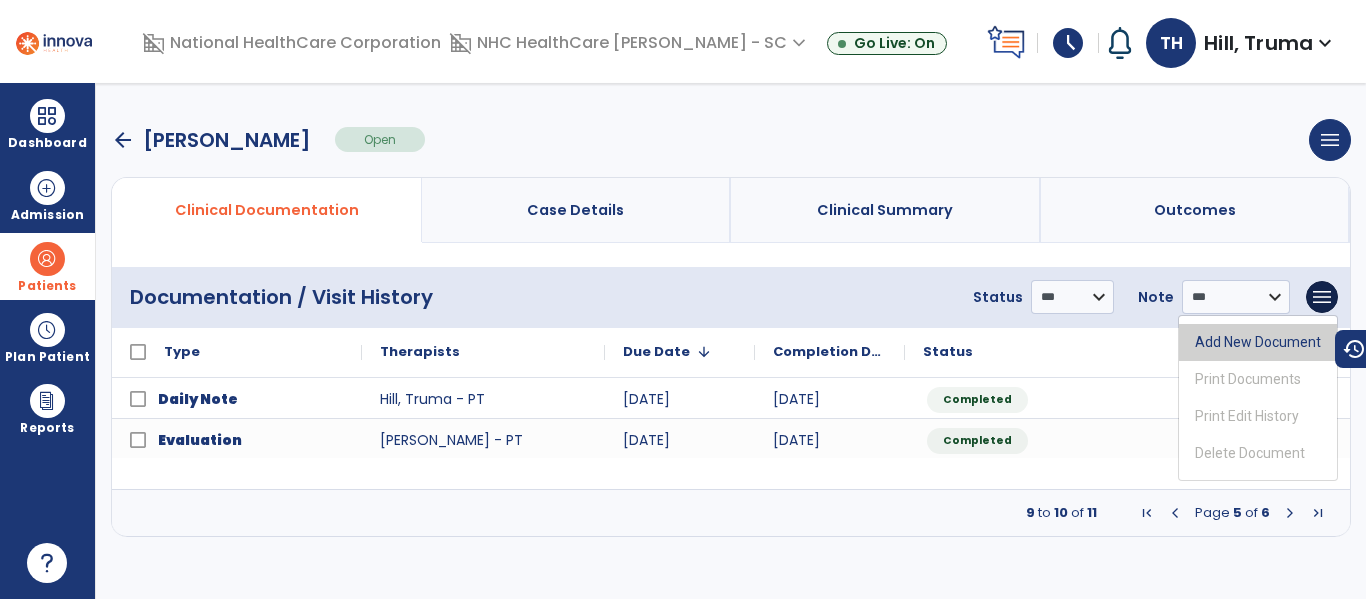 click on "Add New Document" at bounding box center (1258, 342) 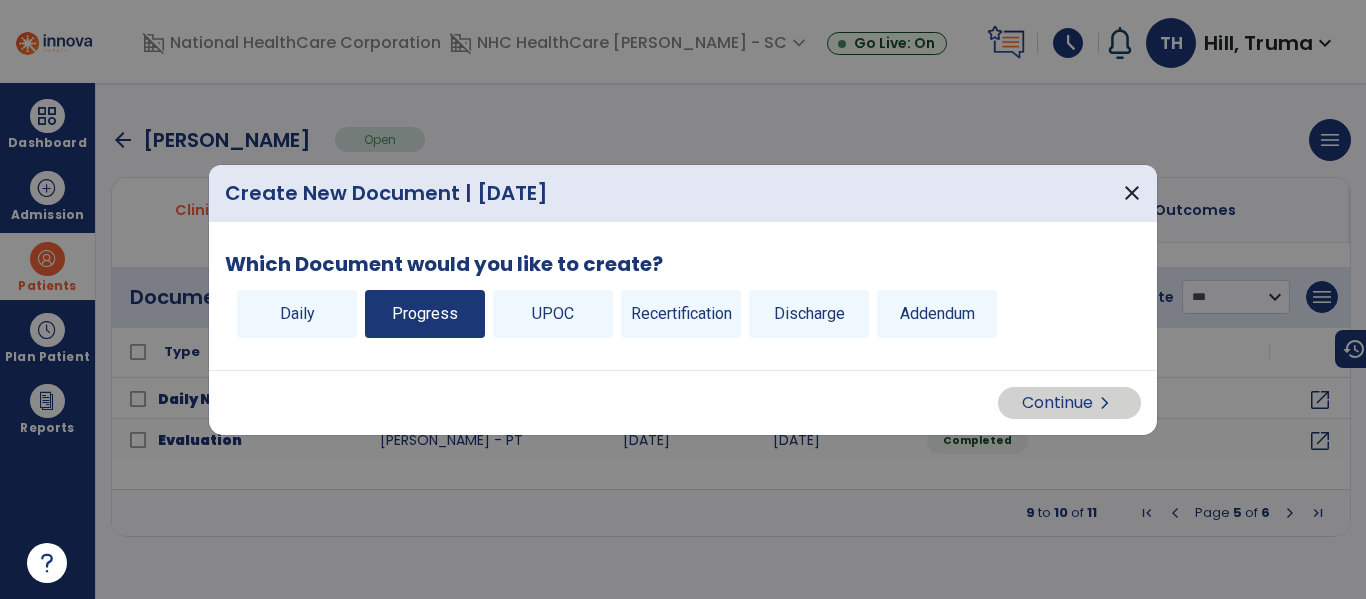 click on "Progress" at bounding box center (425, 314) 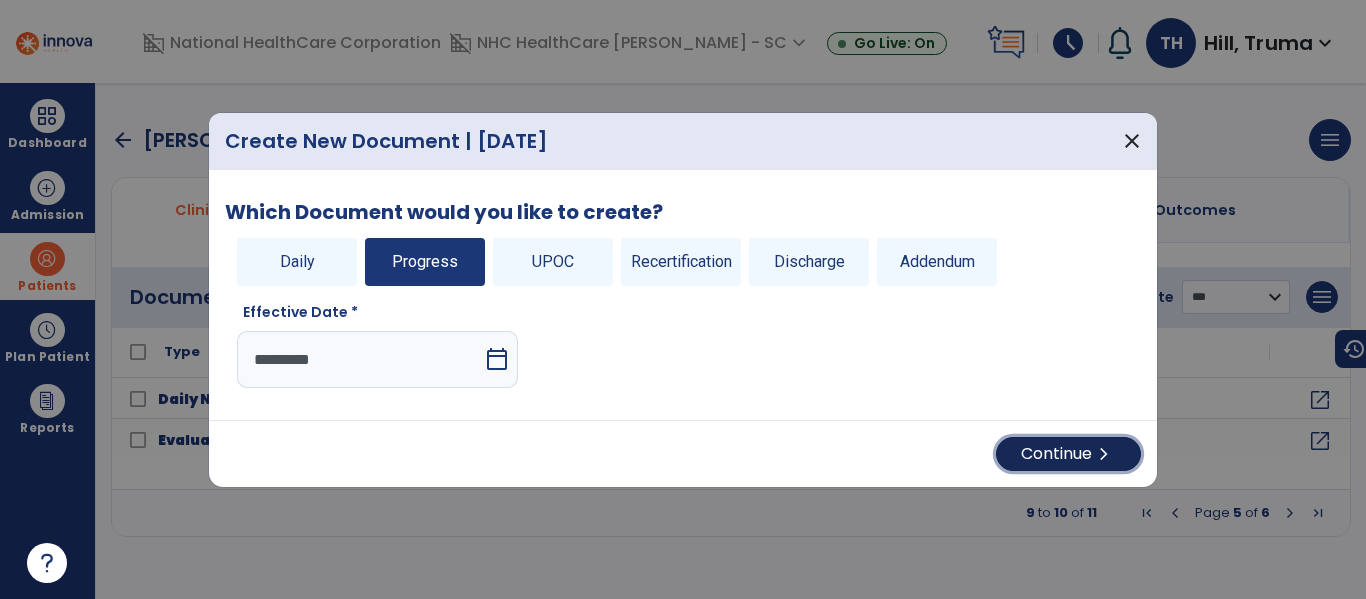 click on "Continue   chevron_right" at bounding box center (1068, 454) 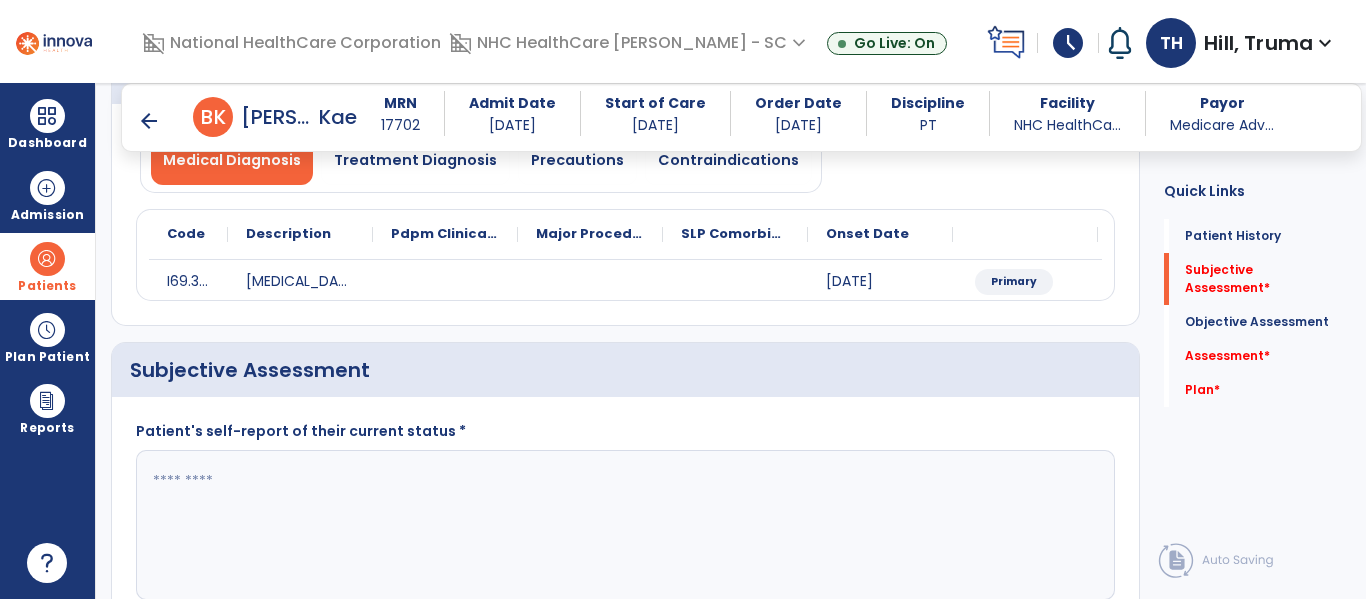 scroll, scrollTop: 400, scrollLeft: 0, axis: vertical 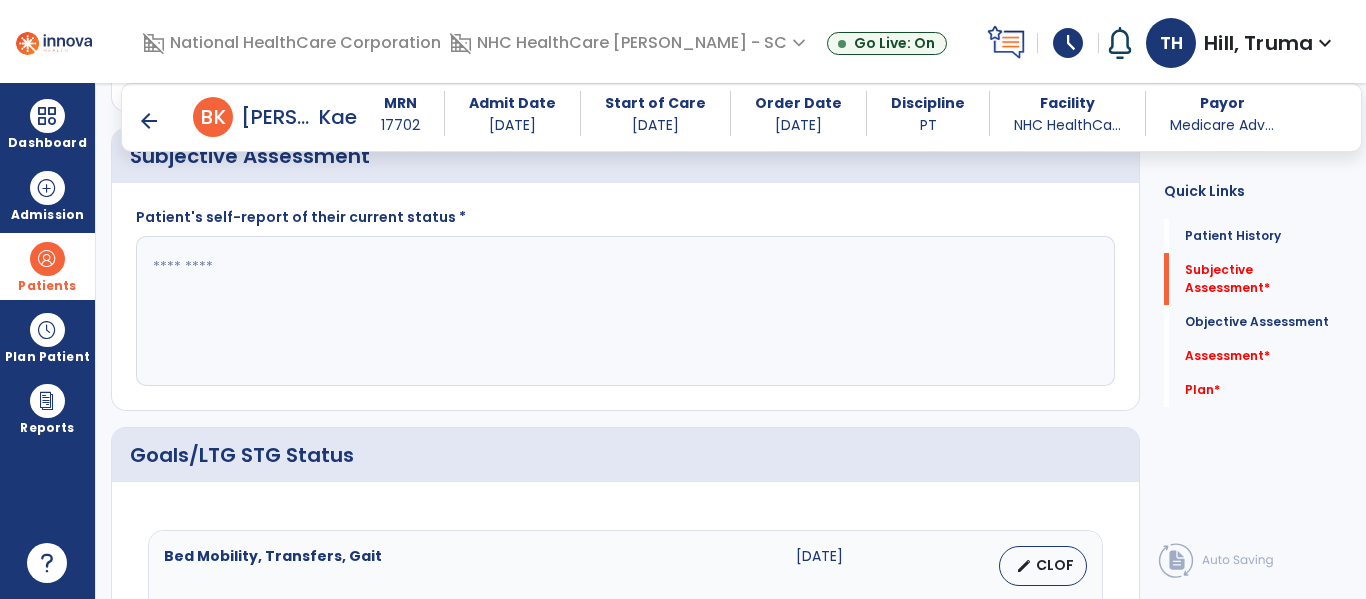 click 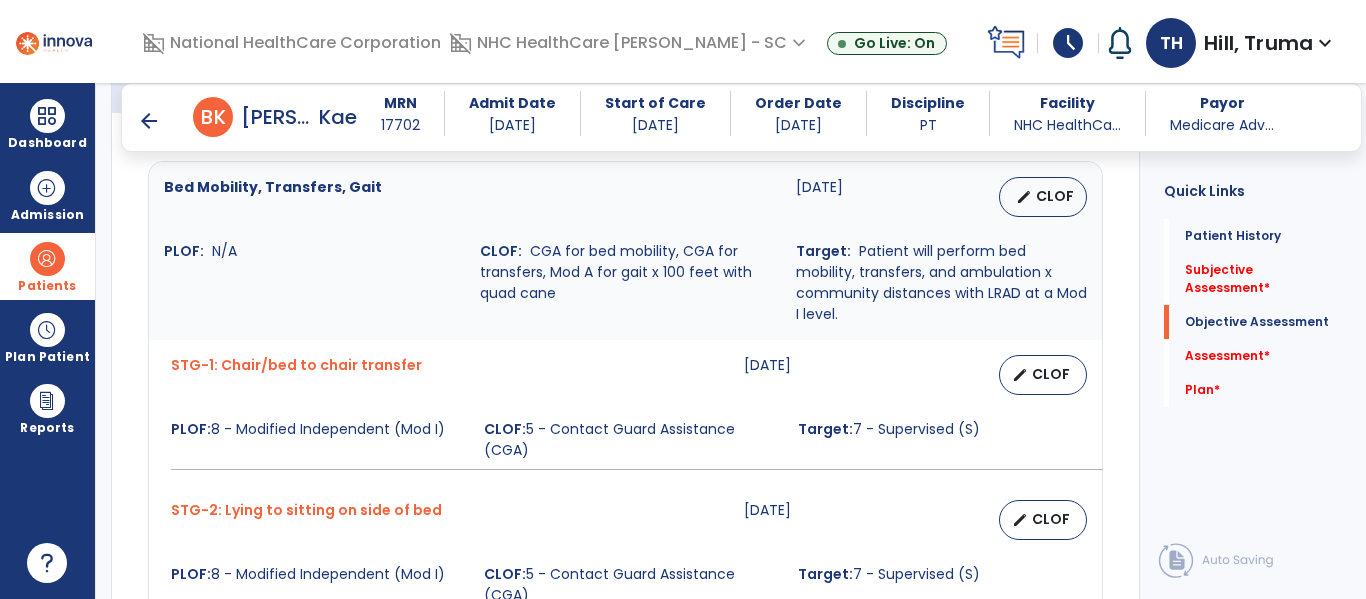scroll, scrollTop: 800, scrollLeft: 0, axis: vertical 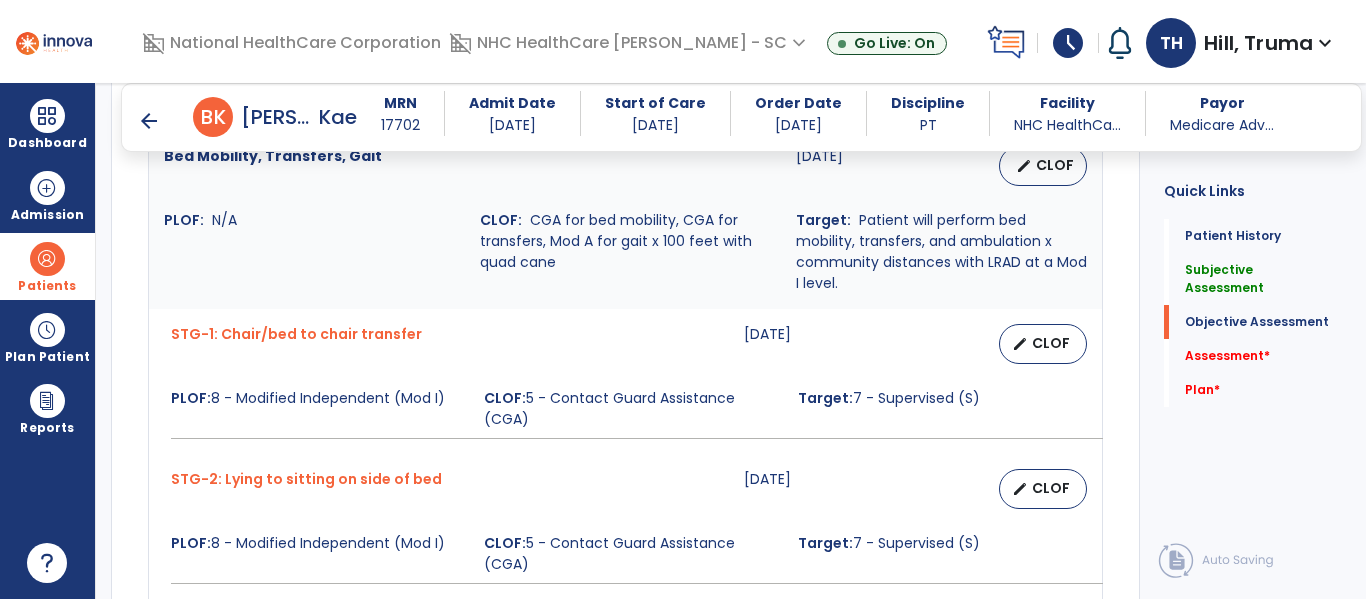 type on "**********" 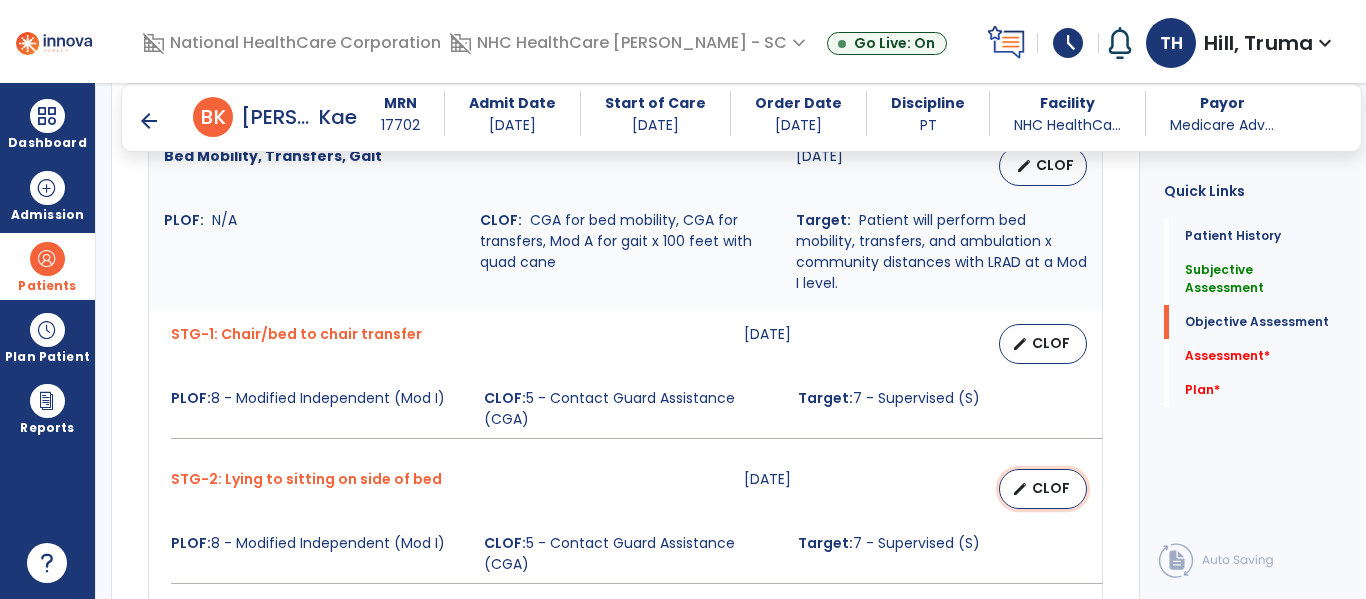 click on "edit   CLOF" at bounding box center [1043, 489] 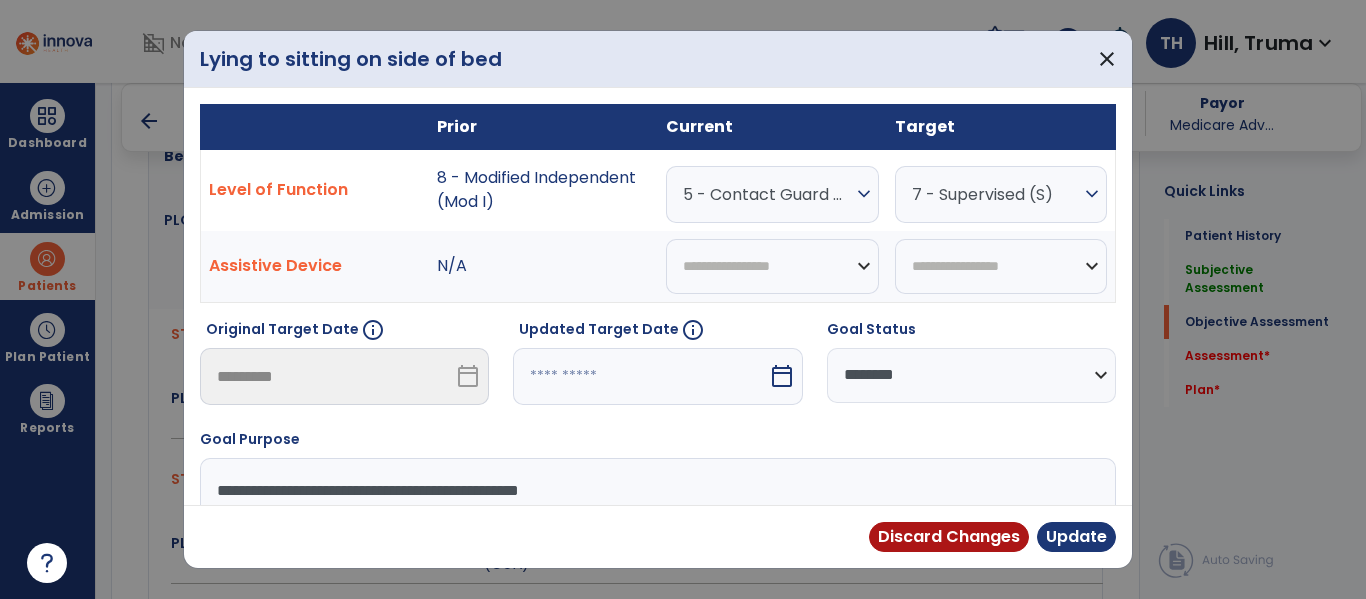 click on "expand_more" at bounding box center [864, 194] 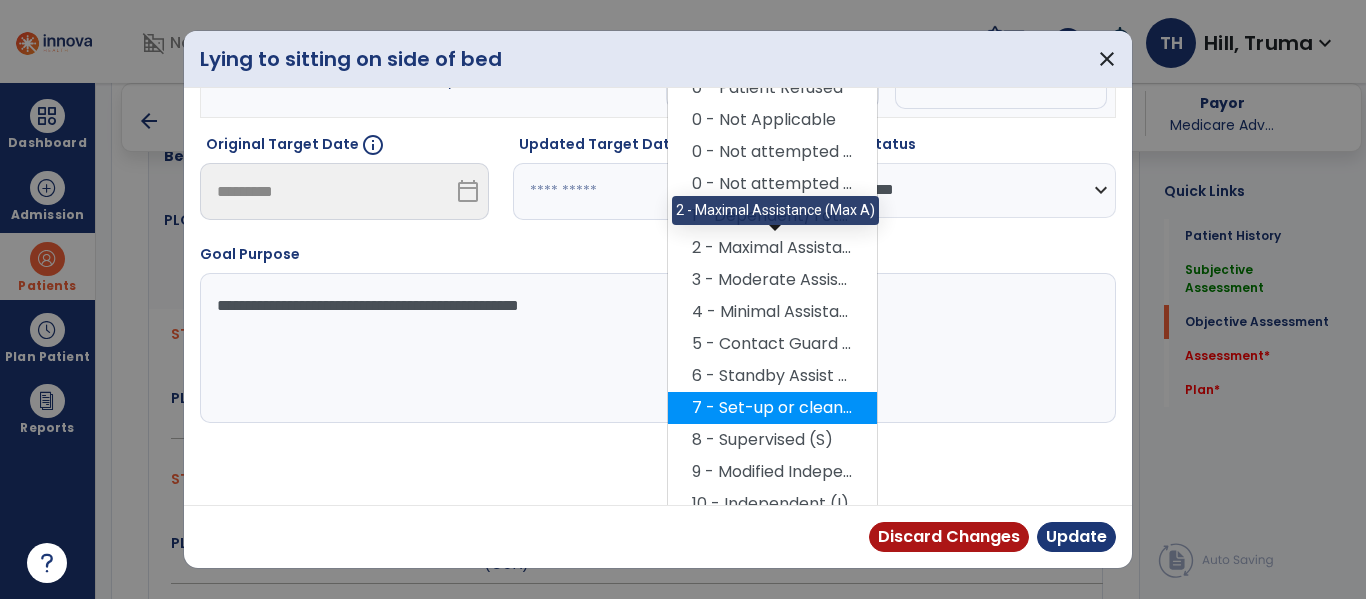 scroll, scrollTop: 200, scrollLeft: 0, axis: vertical 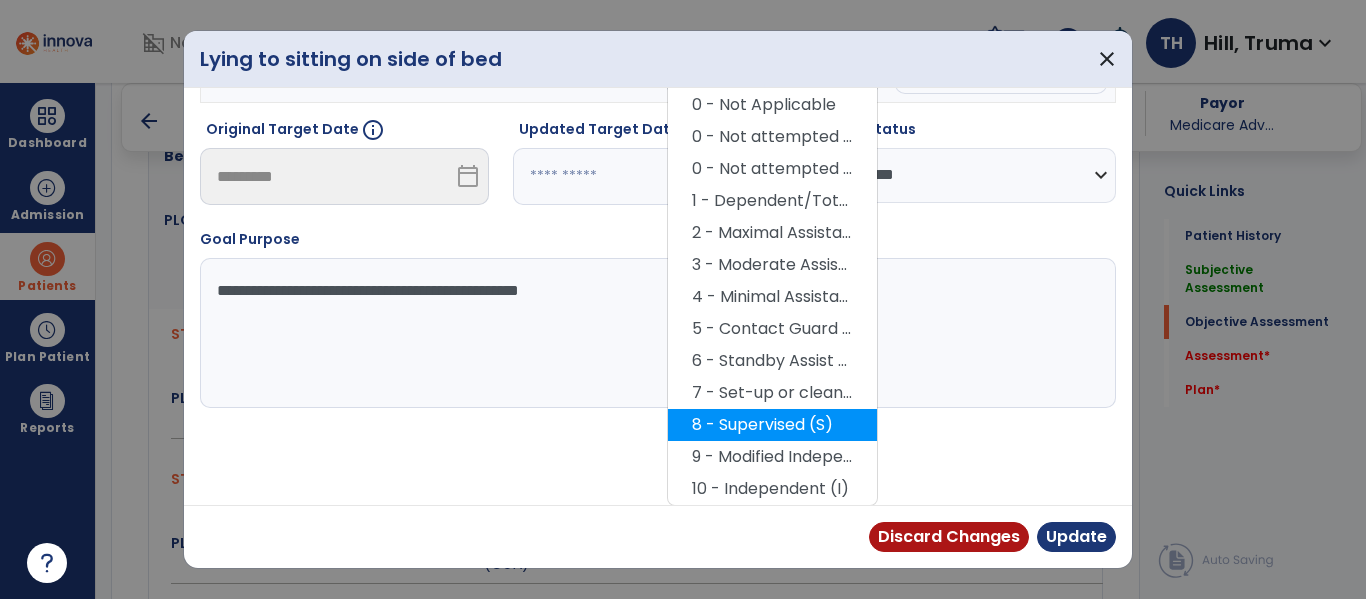 click on "8 - Supervised (S)" at bounding box center [772, 425] 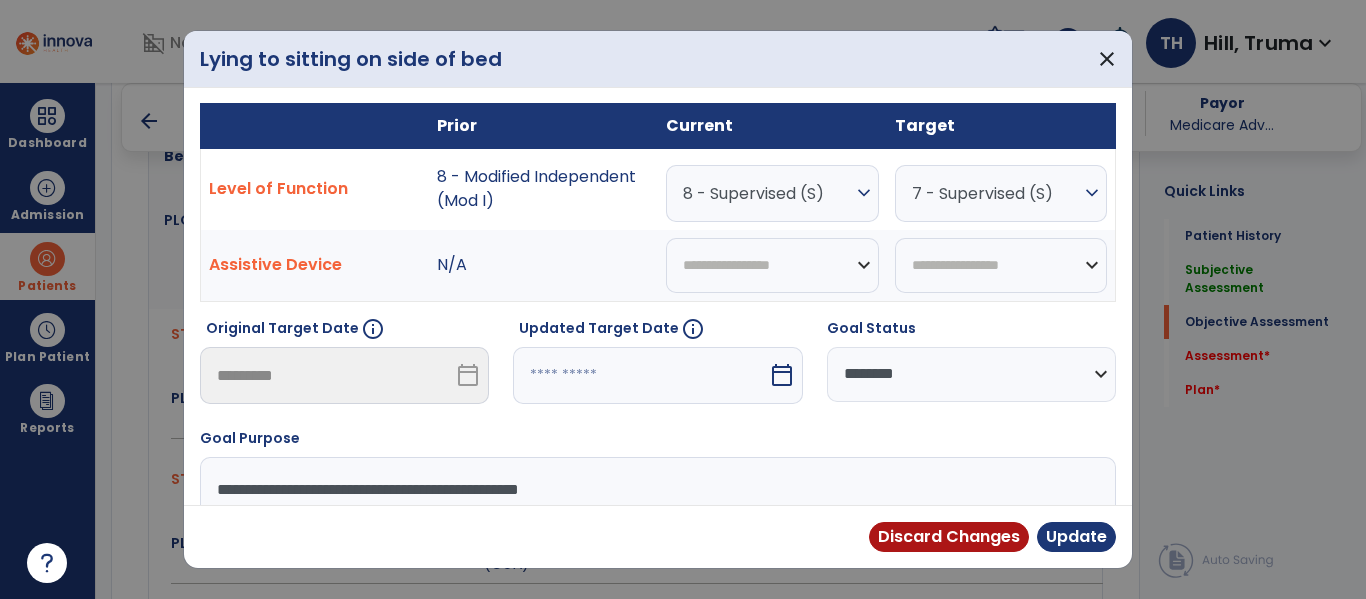 scroll, scrollTop: 0, scrollLeft: 0, axis: both 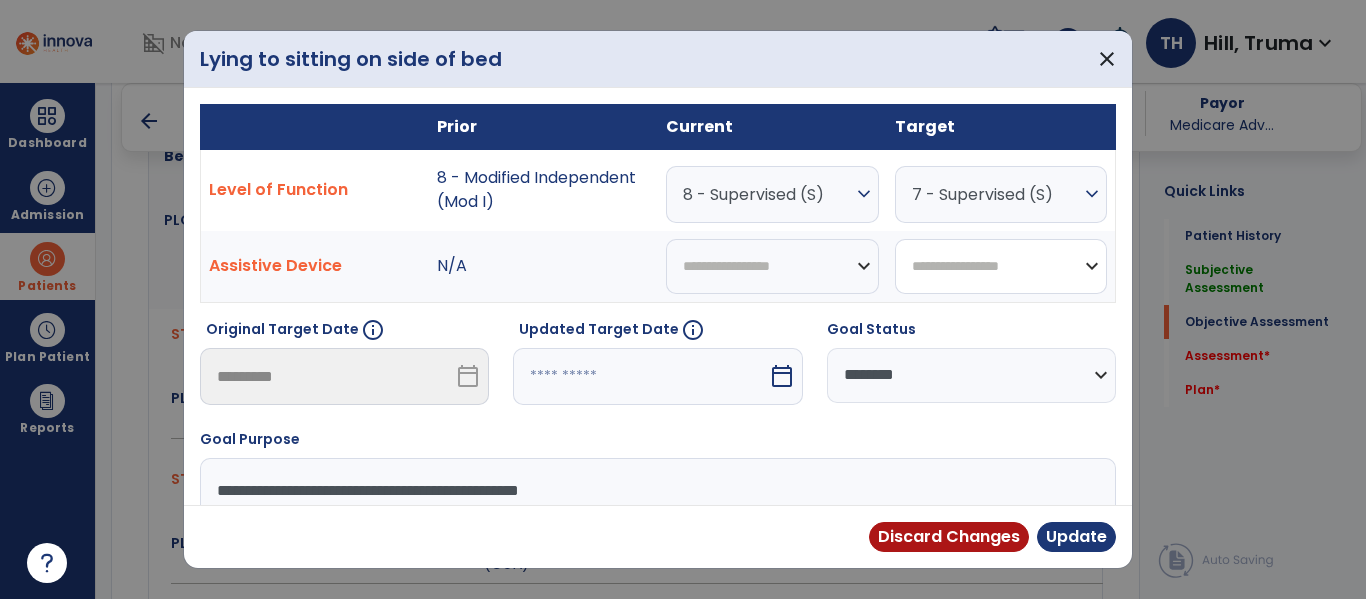 click on "**********" at bounding box center [1001, 266] 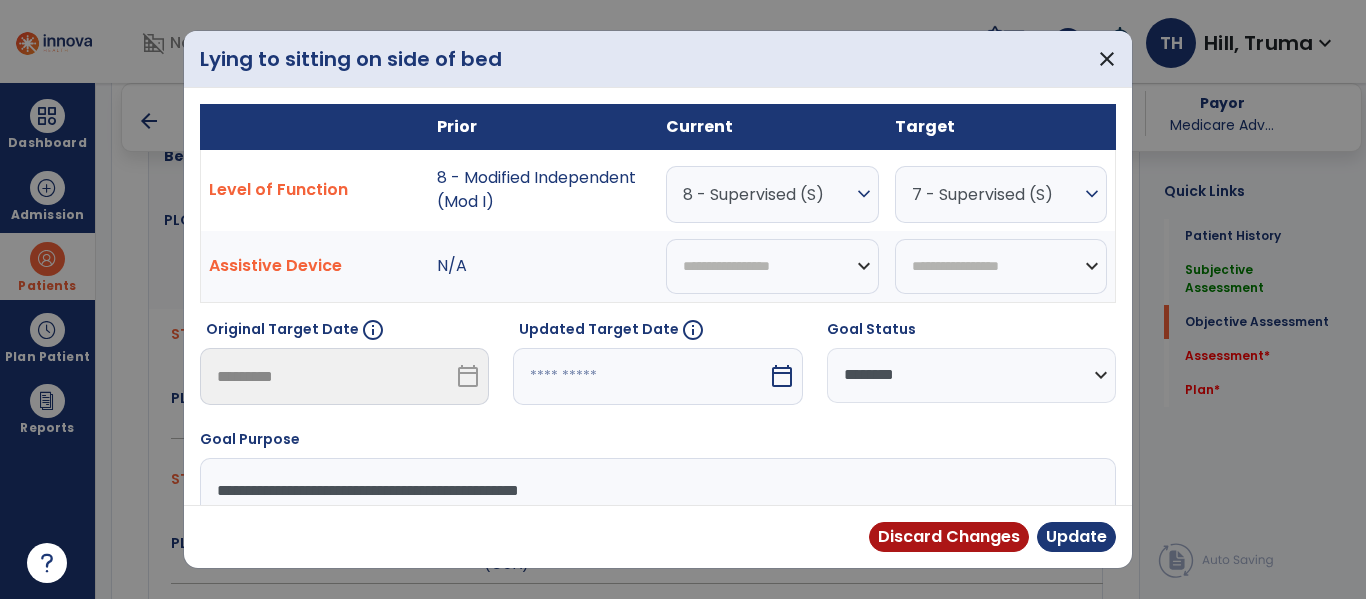 click on "**********" at bounding box center (971, 375) 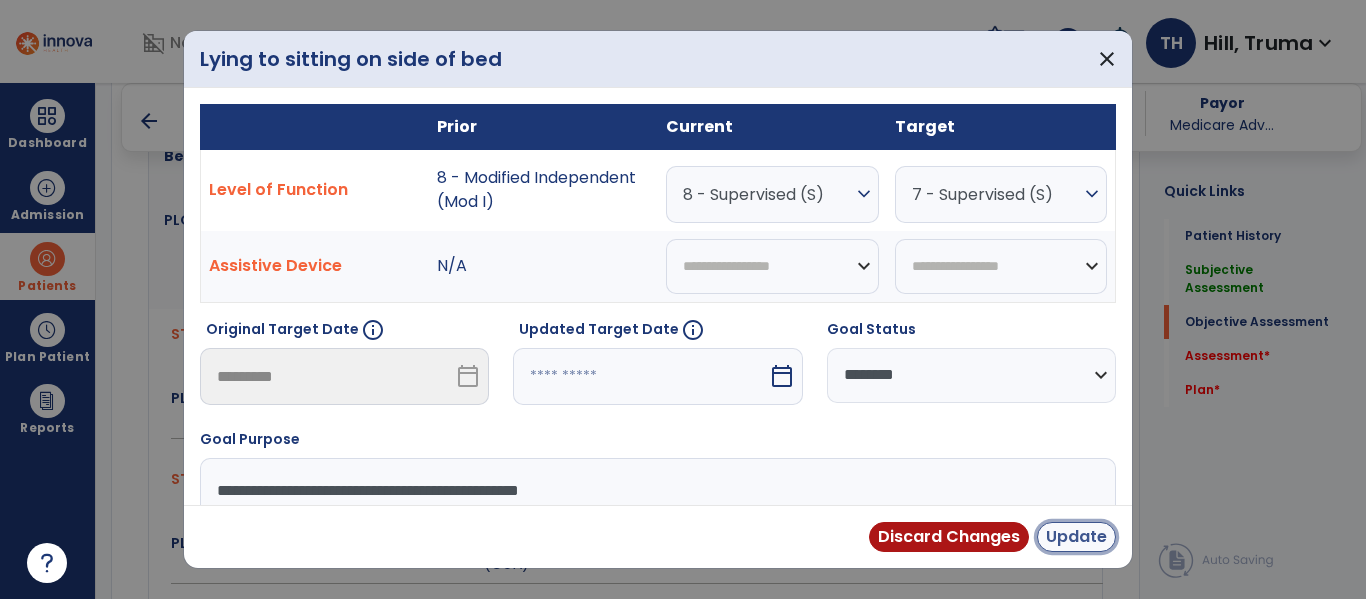 click on "Update" at bounding box center (1076, 537) 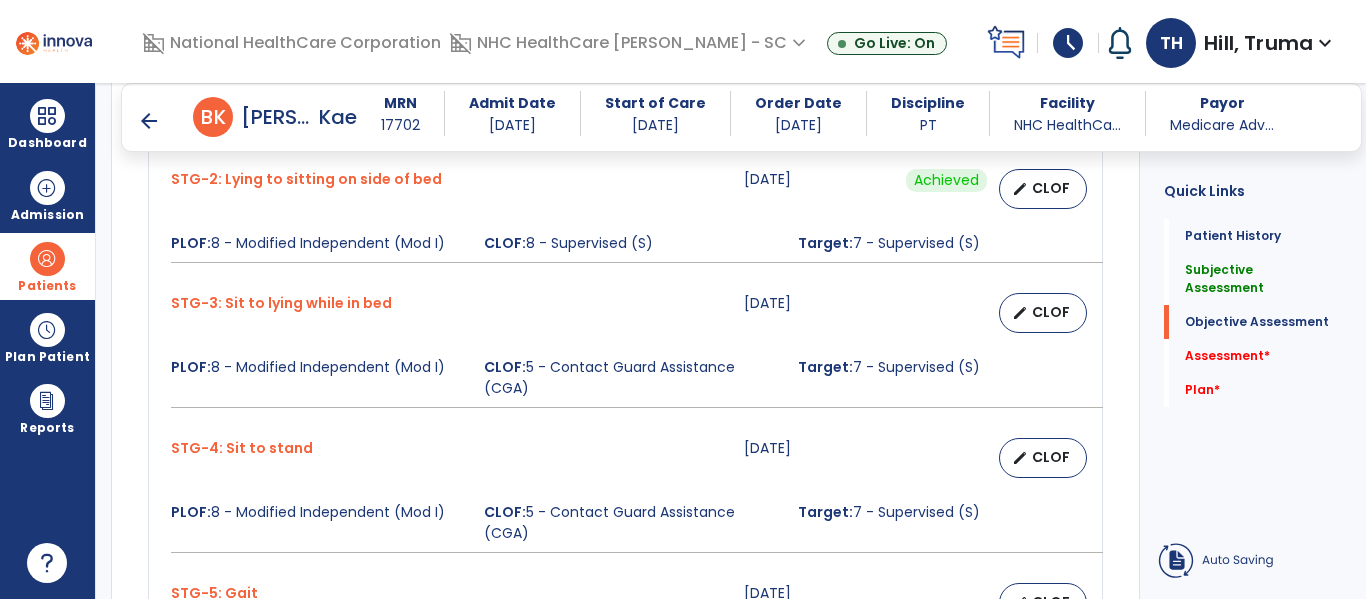 scroll, scrollTop: 1000, scrollLeft: 0, axis: vertical 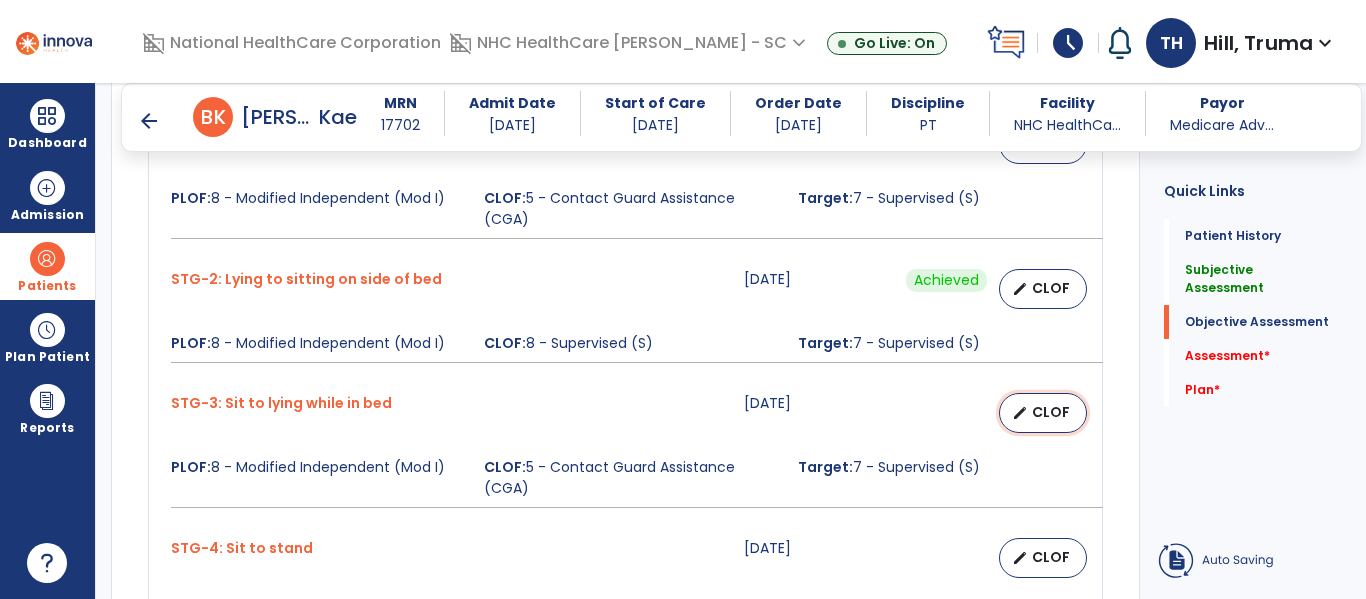 click on "edit   CLOF" at bounding box center [1043, 413] 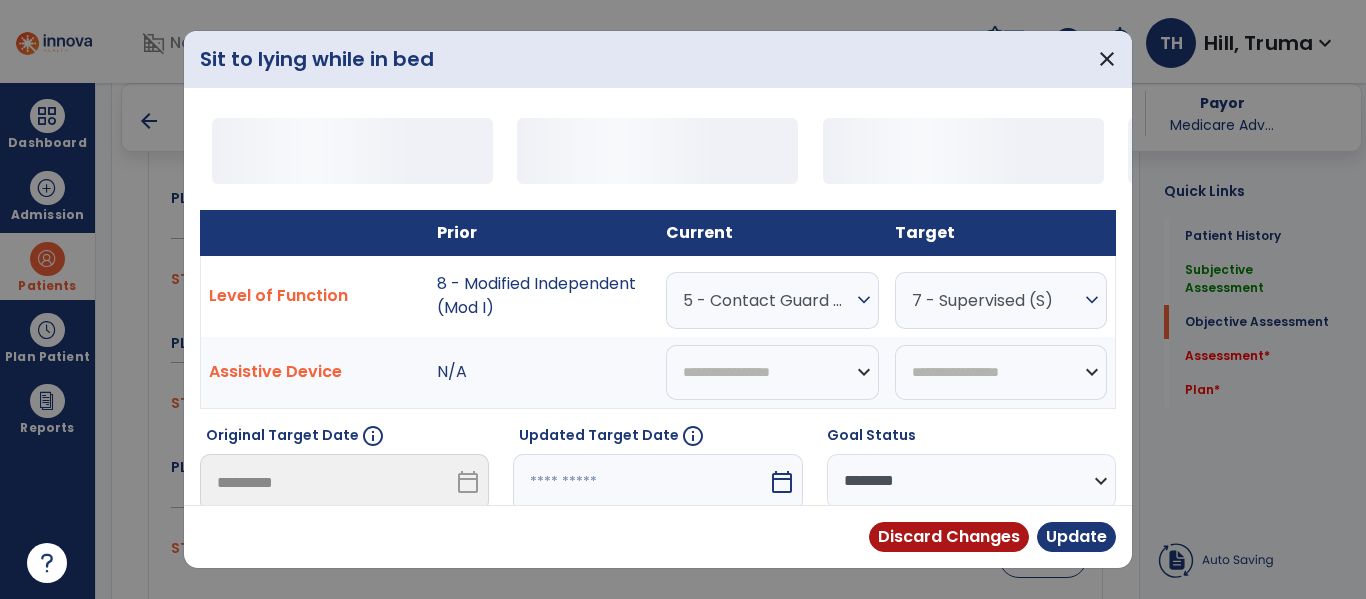 click on "5 - Contact Guard Assistance (CGA)" at bounding box center (767, 300) 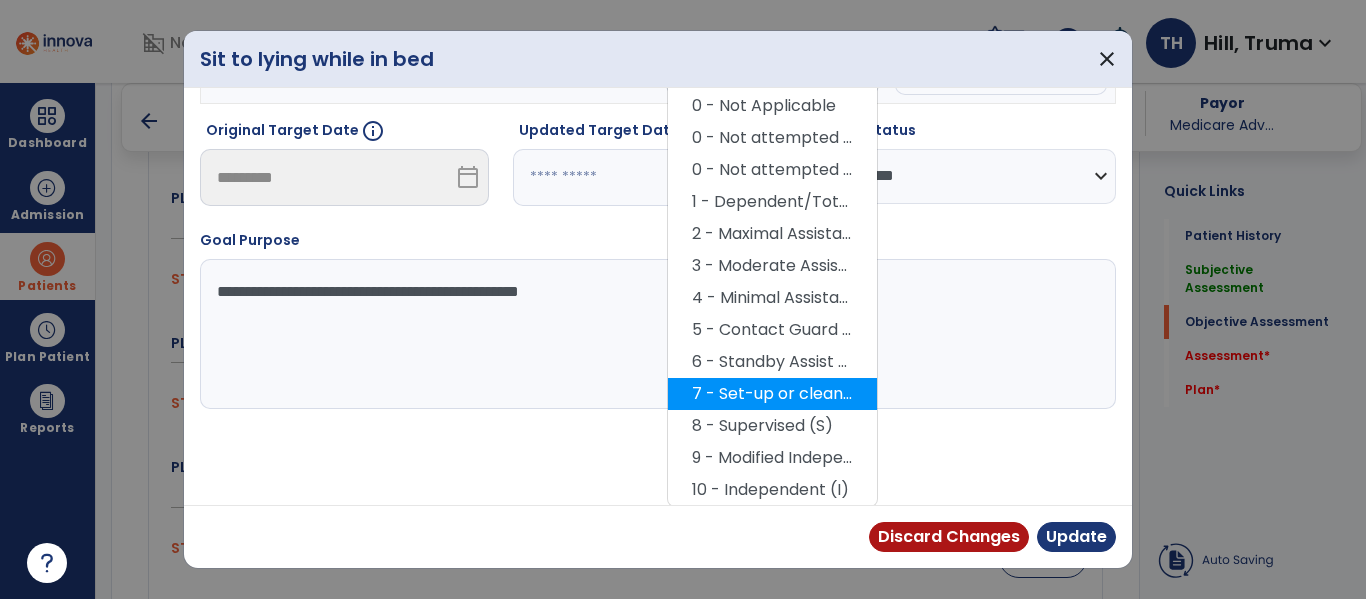 scroll, scrollTop: 311, scrollLeft: 0, axis: vertical 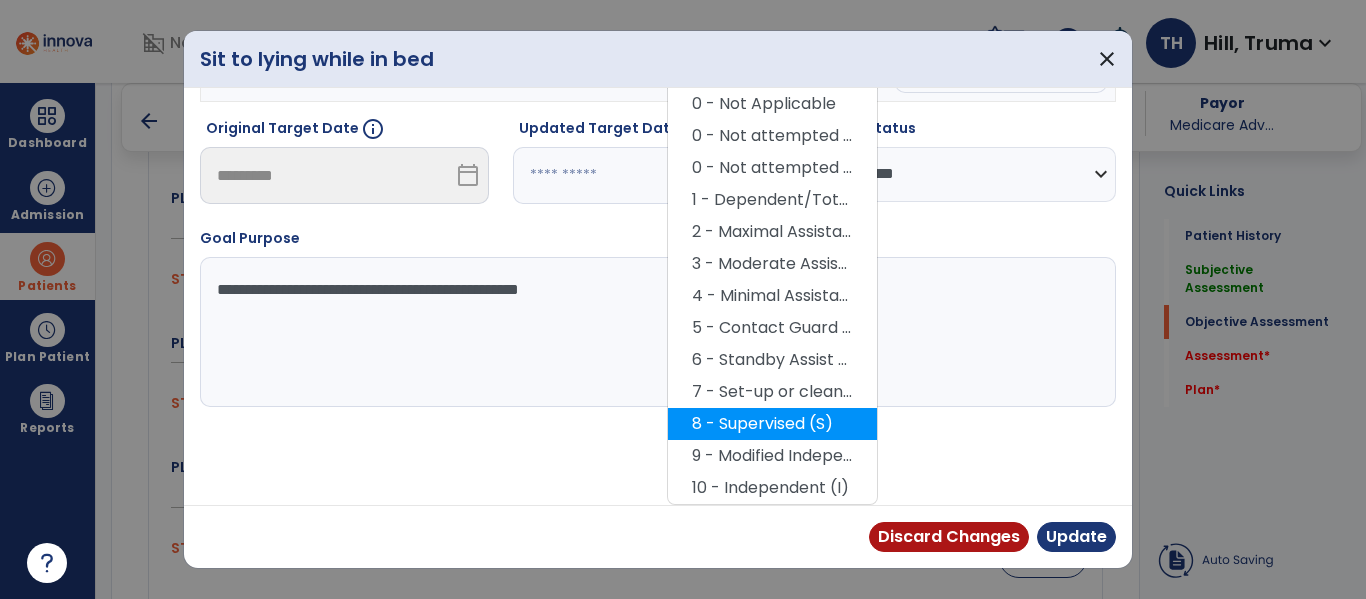click on "8 - Supervised (S)" at bounding box center (772, 424) 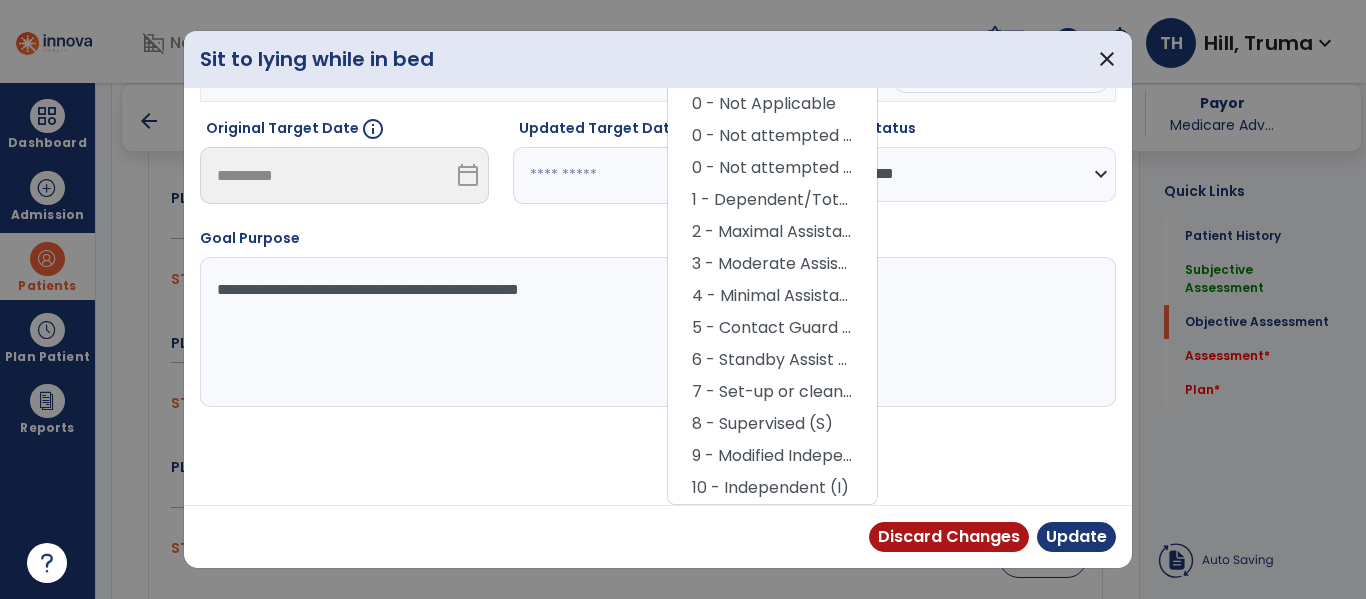 scroll, scrollTop: 229, scrollLeft: 0, axis: vertical 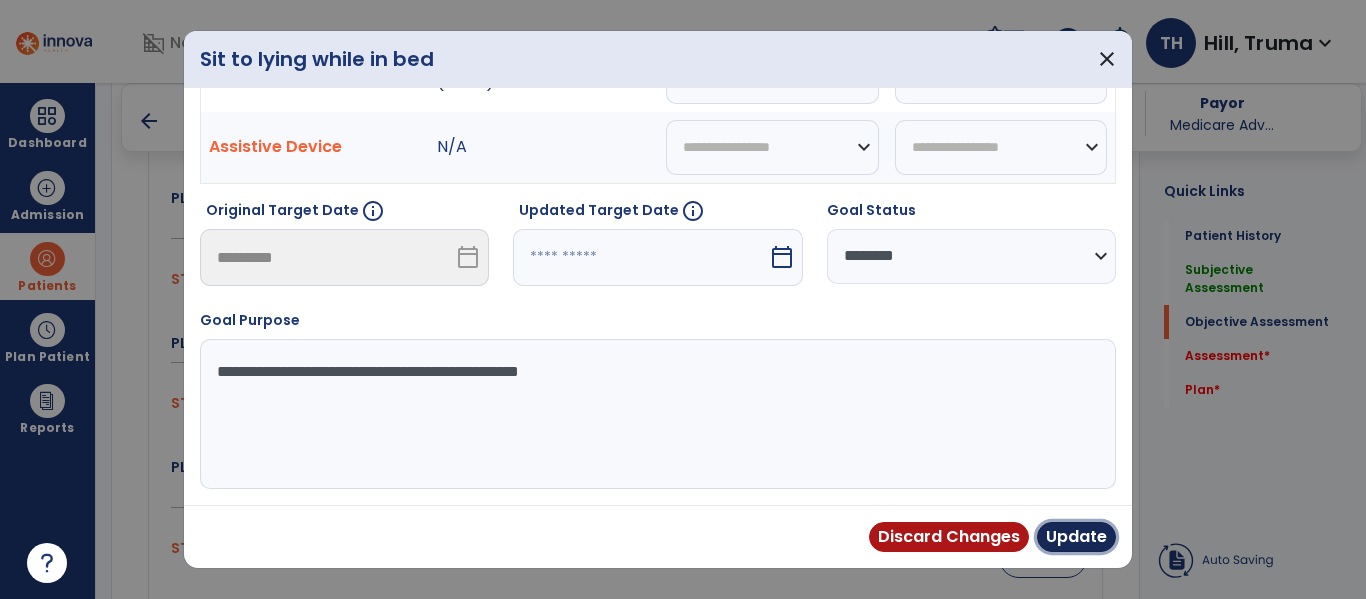 drag, startPoint x: 1062, startPoint y: 526, endPoint x: 1042, endPoint y: 510, distance: 25.612497 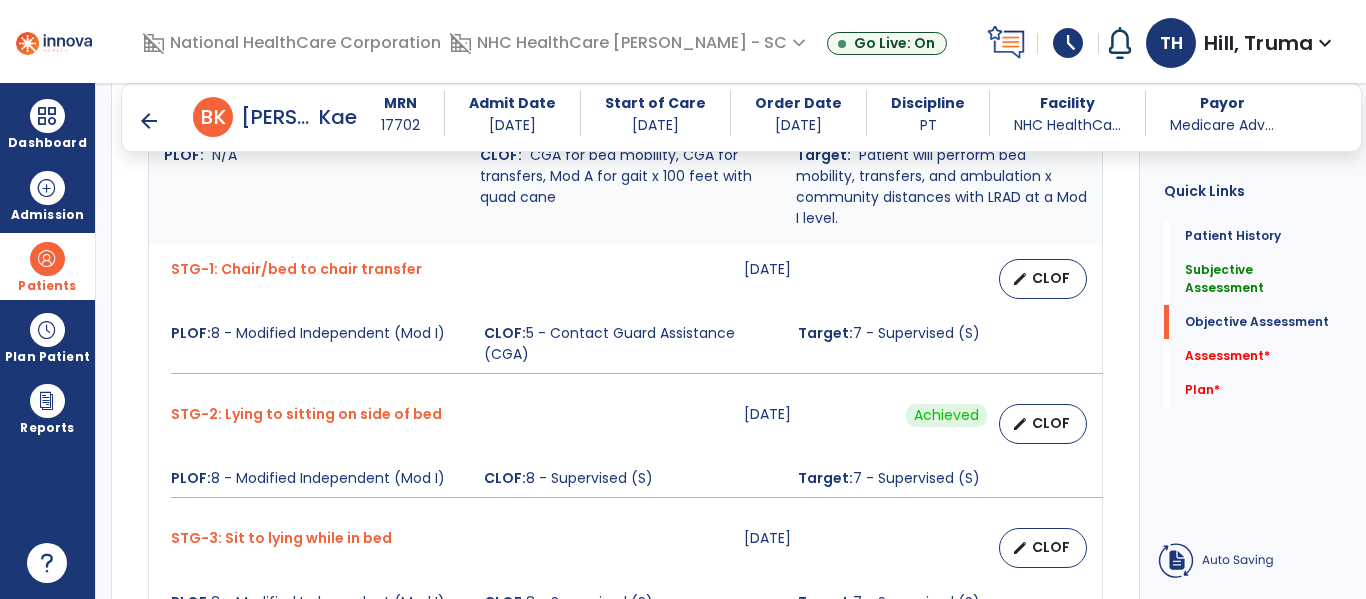 scroll, scrollTop: 900, scrollLeft: 0, axis: vertical 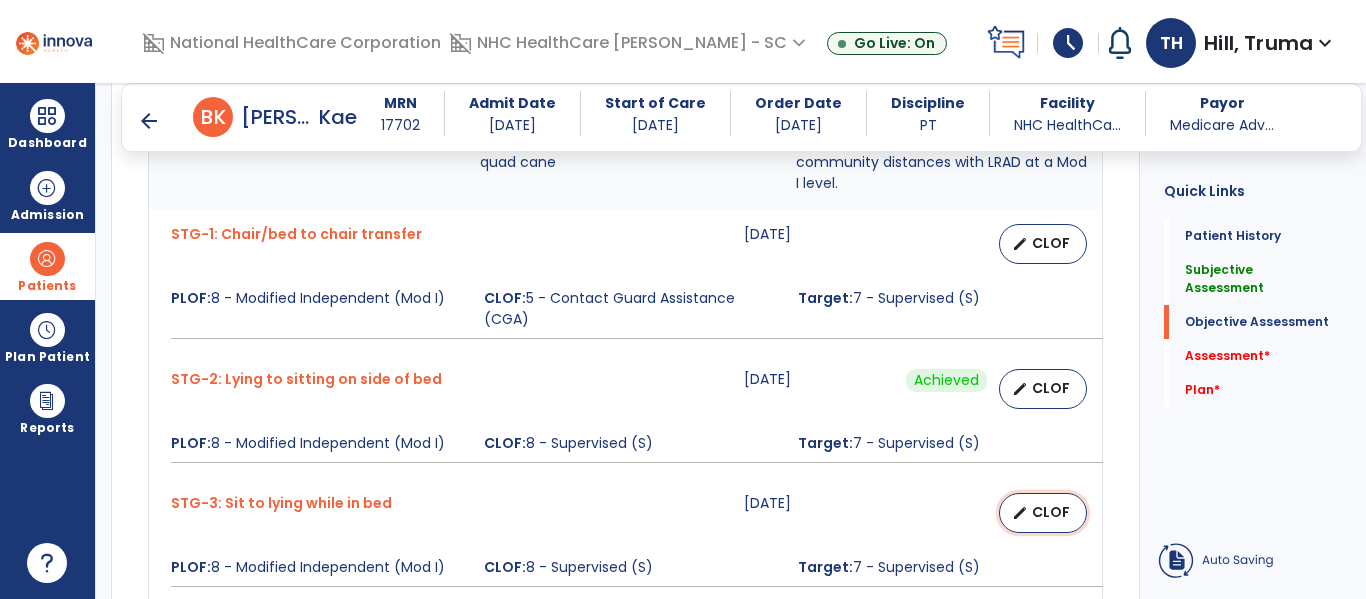 click on "edit   CLOF" at bounding box center (1043, 513) 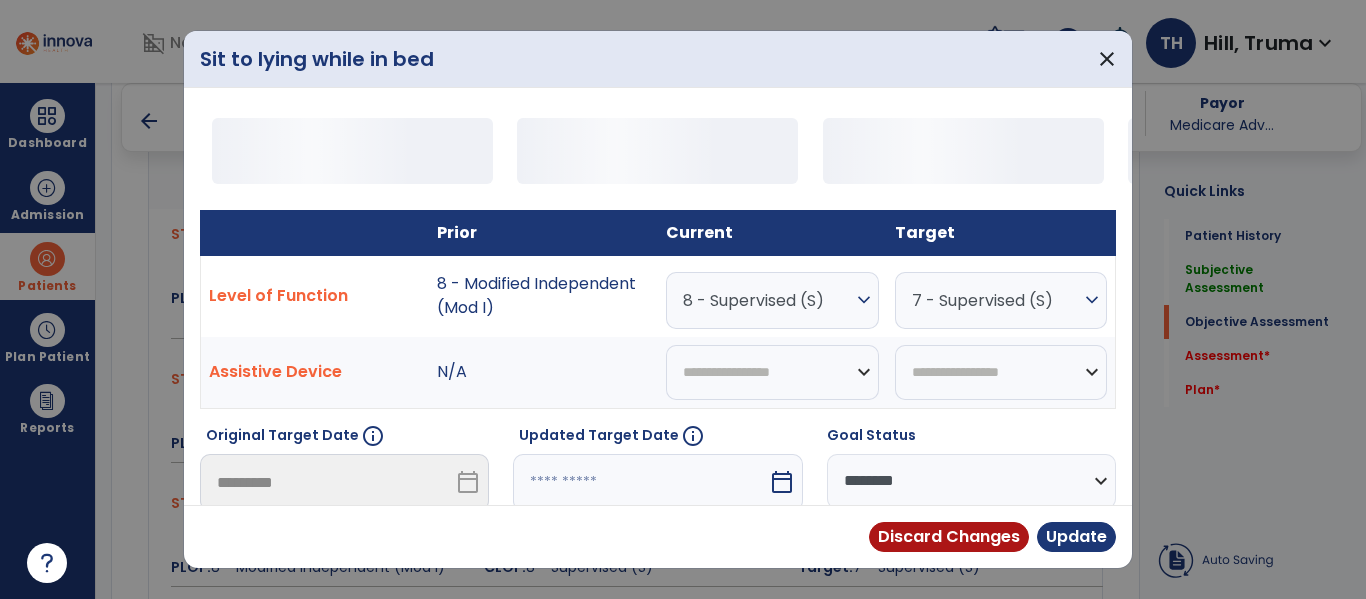 scroll, scrollTop: 8, scrollLeft: 0, axis: vertical 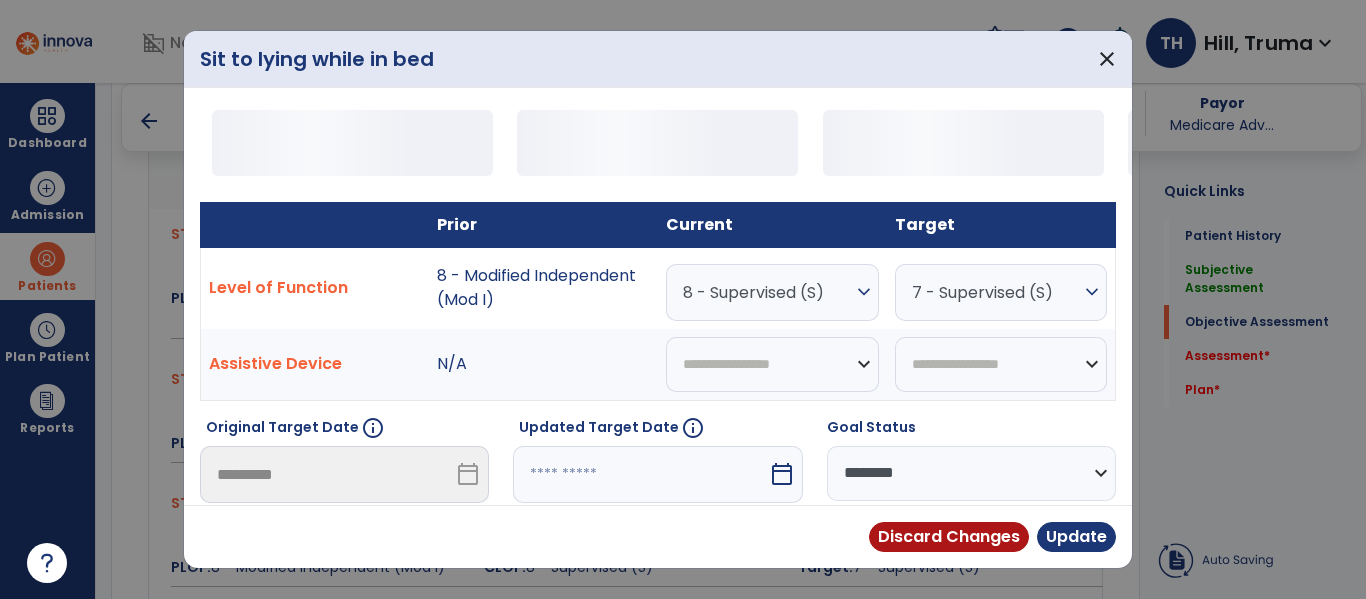 click on "**********" at bounding box center [971, 473] 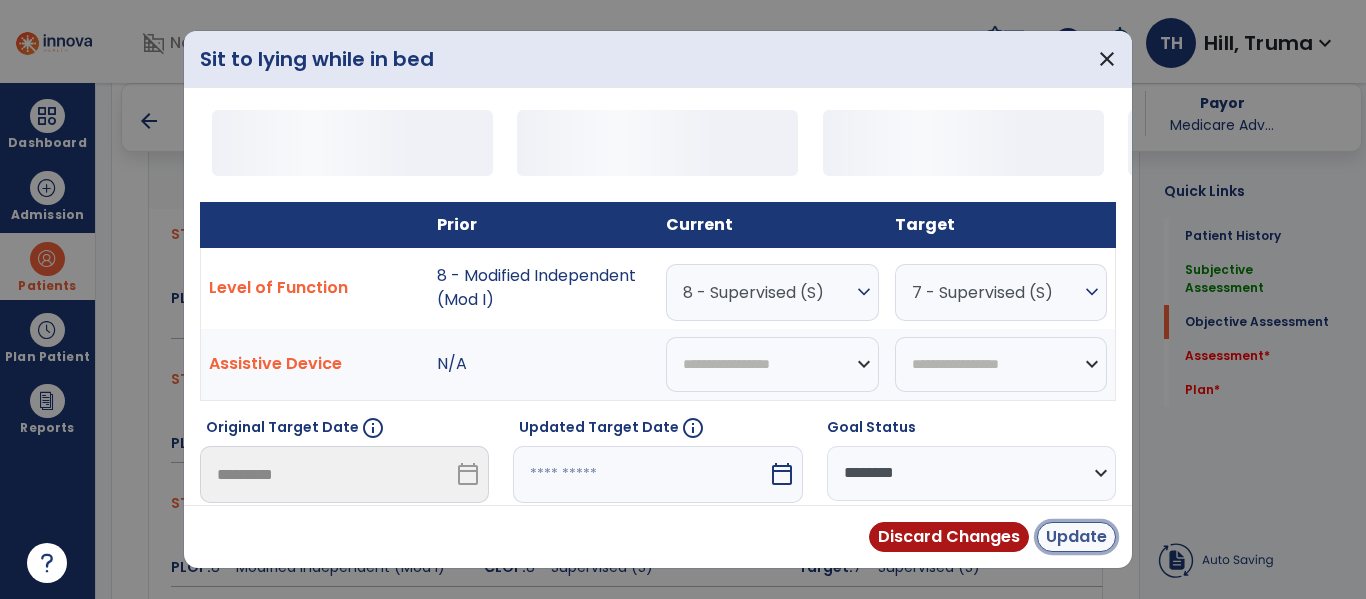 click on "Update" at bounding box center (1076, 537) 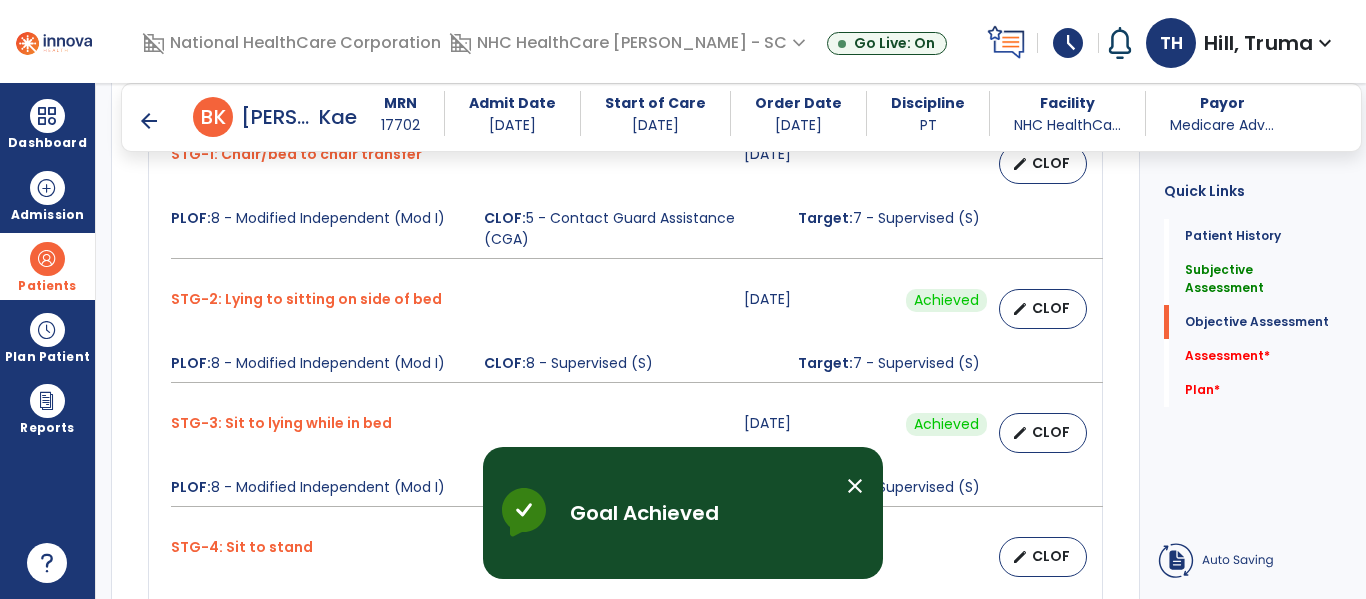scroll, scrollTop: 1200, scrollLeft: 0, axis: vertical 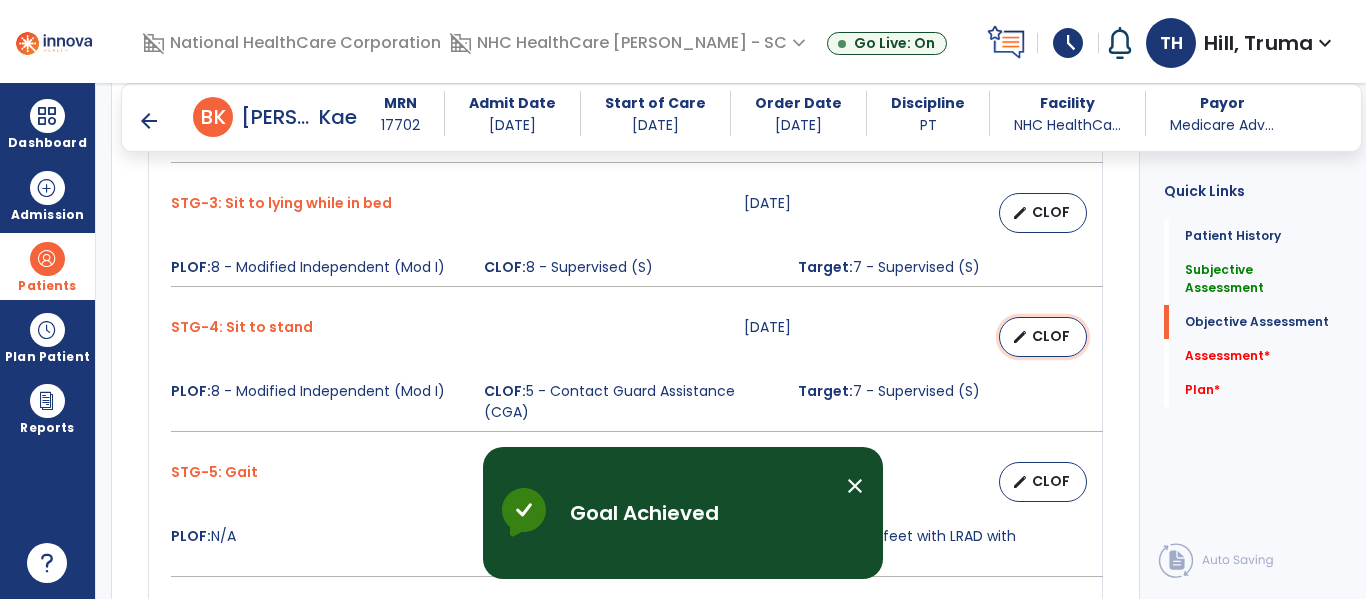 click on "edit" at bounding box center (1020, 337) 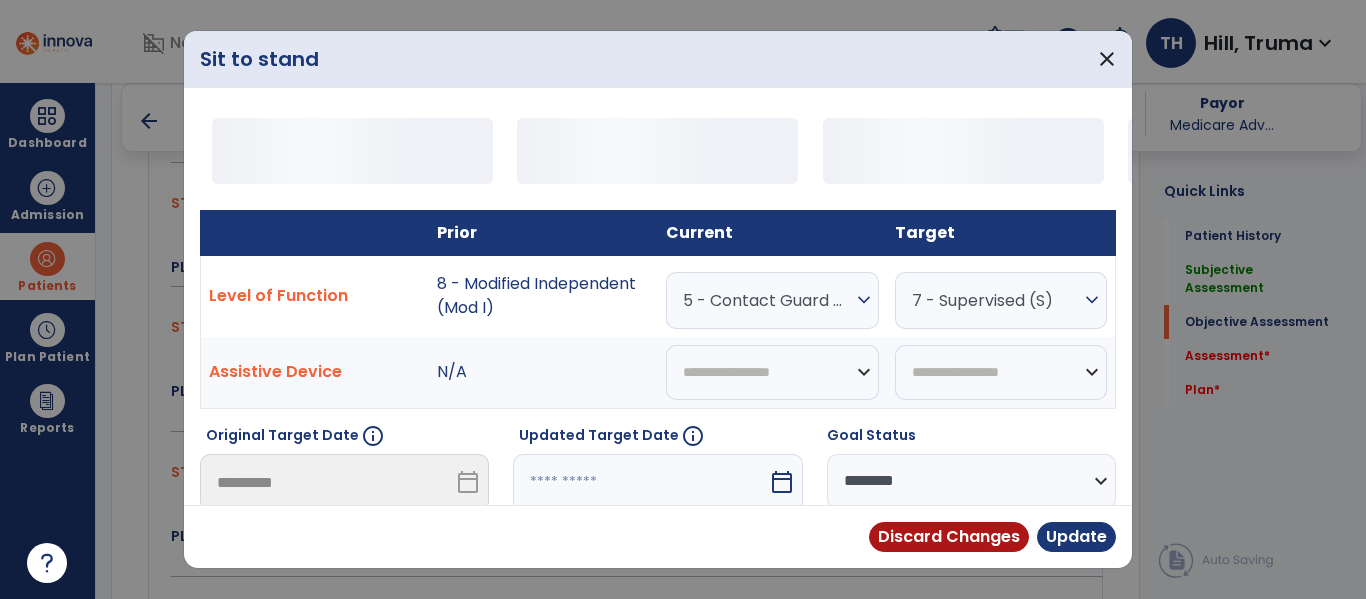 click on "7 - Supervised (S)" at bounding box center (767, 300) 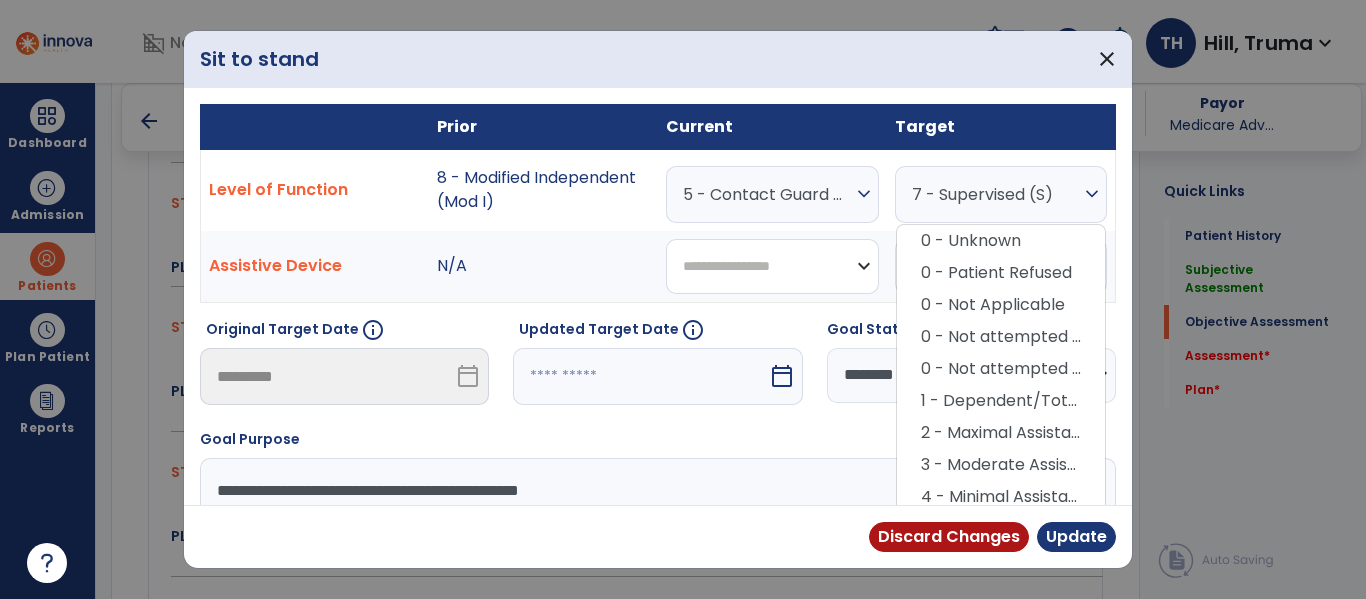 click on "**********" at bounding box center (772, 266) 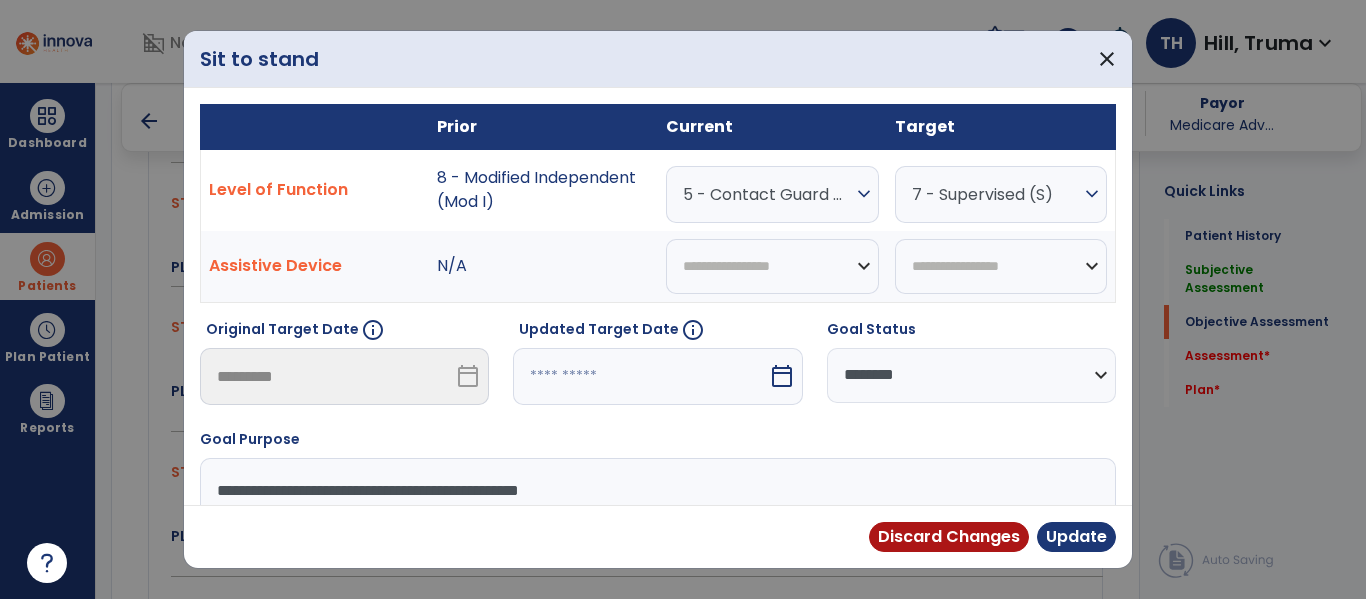 drag, startPoint x: 793, startPoint y: 432, endPoint x: 784, endPoint y: 392, distance: 41 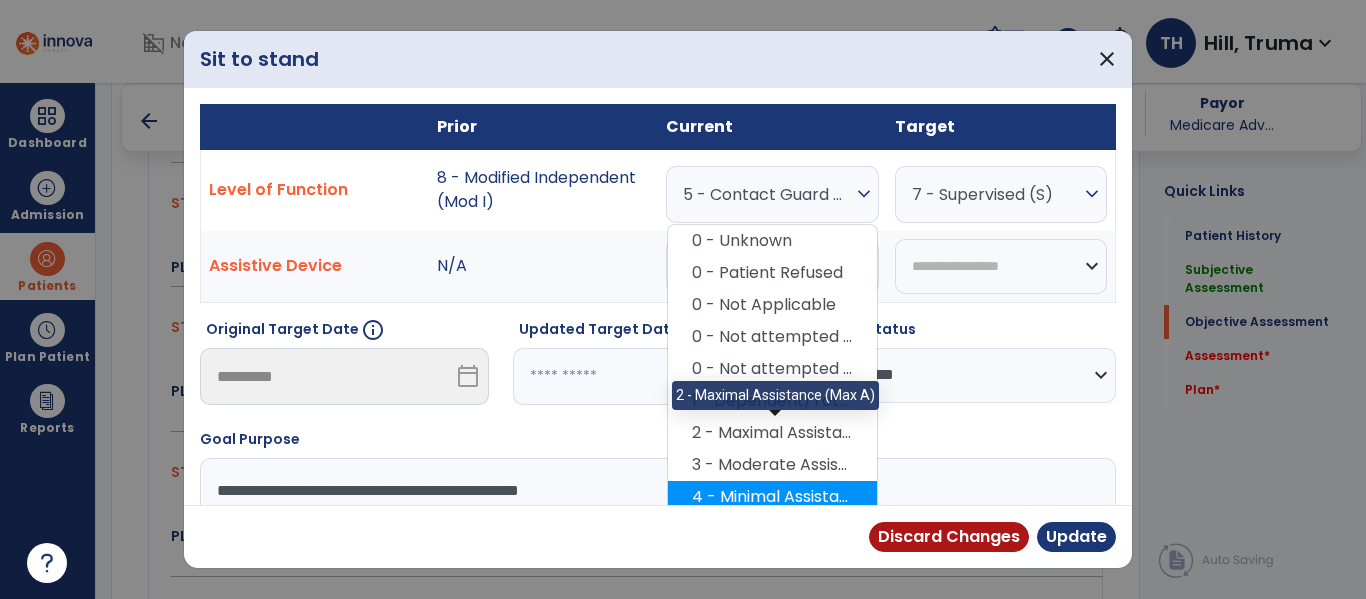 scroll, scrollTop: 100, scrollLeft: 0, axis: vertical 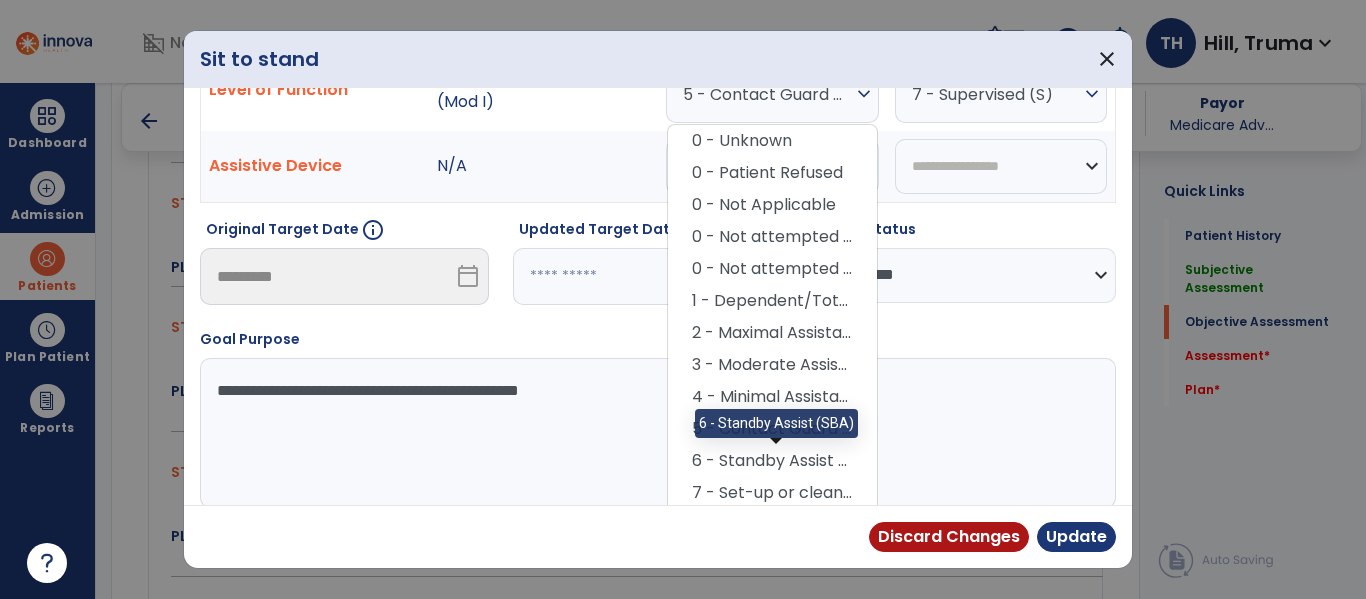 drag, startPoint x: 748, startPoint y: 451, endPoint x: 762, endPoint y: 425, distance: 29.529646 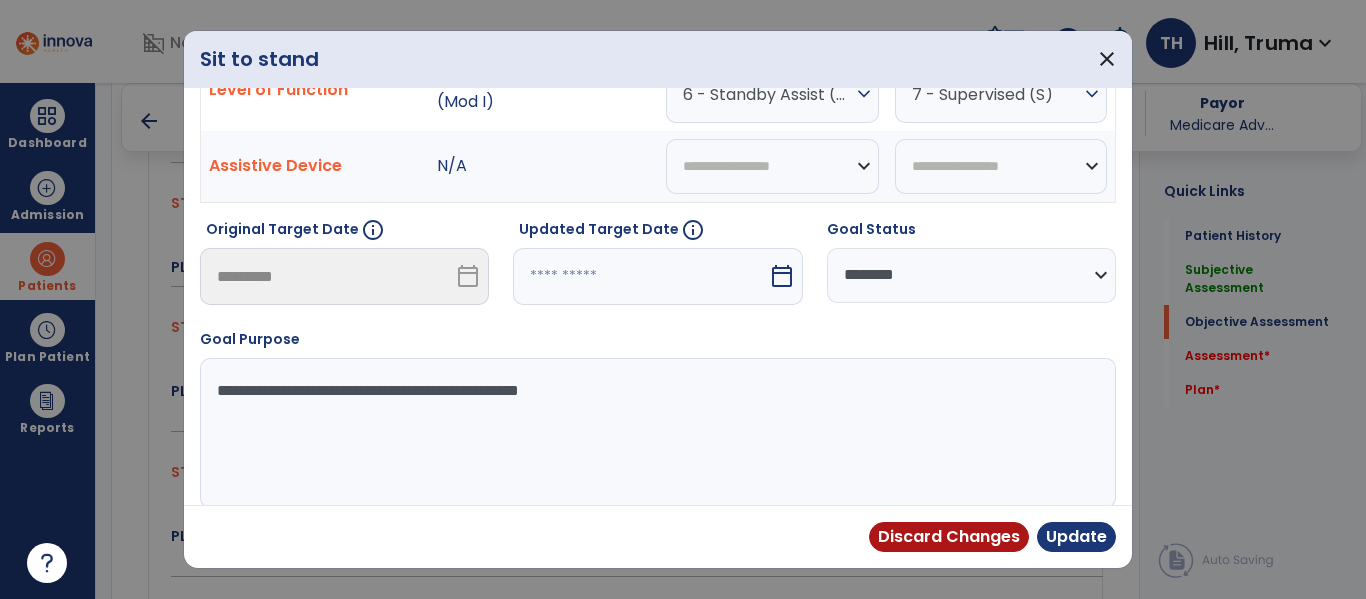 click on "**********" at bounding box center [971, 275] 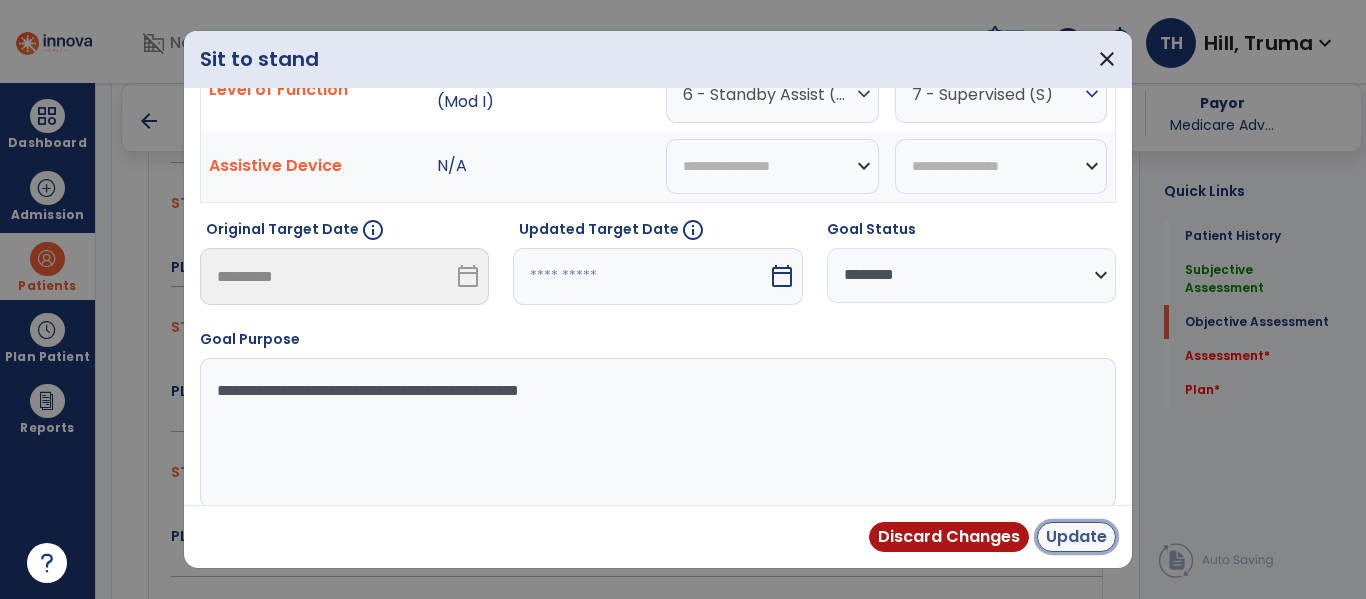 click on "Update" at bounding box center (1076, 537) 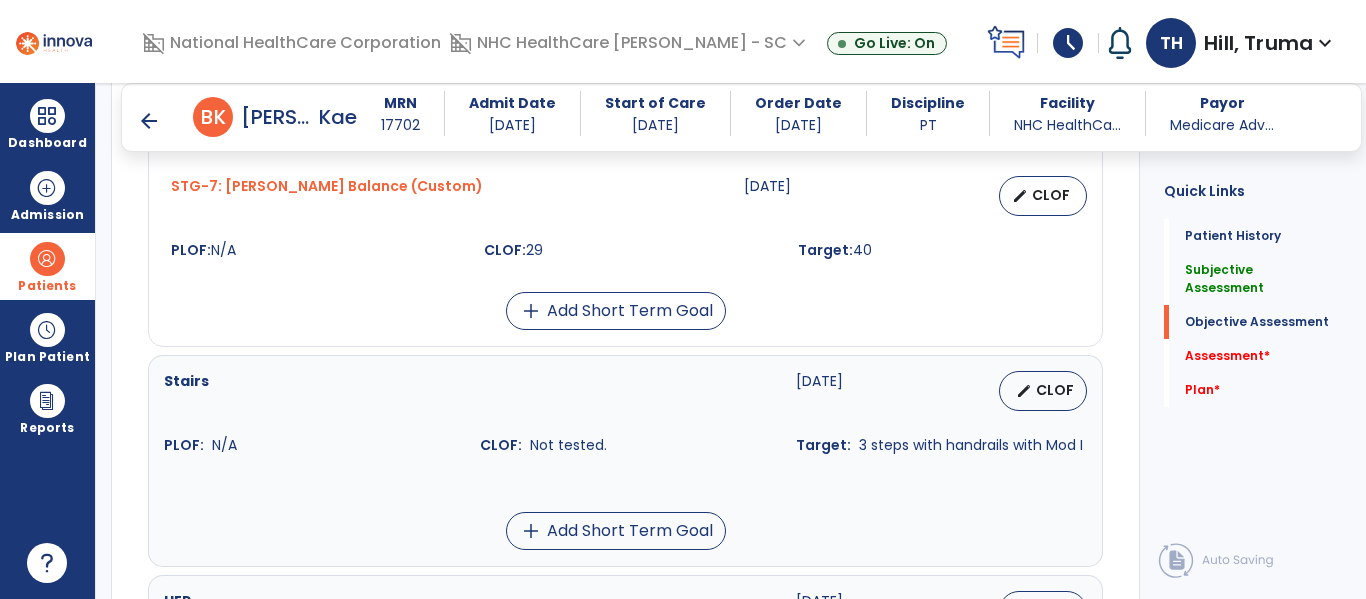 scroll, scrollTop: 1700, scrollLeft: 0, axis: vertical 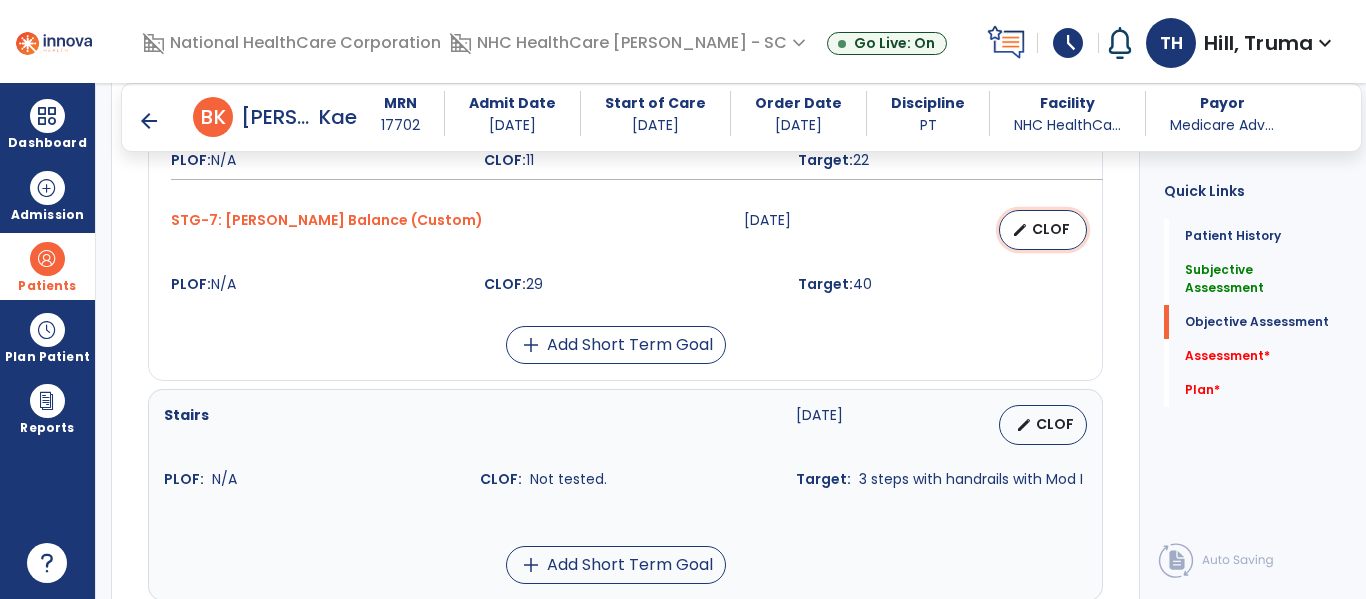 click on "edit" at bounding box center [1020, 230] 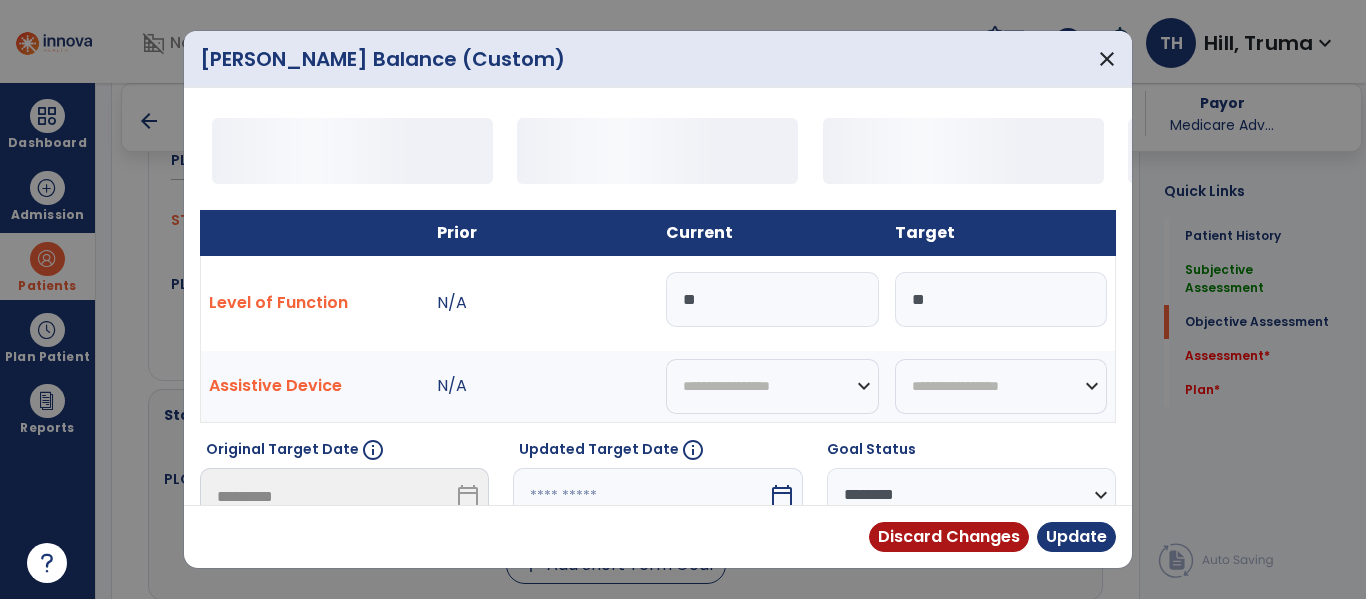 drag, startPoint x: 736, startPoint y: 297, endPoint x: 524, endPoint y: 298, distance: 212.00237 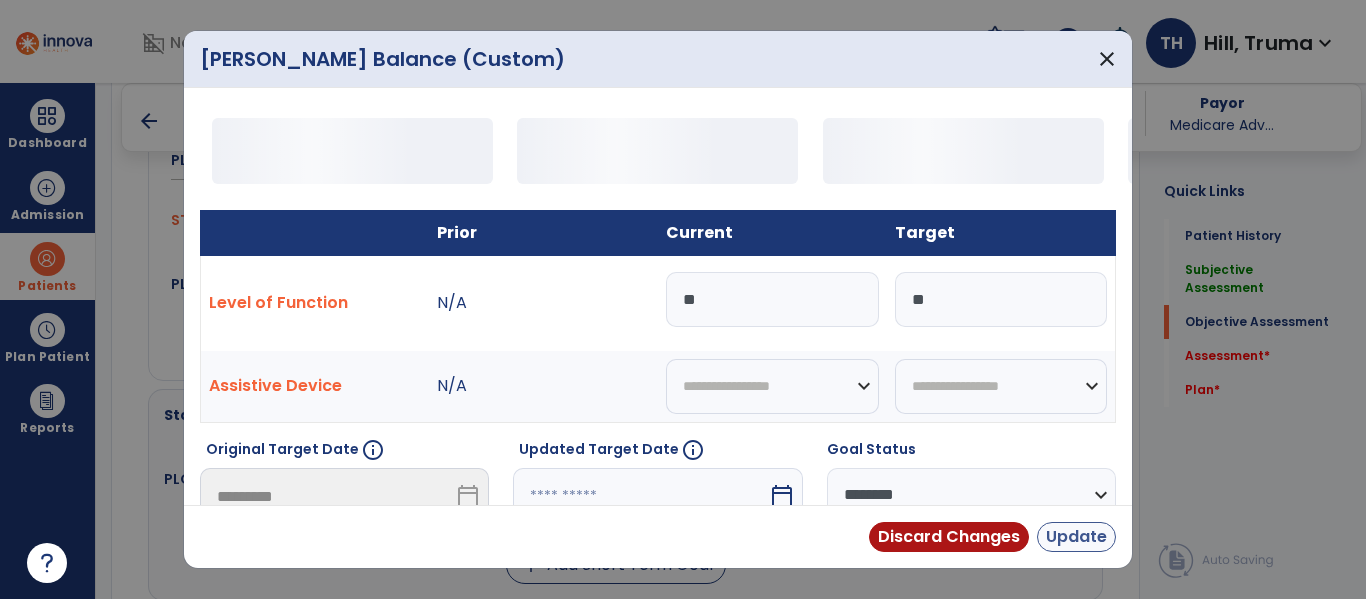 type on "**" 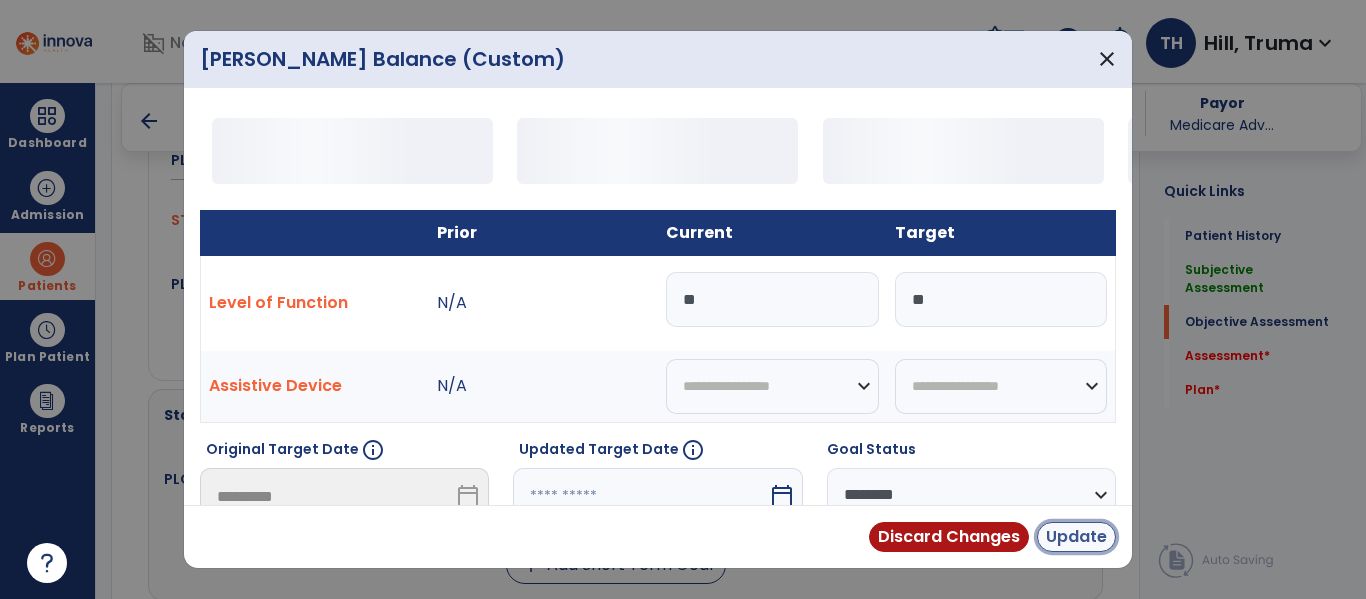 click on "Update" at bounding box center [1076, 537] 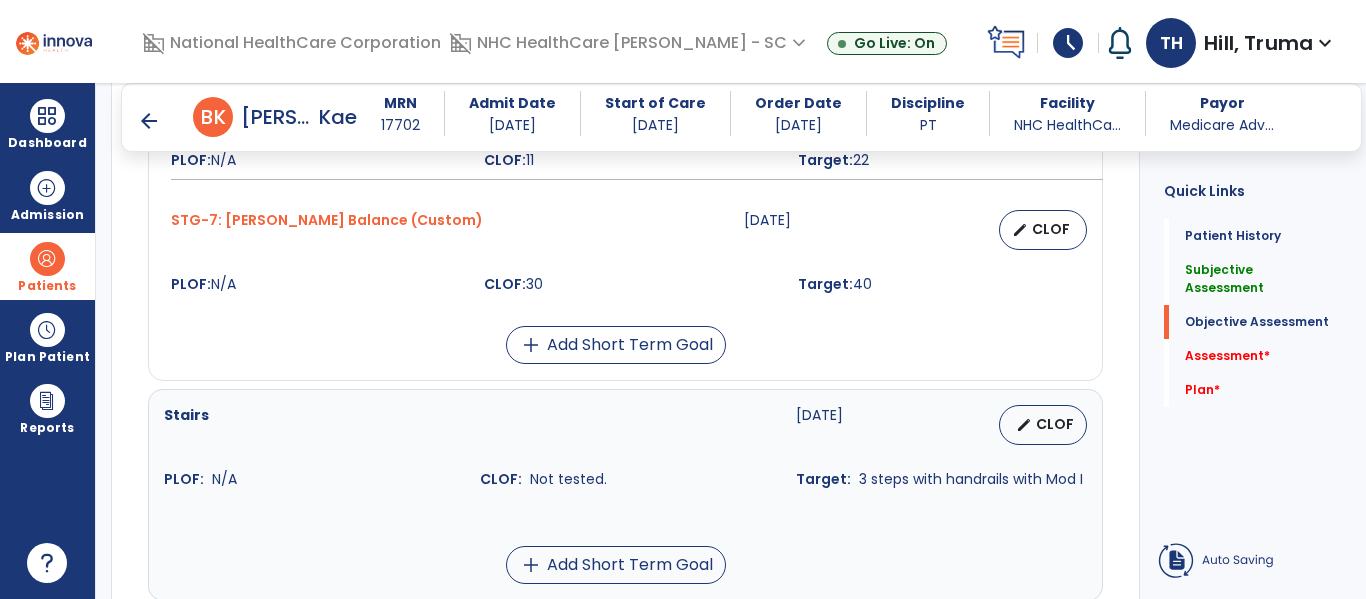 scroll, scrollTop: 1500, scrollLeft: 0, axis: vertical 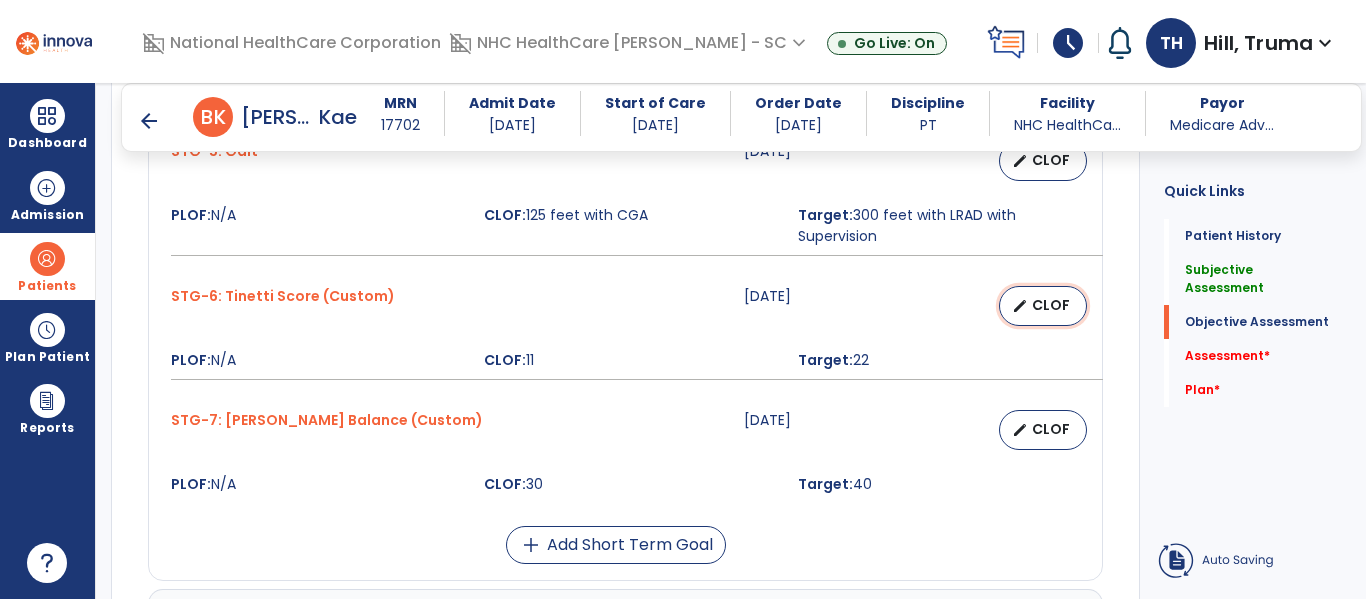 click on "CLOF" at bounding box center (1051, 305) 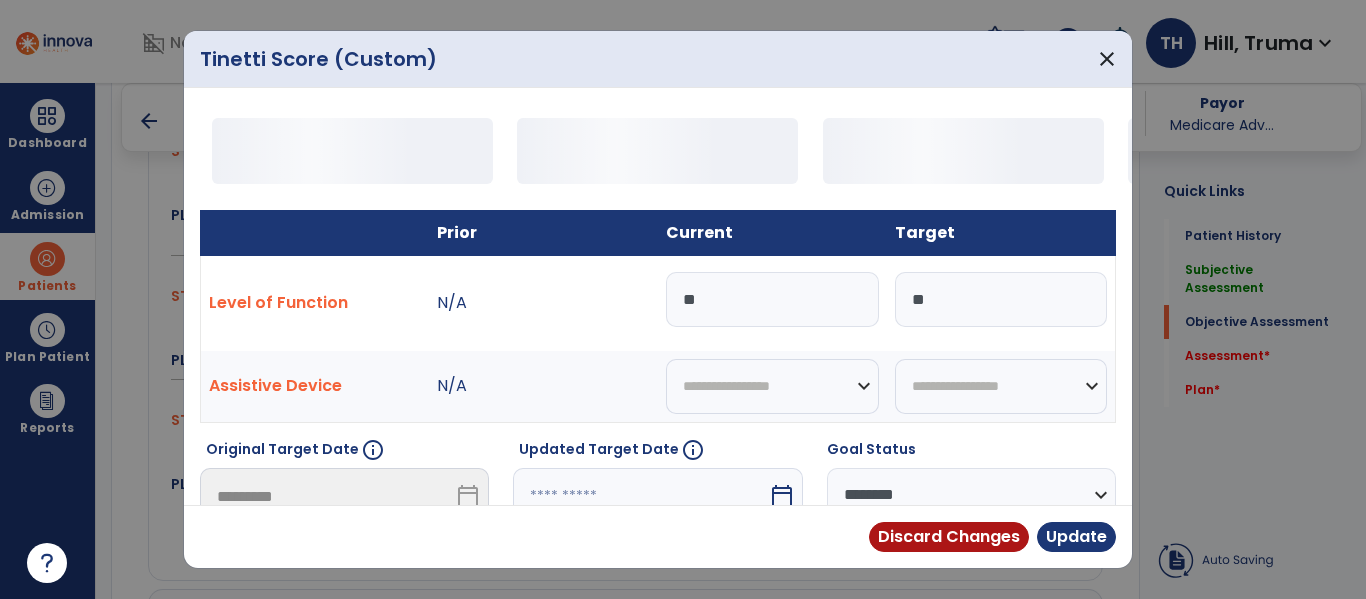 drag, startPoint x: 708, startPoint y: 304, endPoint x: 553, endPoint y: 311, distance: 155.15799 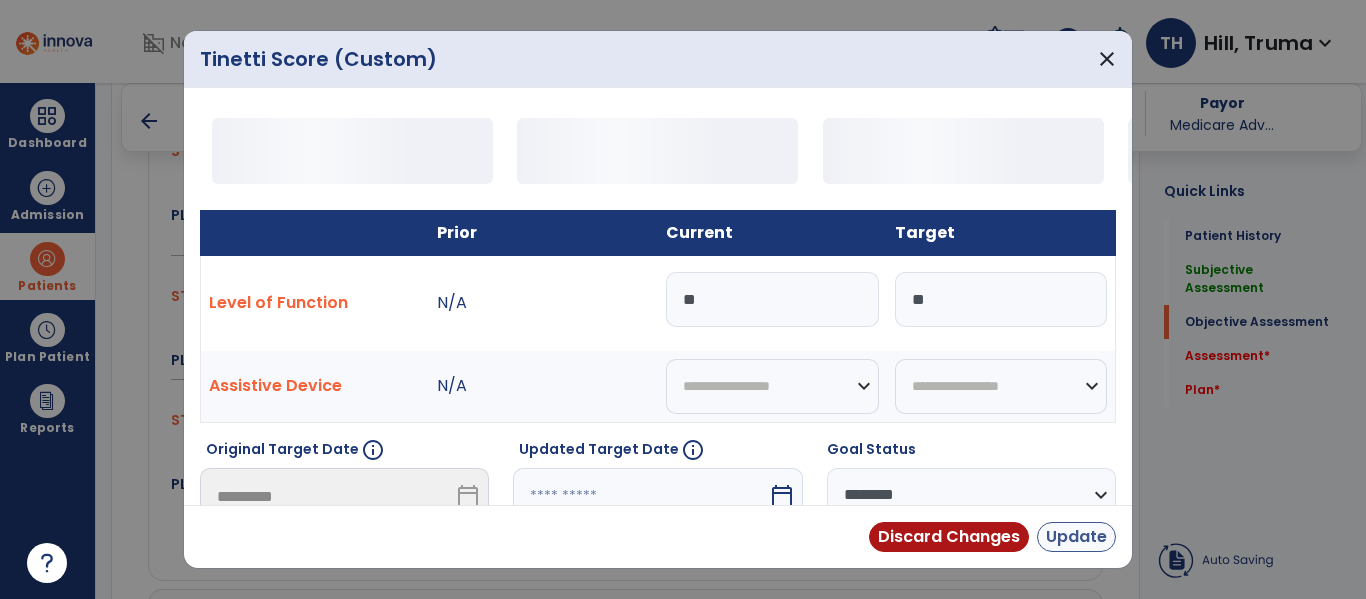 type on "**" 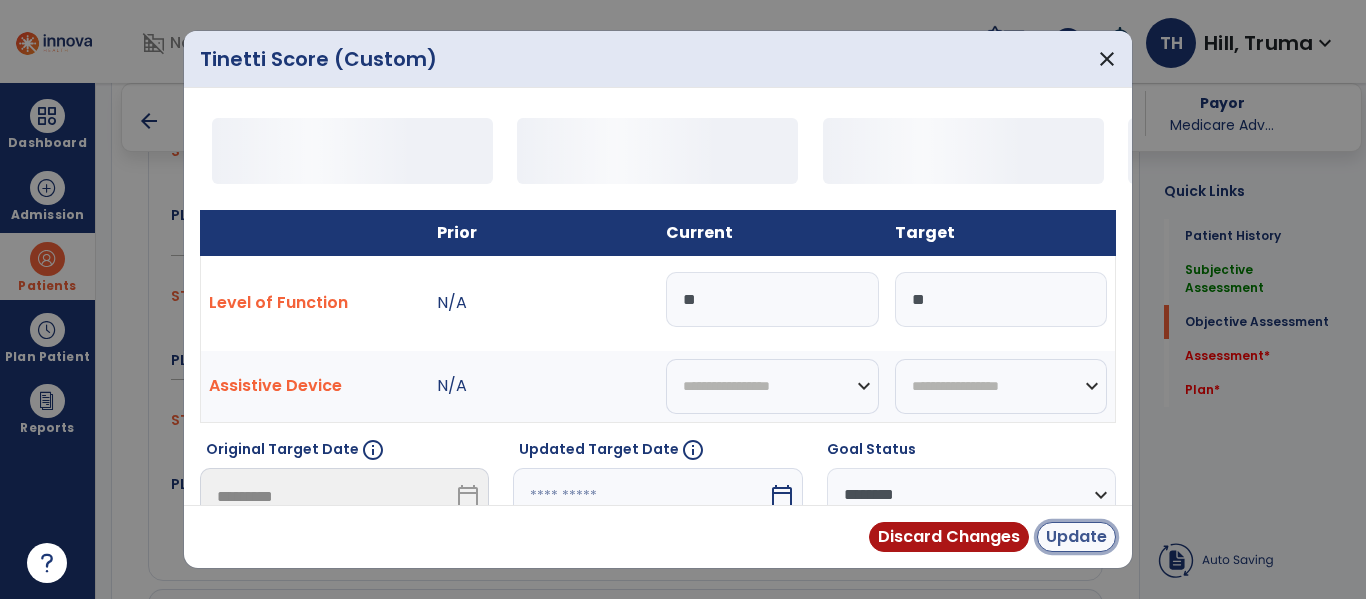 click on "Update" at bounding box center (1076, 537) 